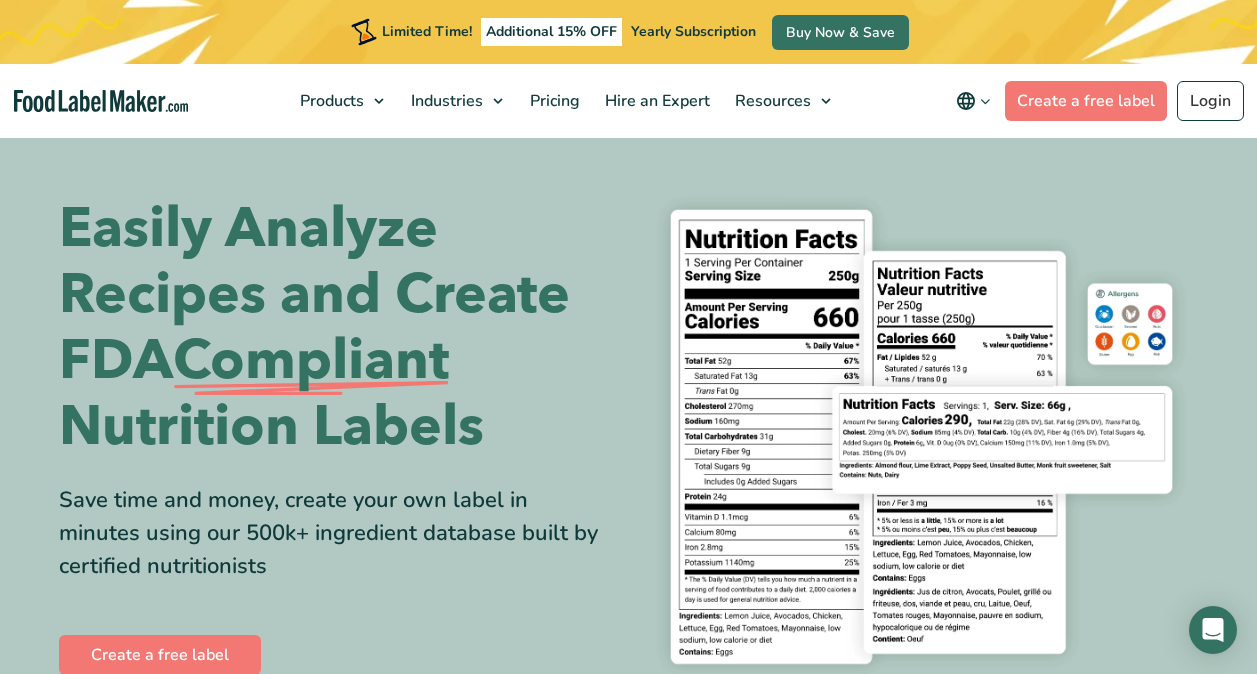 scroll, scrollTop: 0, scrollLeft: 0, axis: both 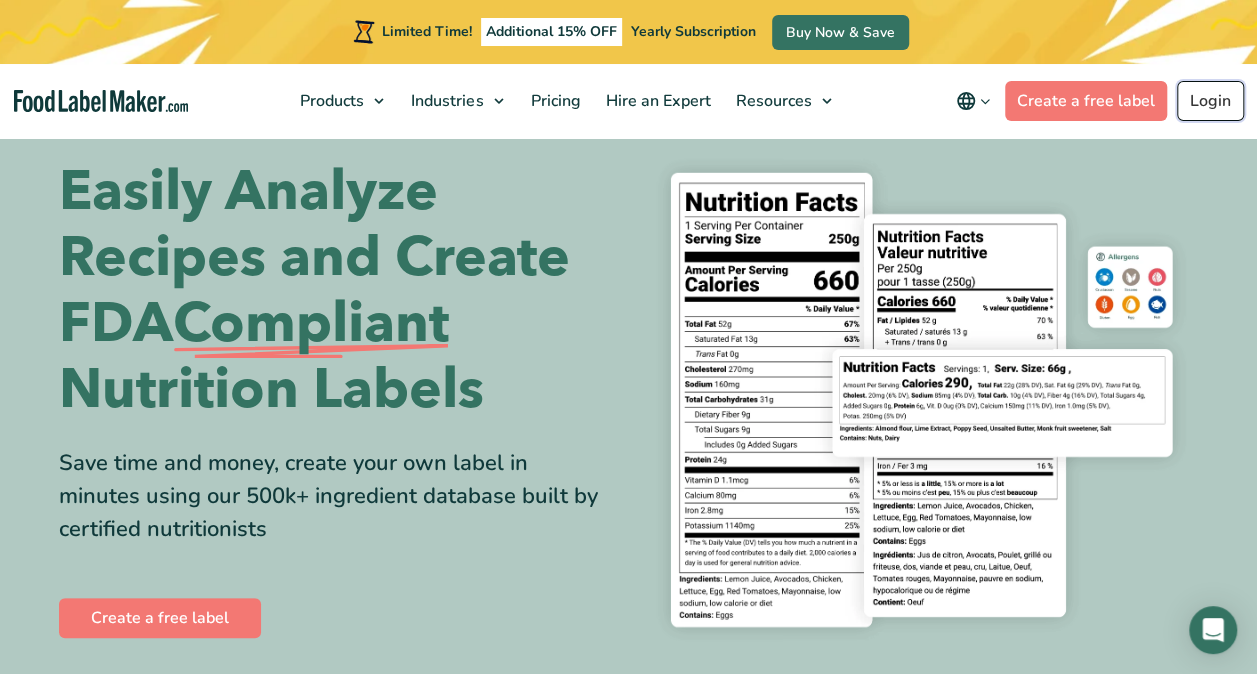 click on "Login" at bounding box center (1210, 101) 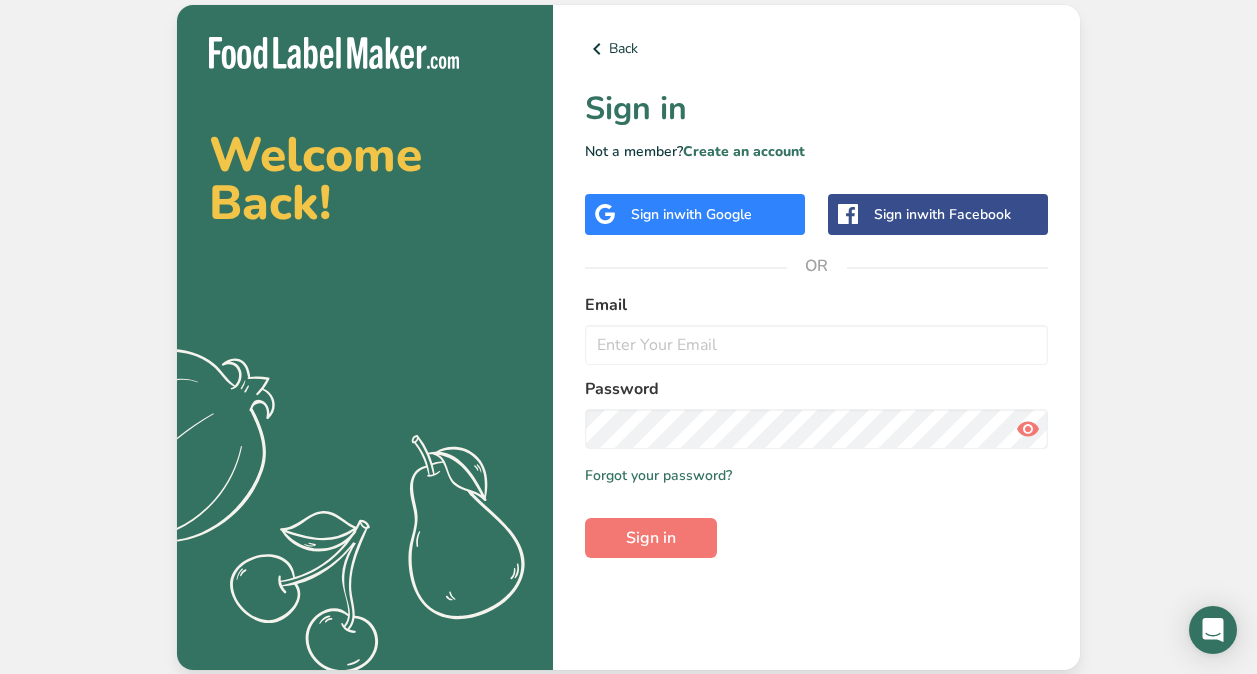 scroll, scrollTop: 0, scrollLeft: 0, axis: both 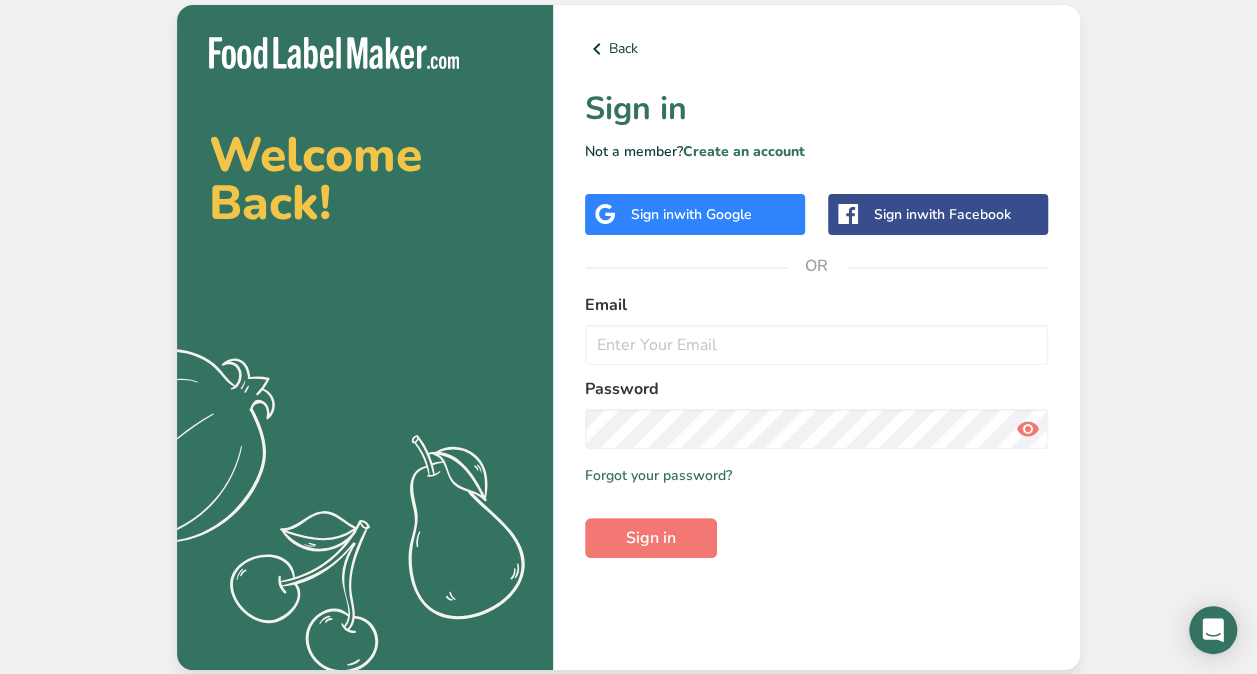 click on "Sign in   with Google" at bounding box center [695, 214] 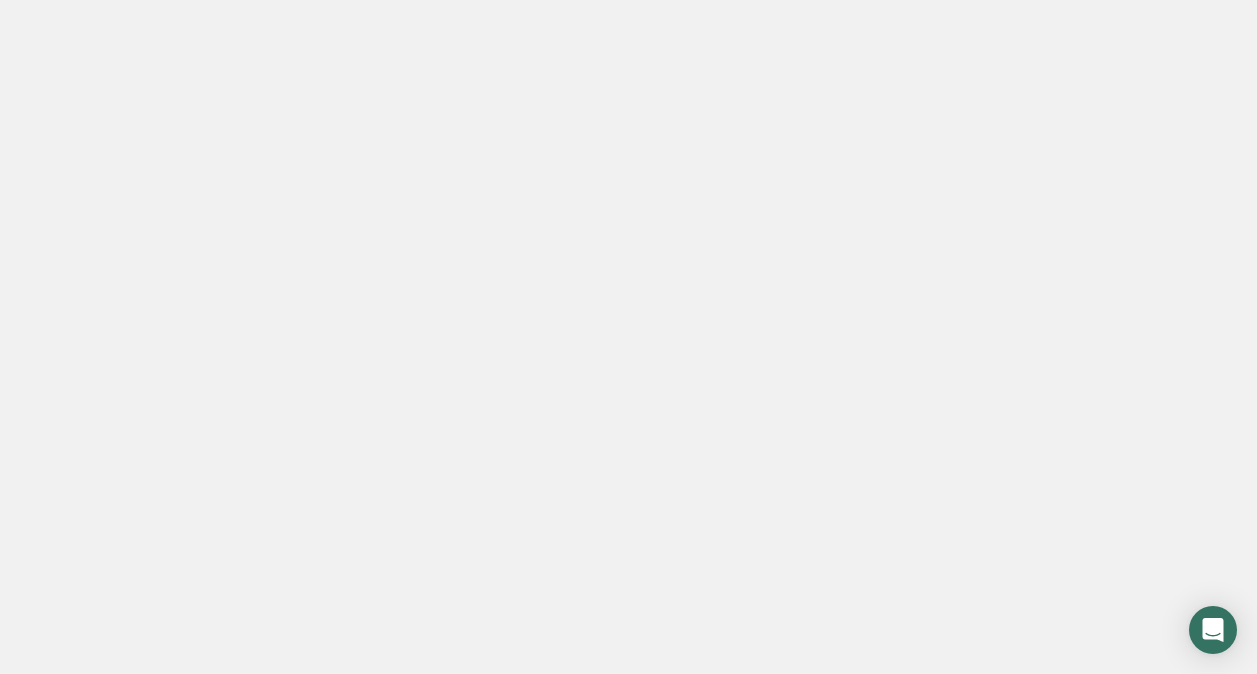 scroll, scrollTop: 0, scrollLeft: 0, axis: both 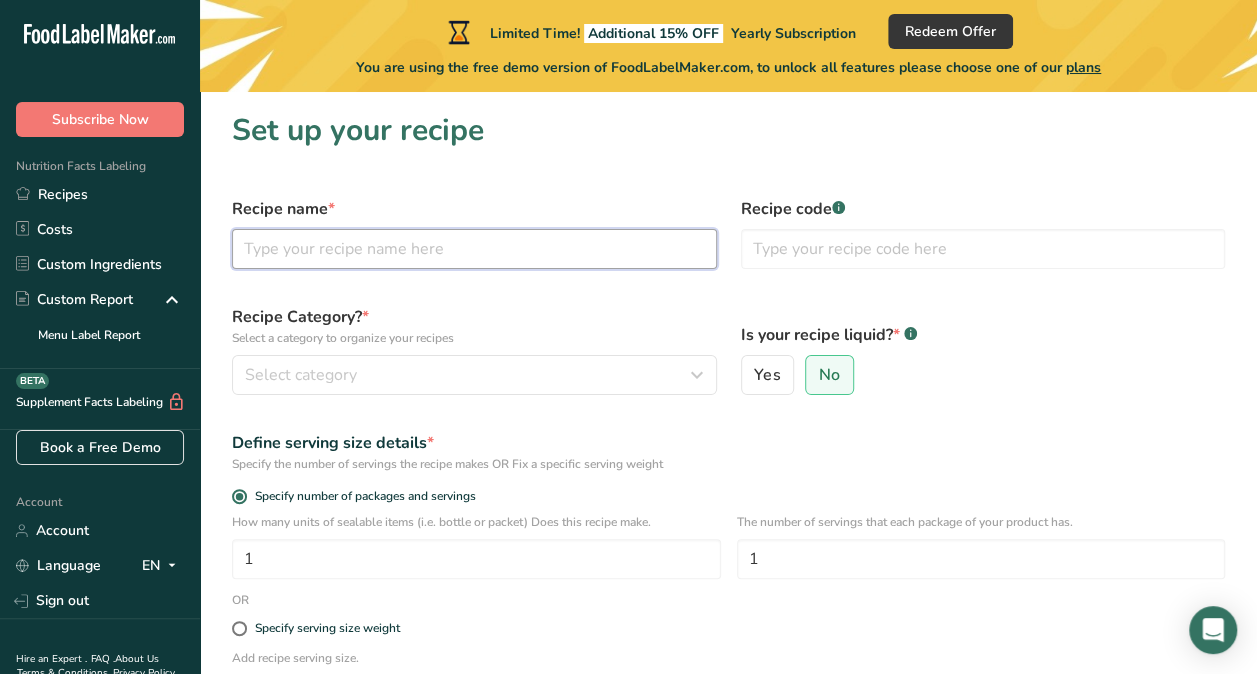 click at bounding box center (474, 249) 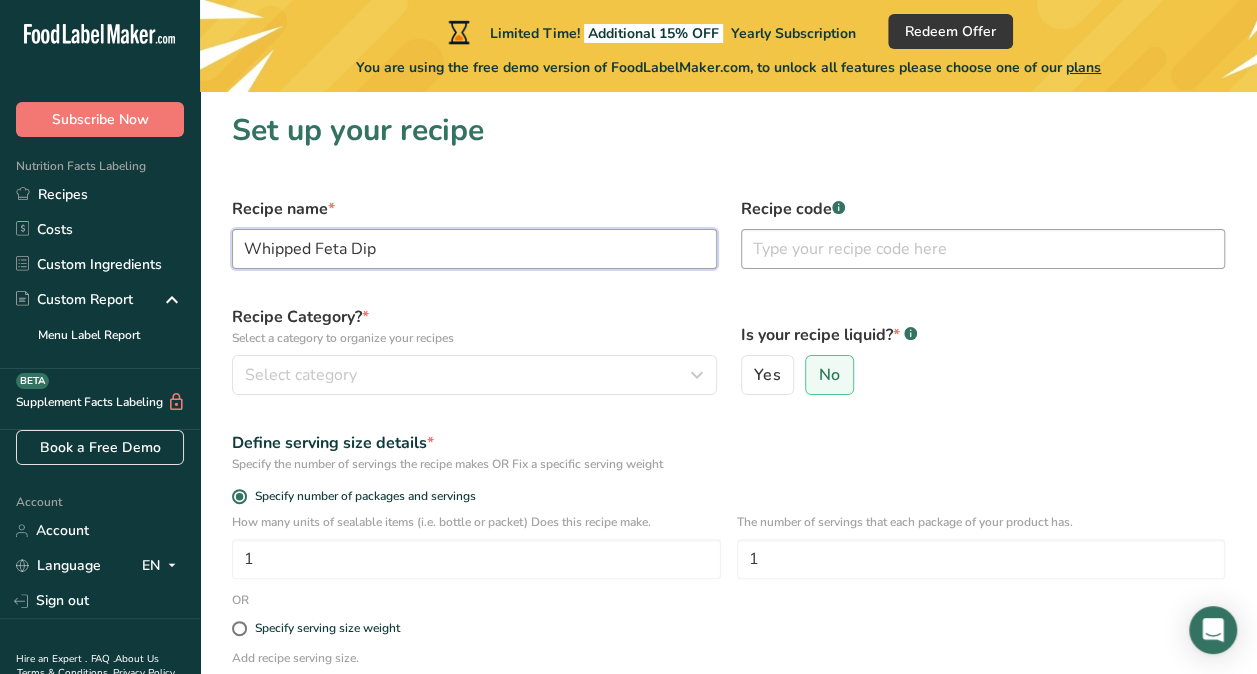 type on "Whipped Feta Dip" 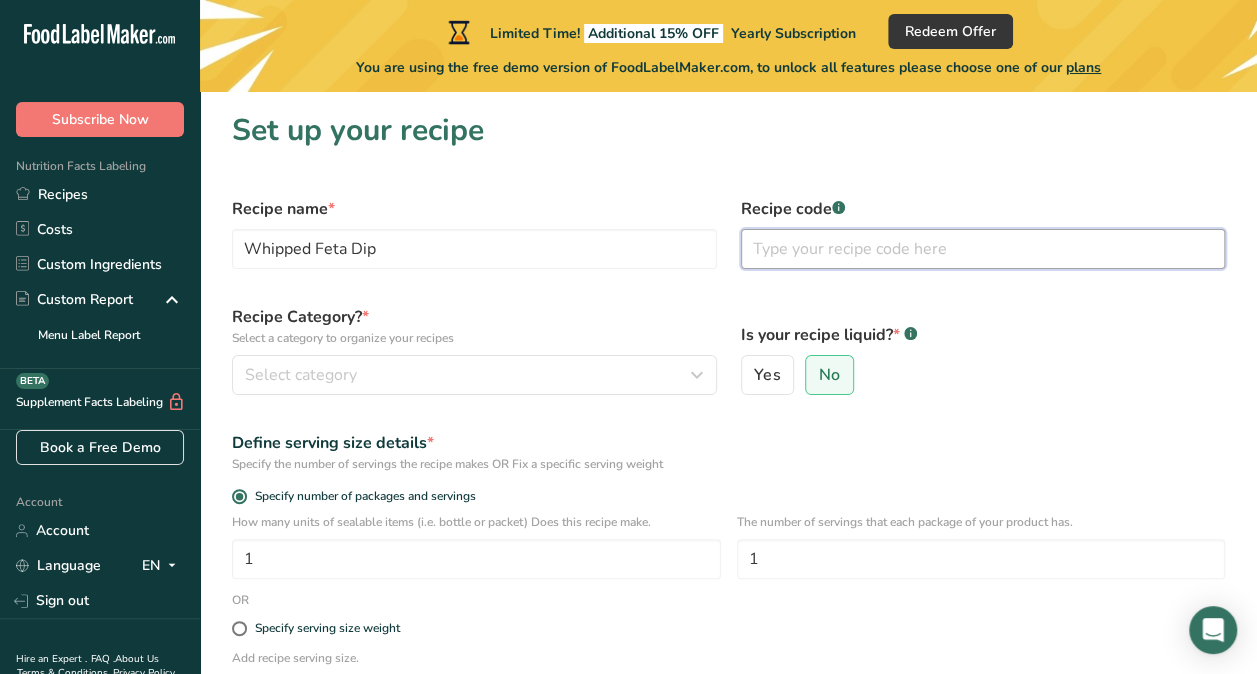 click at bounding box center [983, 249] 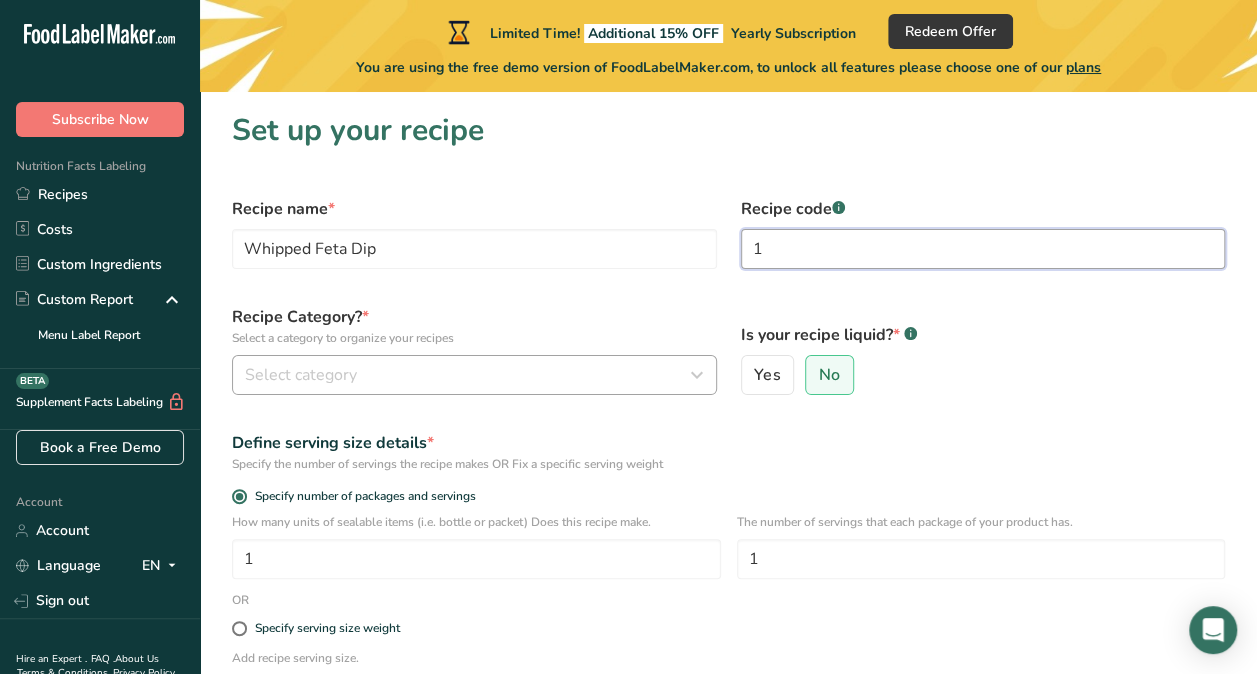 type on "1" 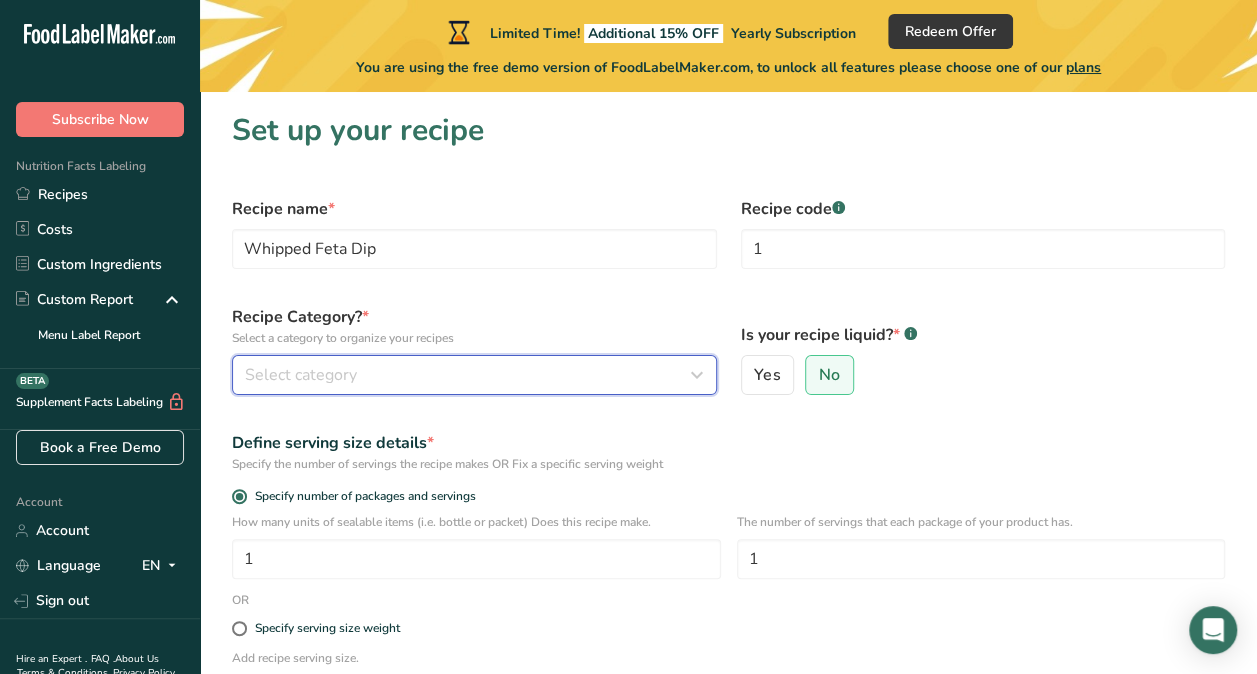 click on "Select category" at bounding box center [301, 375] 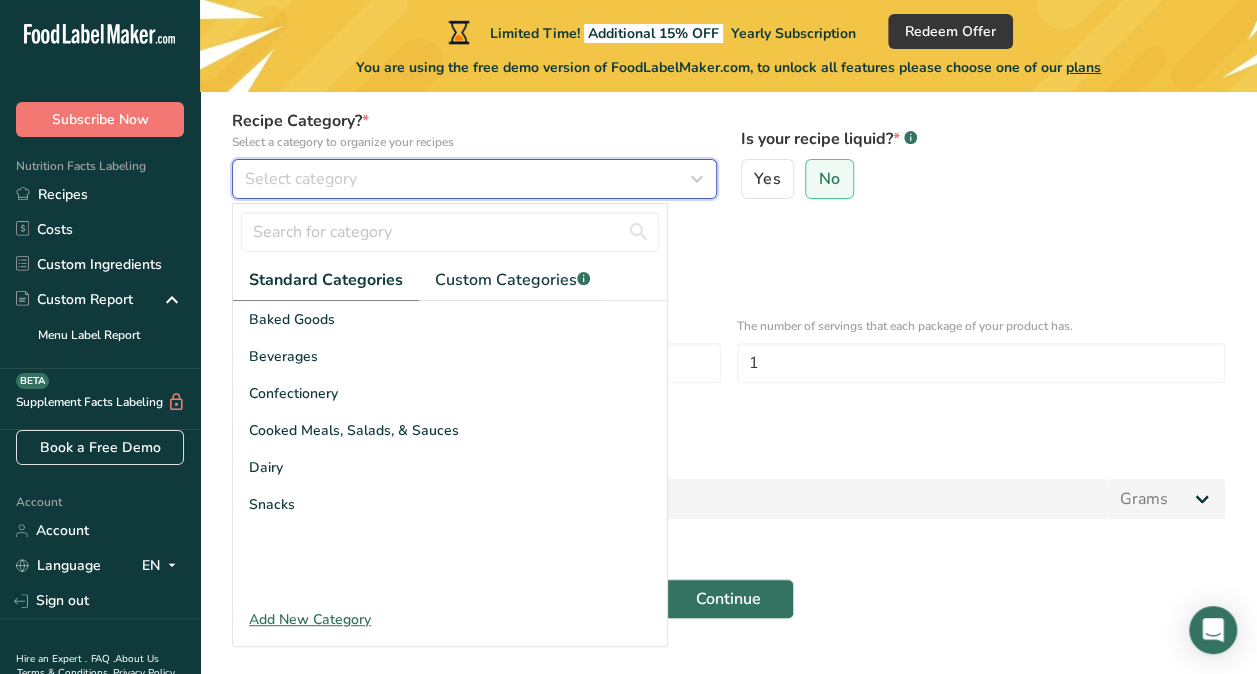 scroll, scrollTop: 198, scrollLeft: 0, axis: vertical 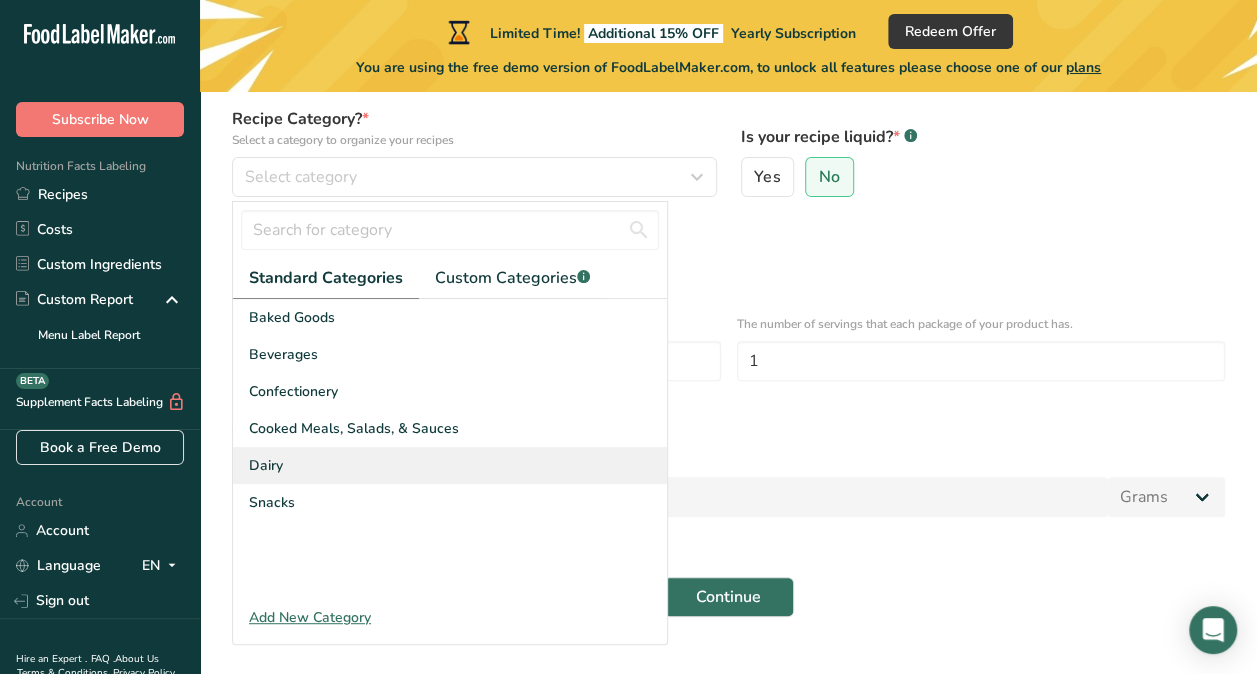 click on "Dairy" at bounding box center [450, 465] 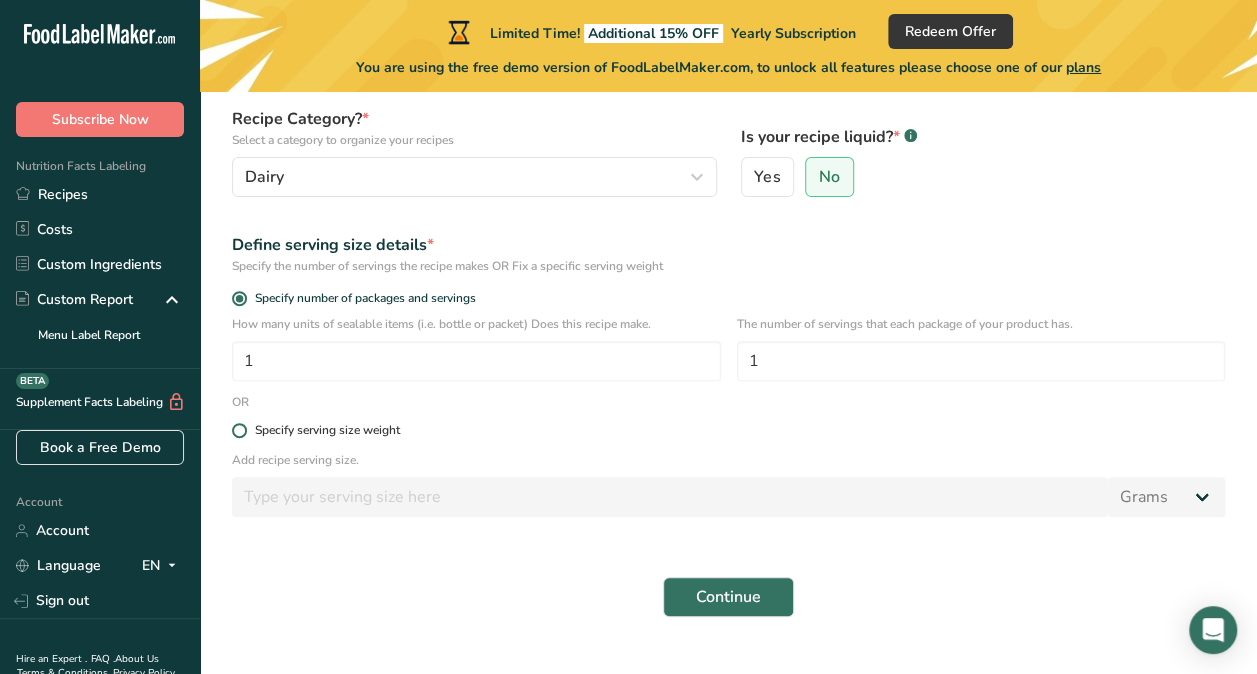 click on "Specify serving size weight" at bounding box center [728, 430] 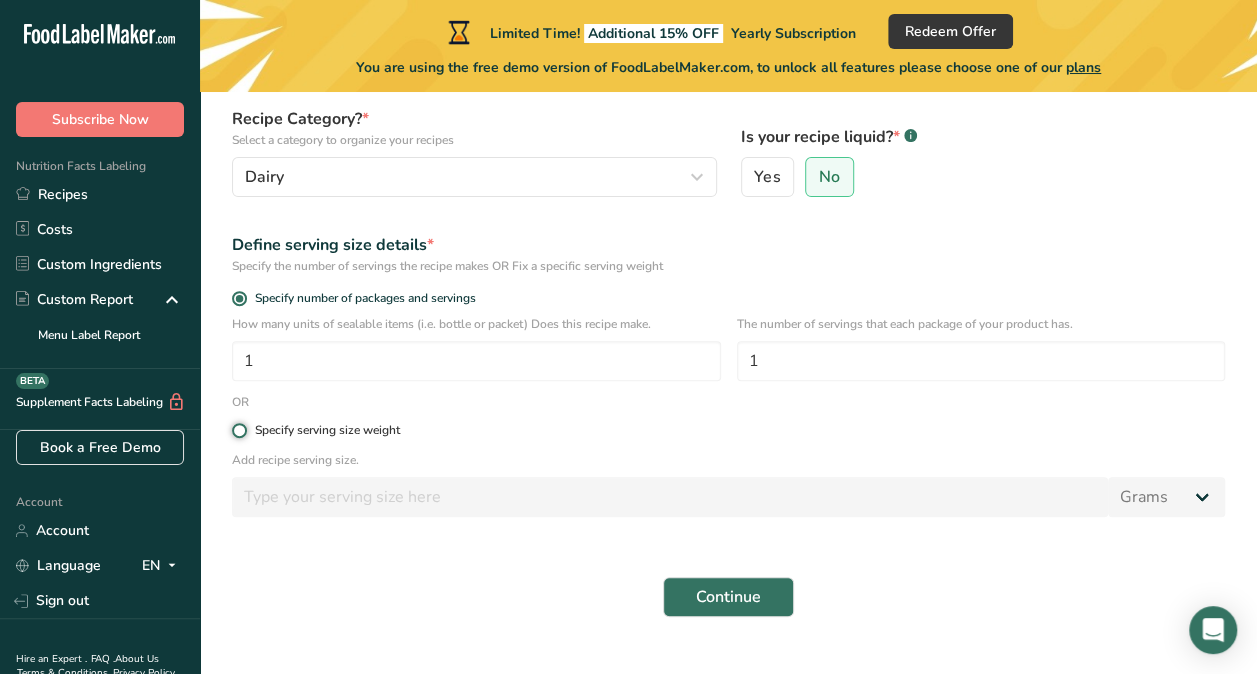 click on "Specify serving size weight" at bounding box center [238, 430] 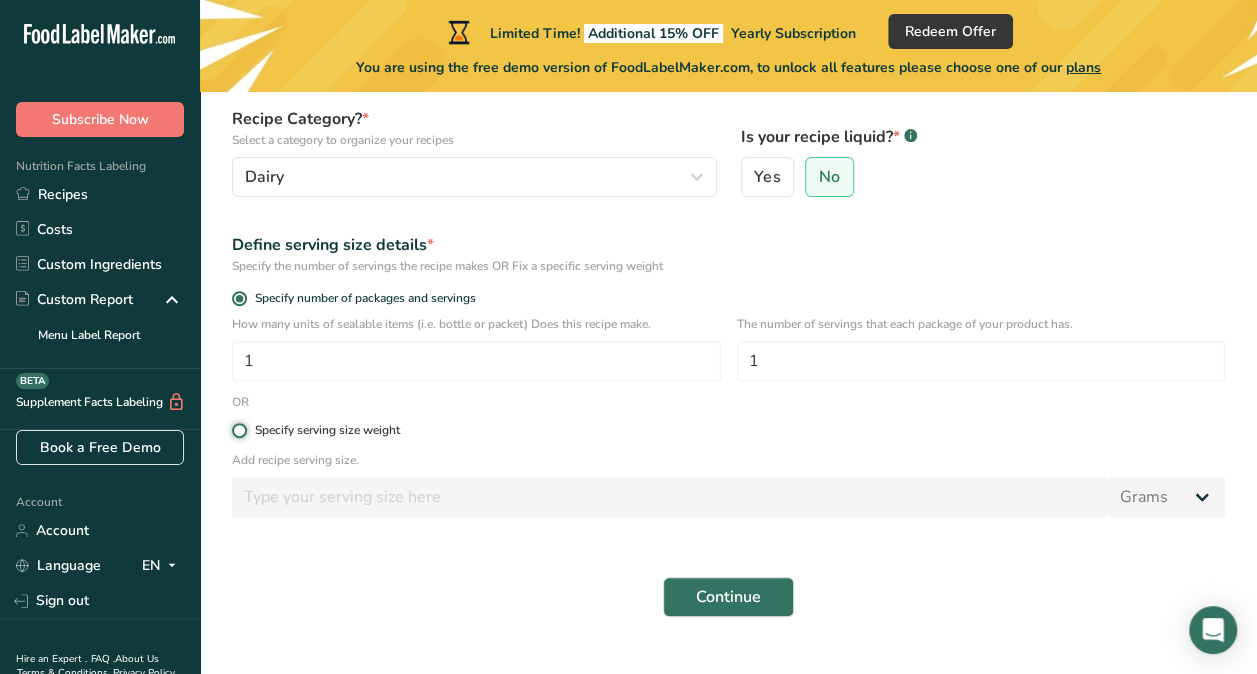 radio on "true" 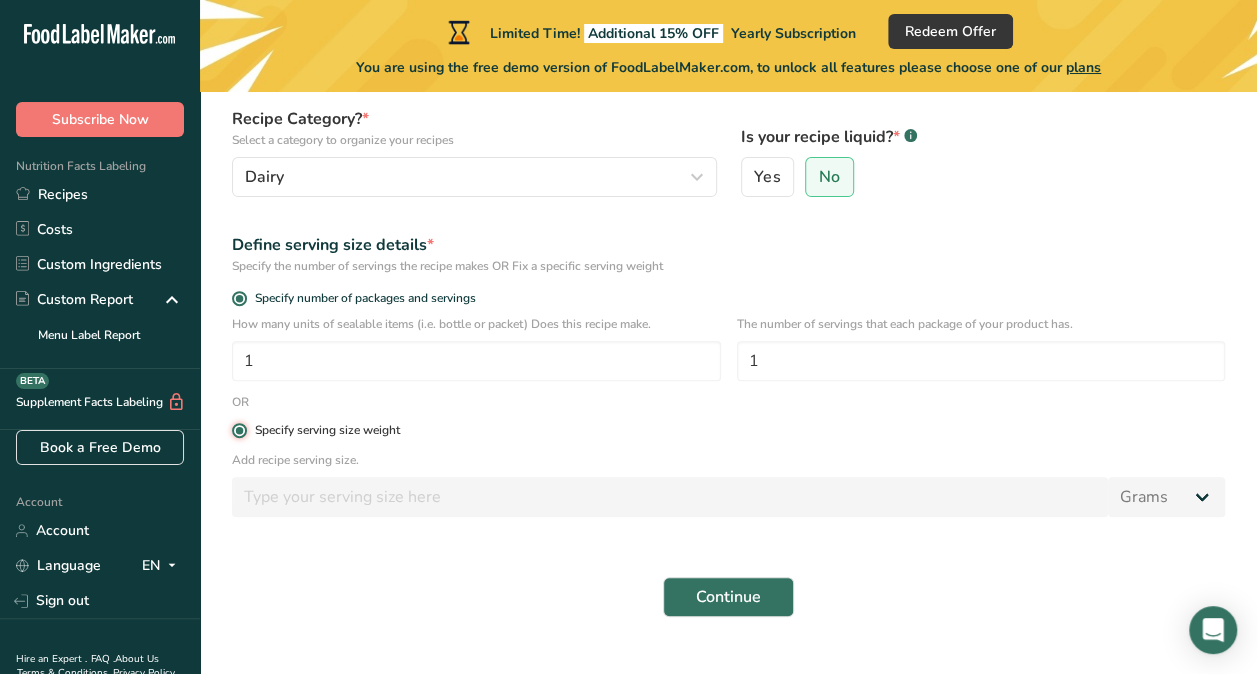 radio on "false" 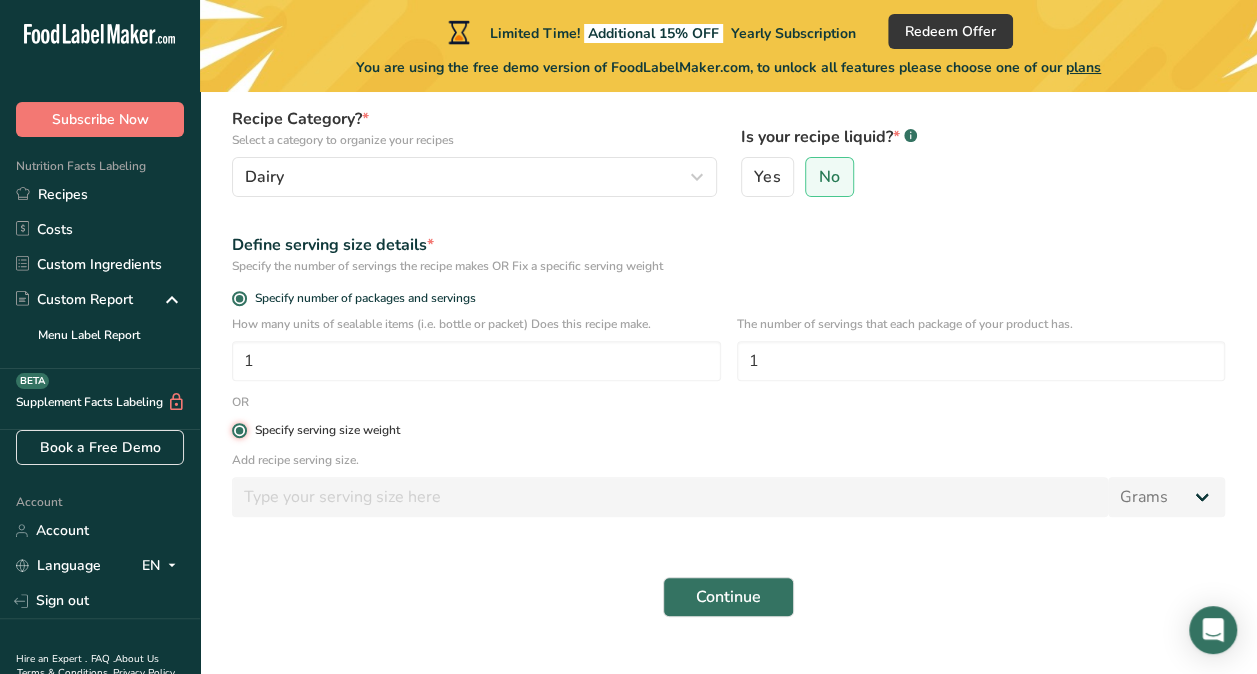 type 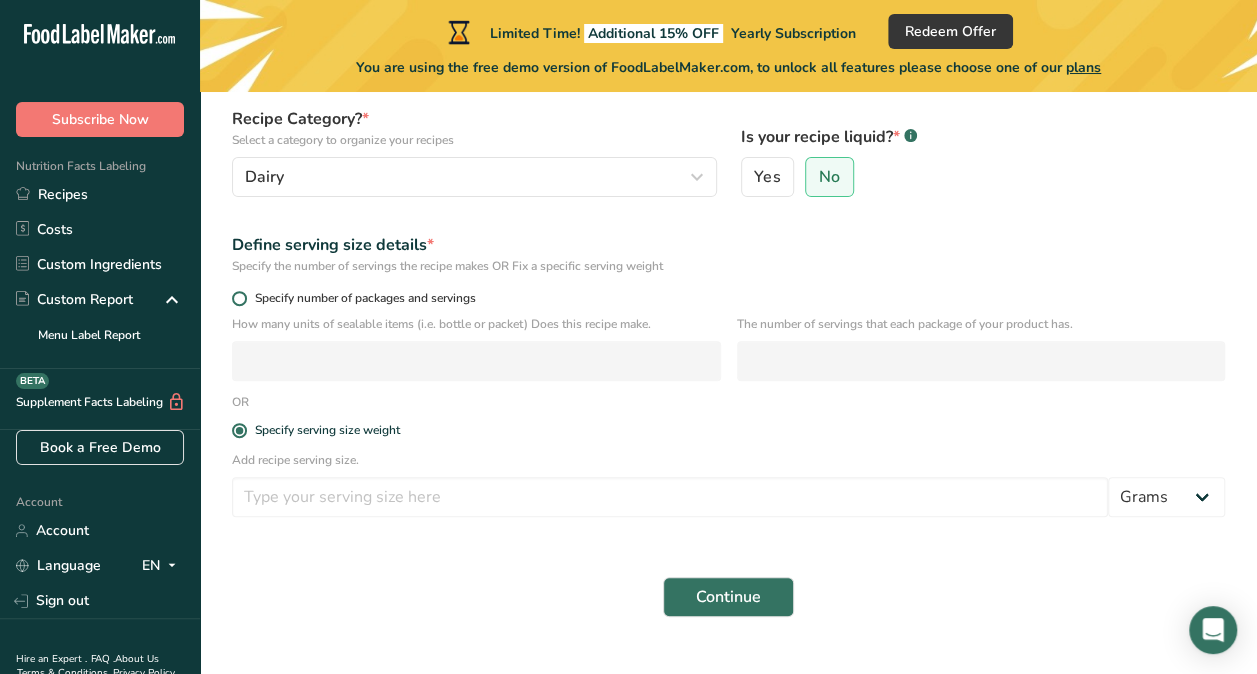 click on "Specify number of packages and servings" at bounding box center [361, 298] 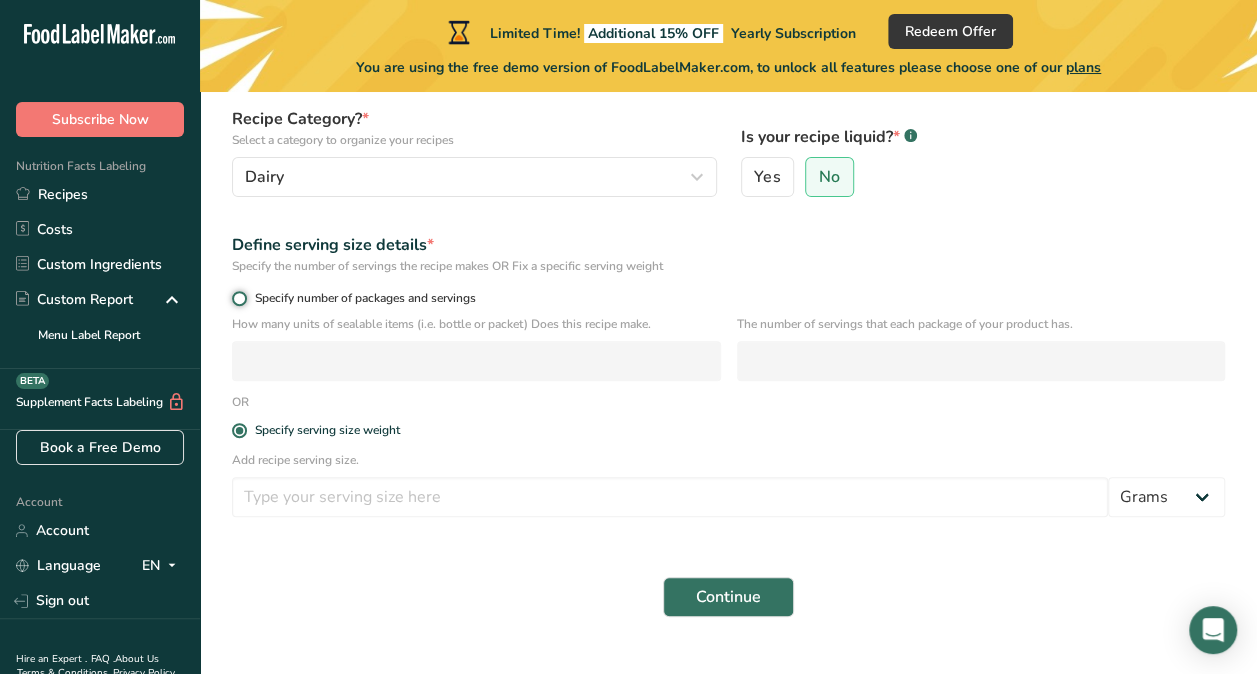 click on "Specify number of packages and servings" at bounding box center (238, 298) 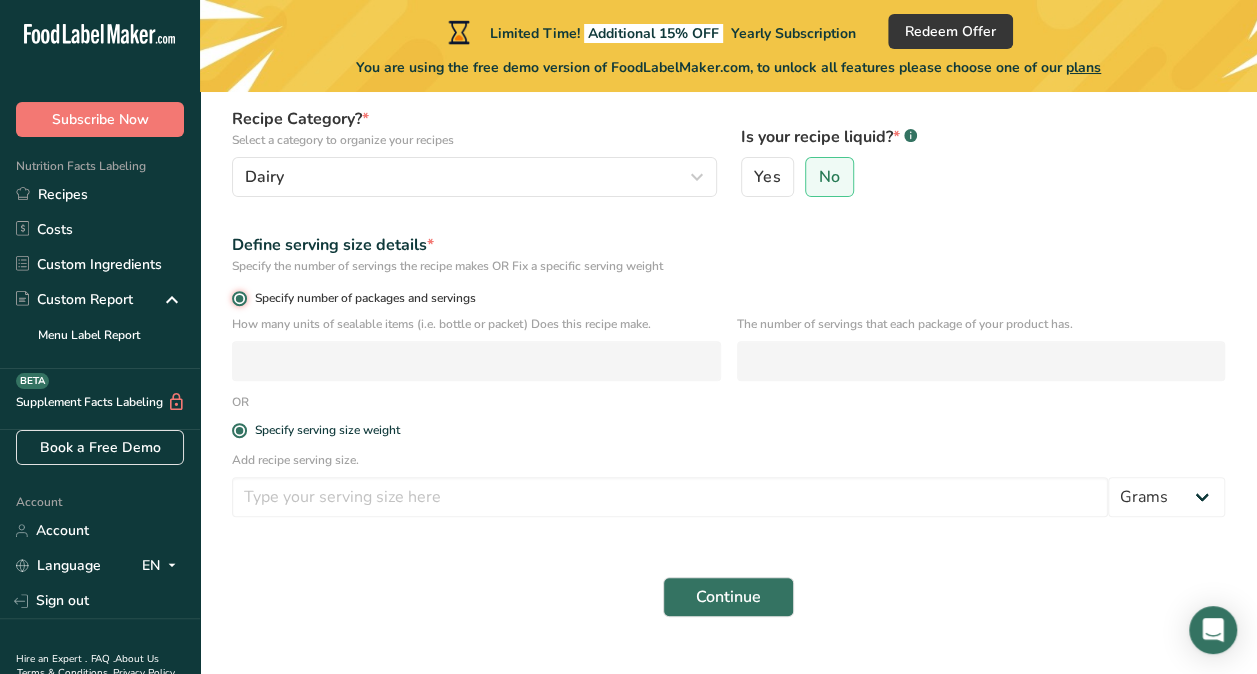 radio on "false" 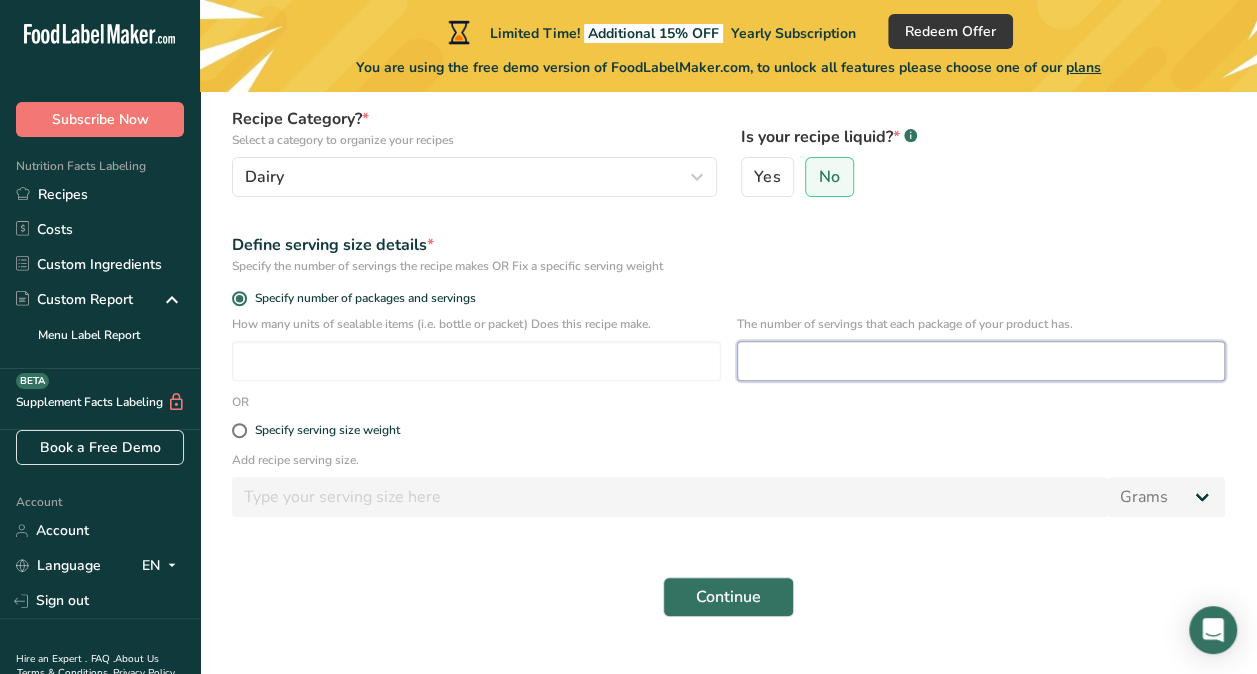 click at bounding box center (981, 361) 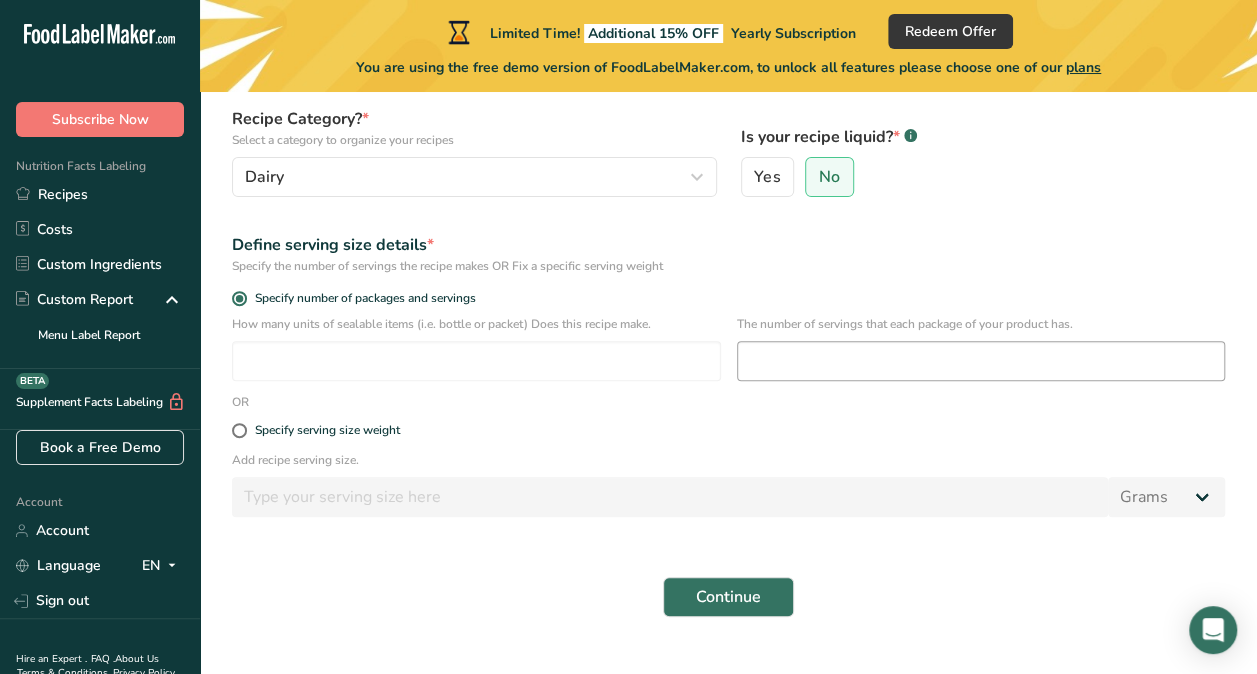 click on "Specify the number of servings the recipe makes OR Fix a specific serving weight" at bounding box center (728, 266) 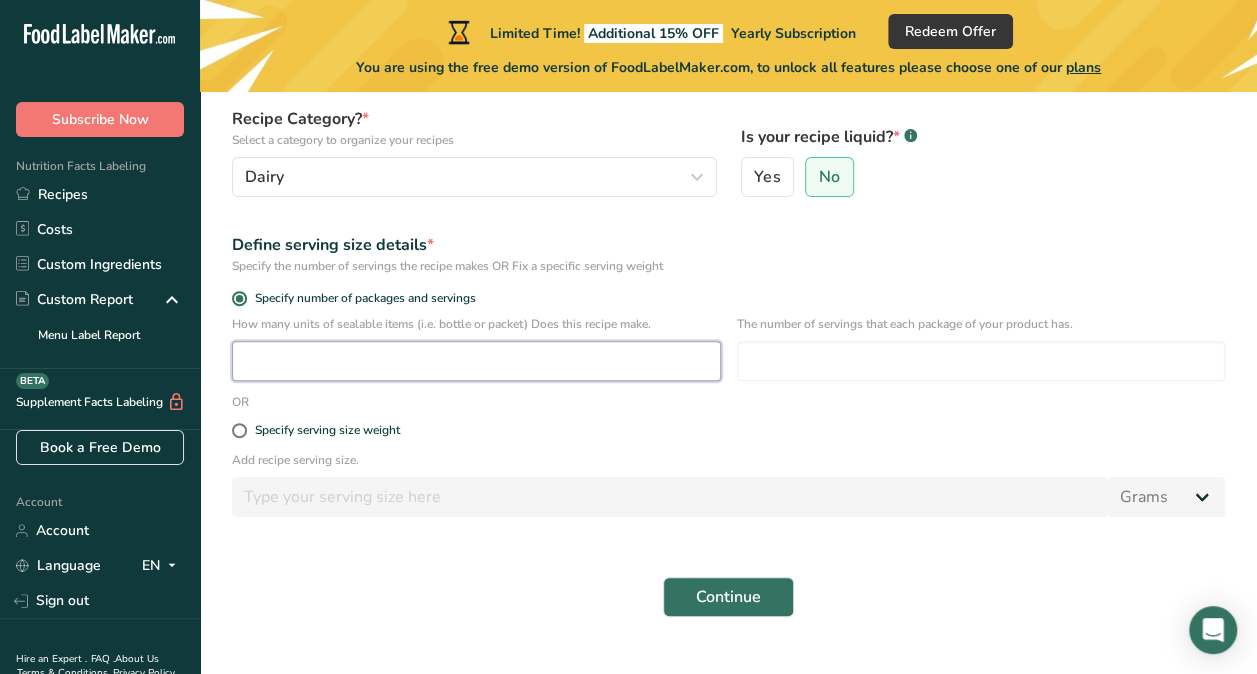 click at bounding box center [476, 361] 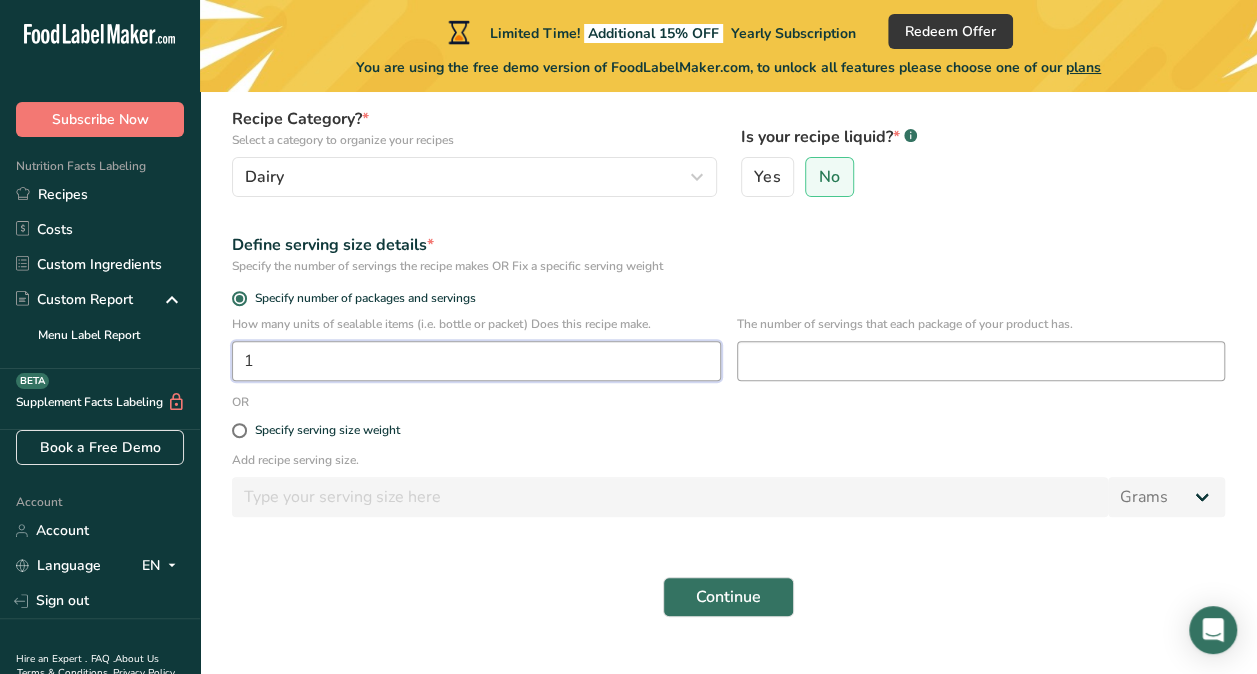 type on "1" 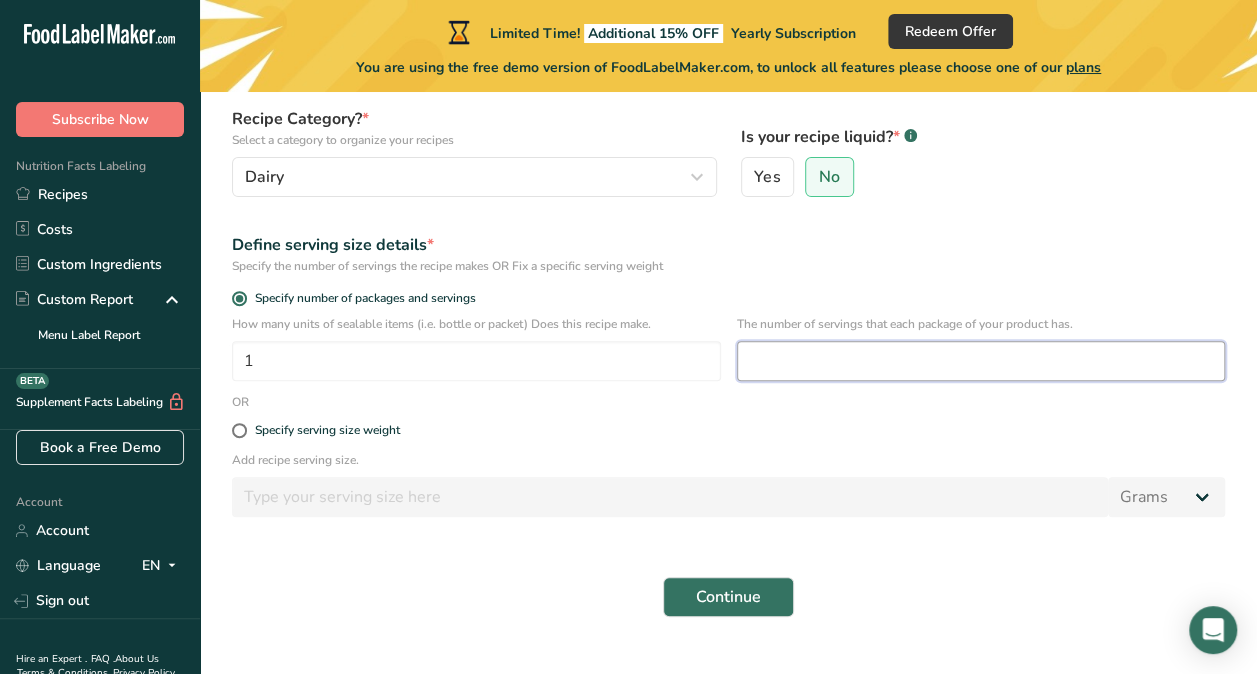 click at bounding box center [981, 361] 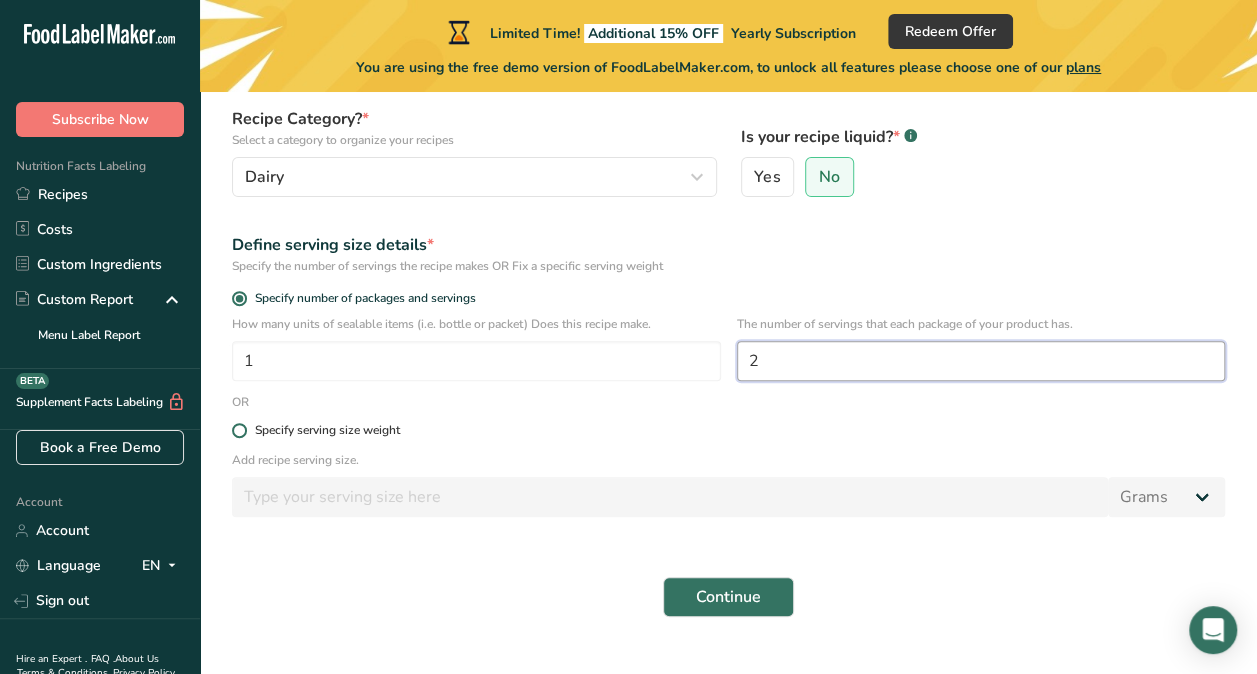 type on "2" 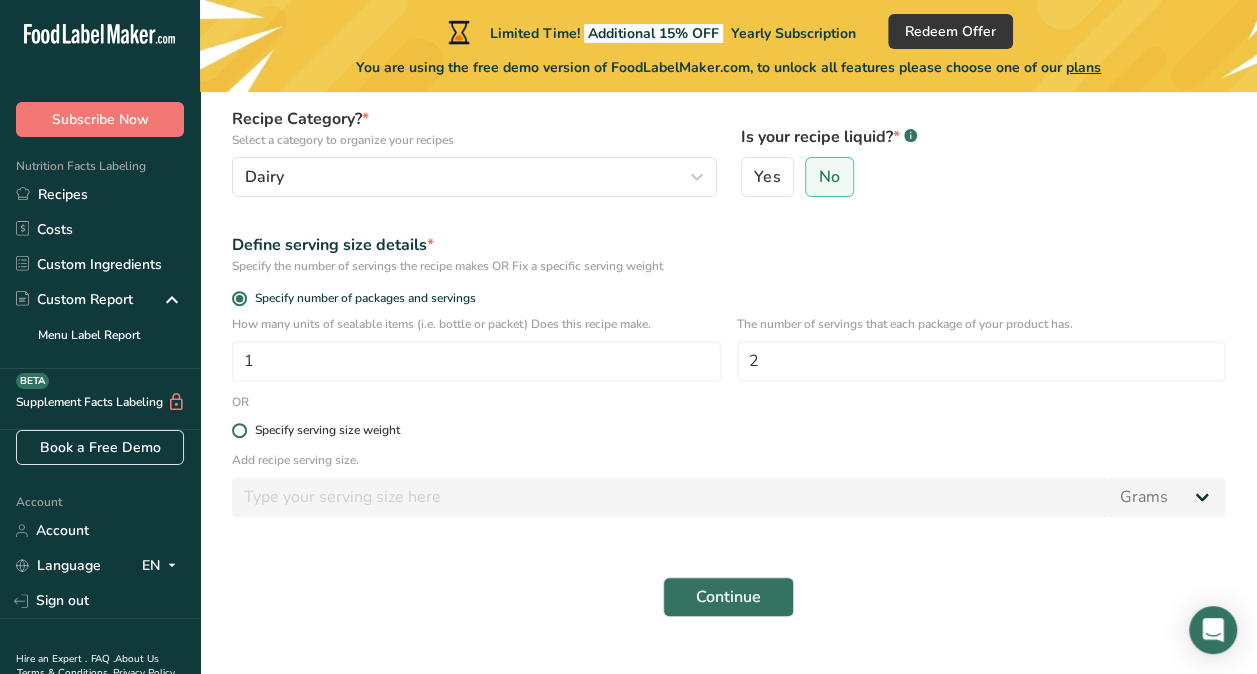 click on "Specify serving size weight" at bounding box center [728, 430] 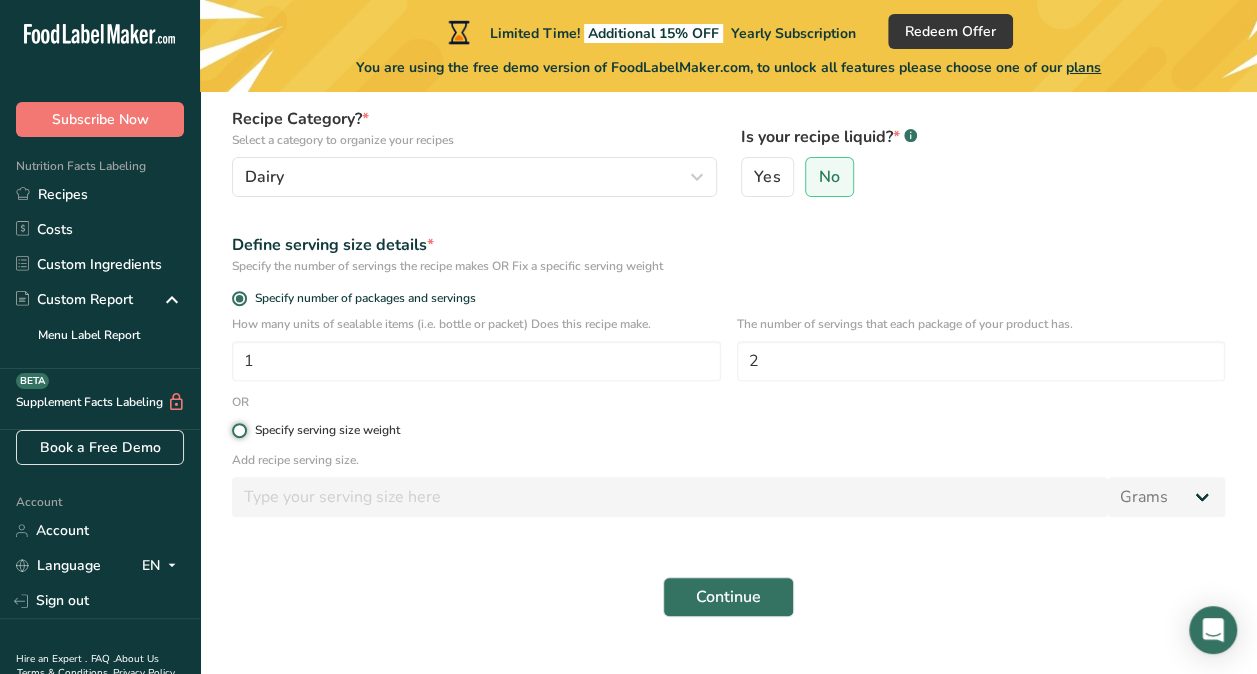 click on "Specify serving size weight" at bounding box center (238, 430) 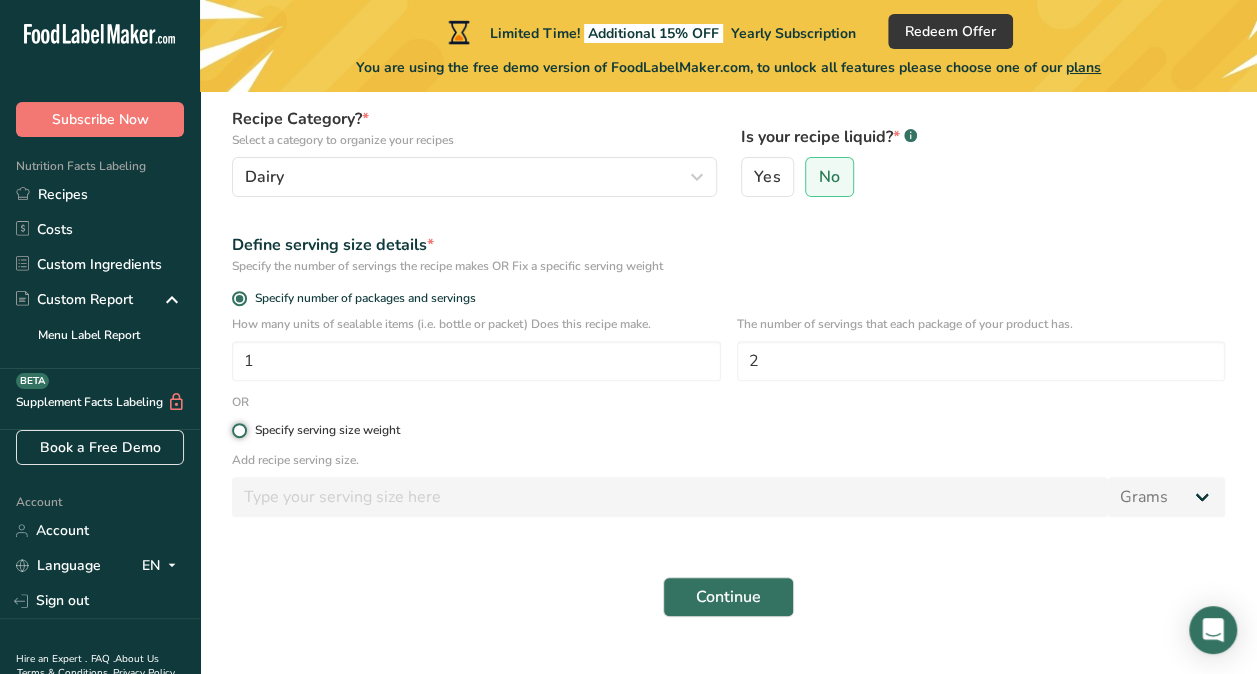 radio on "true" 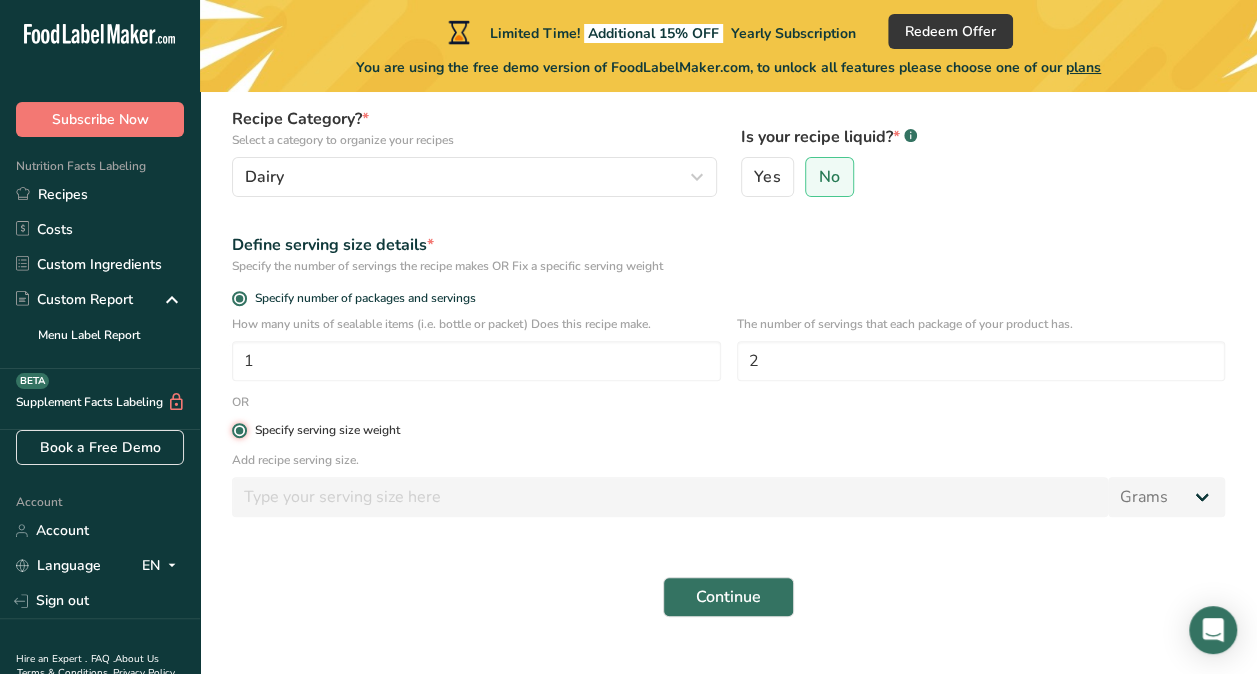 radio on "false" 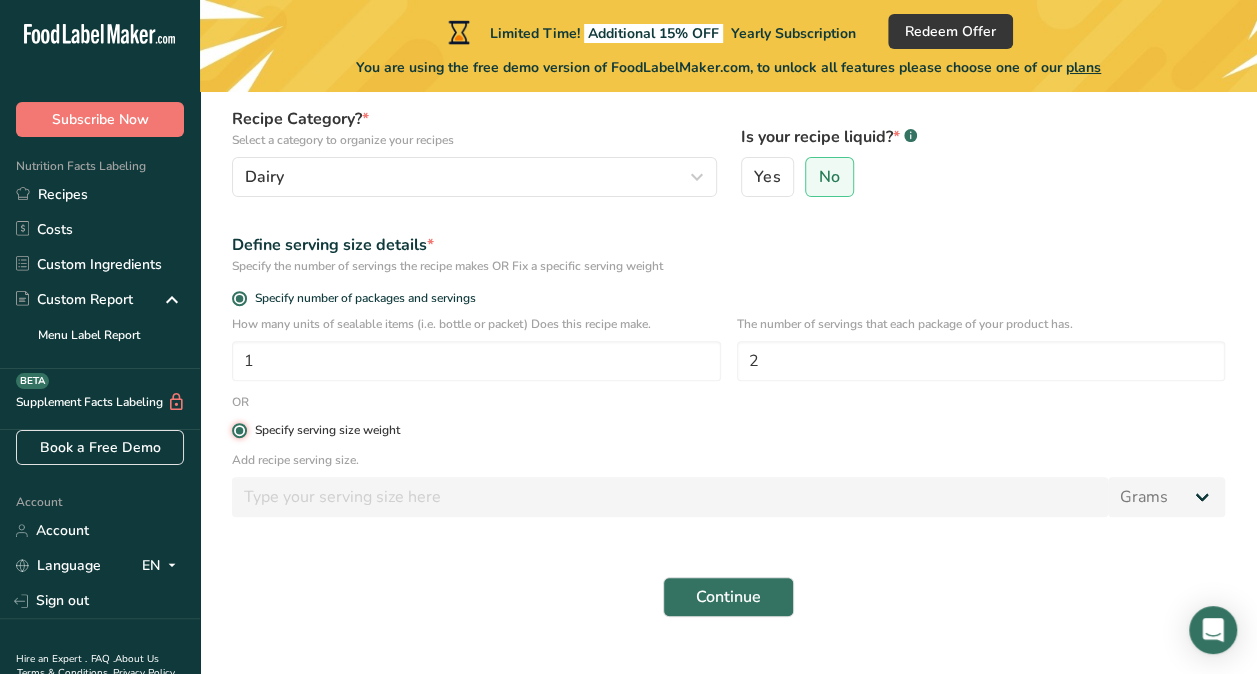 type 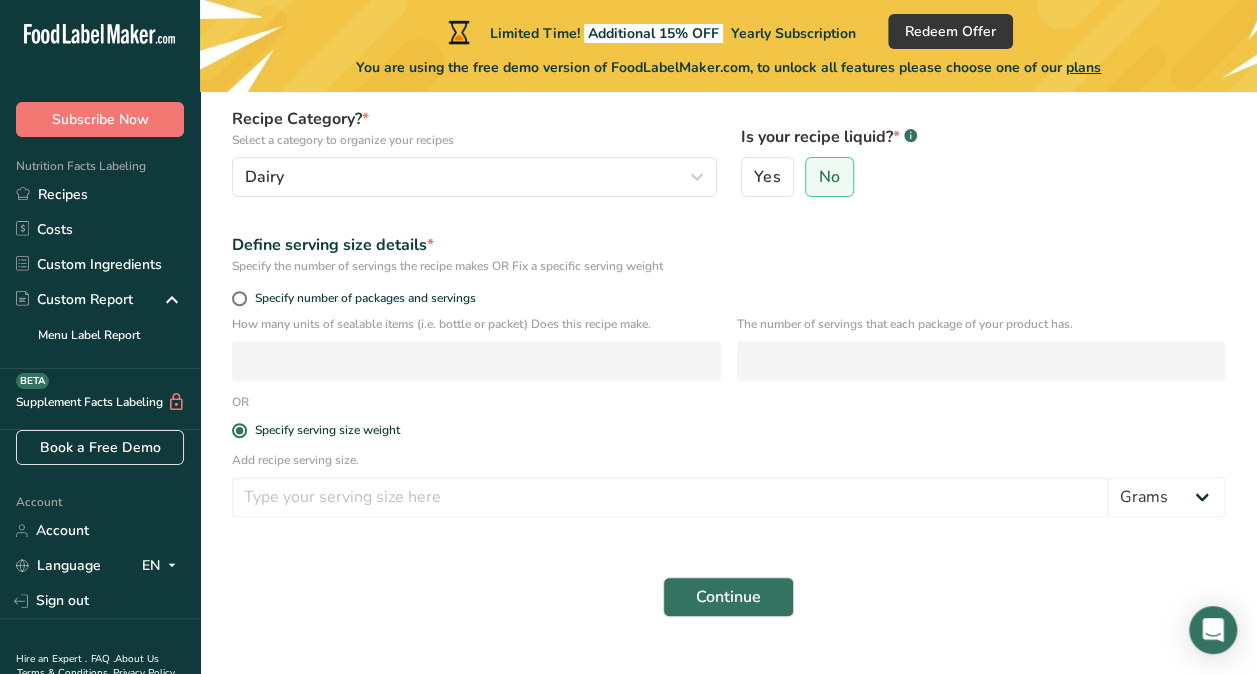 click on "Continue" at bounding box center [728, 597] 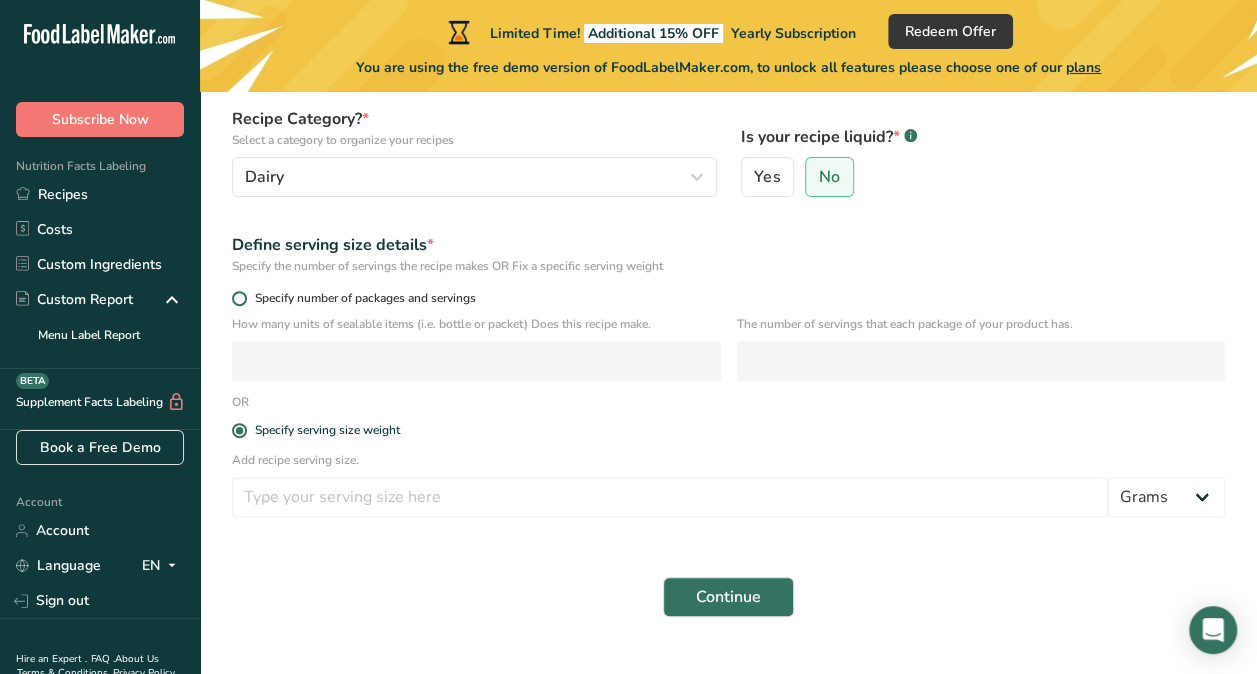 click on "Specify number of packages and servings" at bounding box center (361, 298) 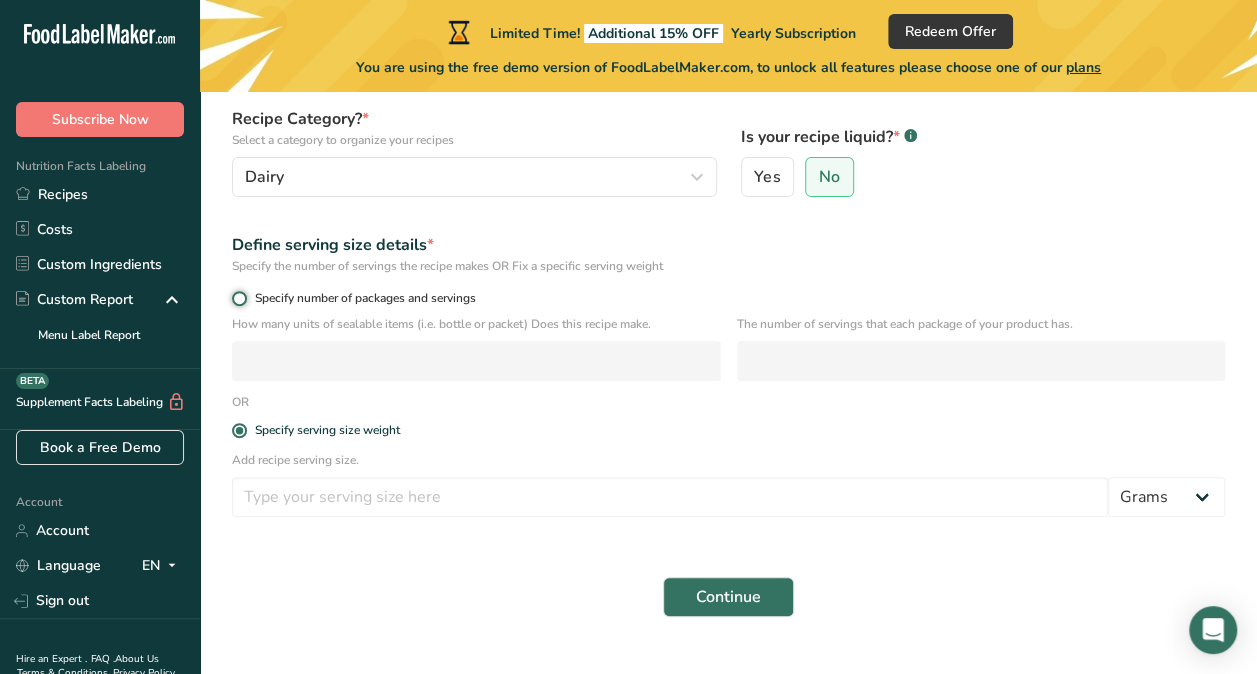click on "Specify number of packages and servings" at bounding box center [238, 298] 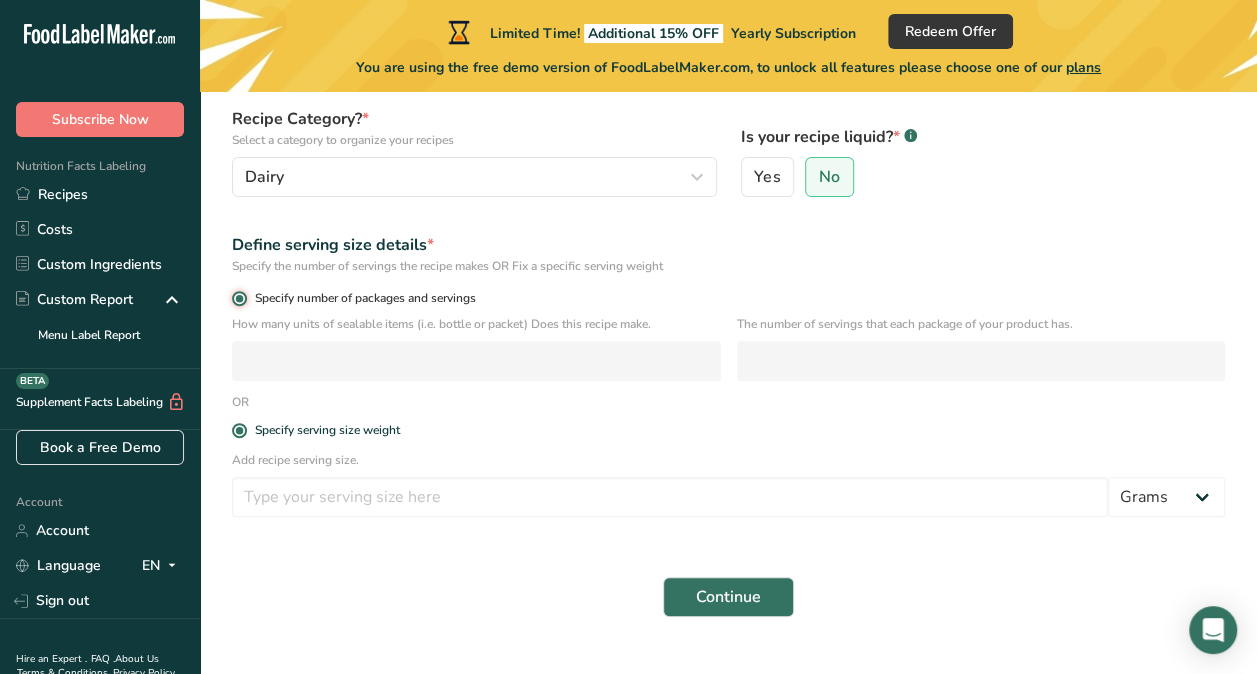 radio on "false" 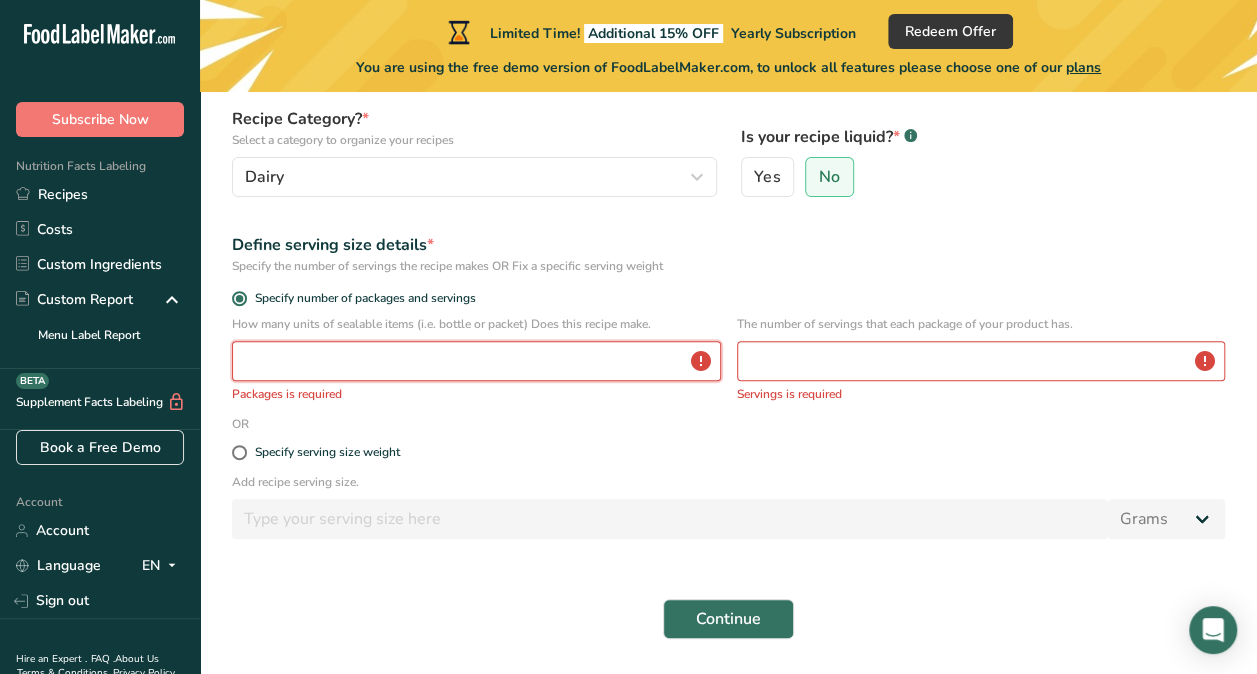 click at bounding box center (476, 361) 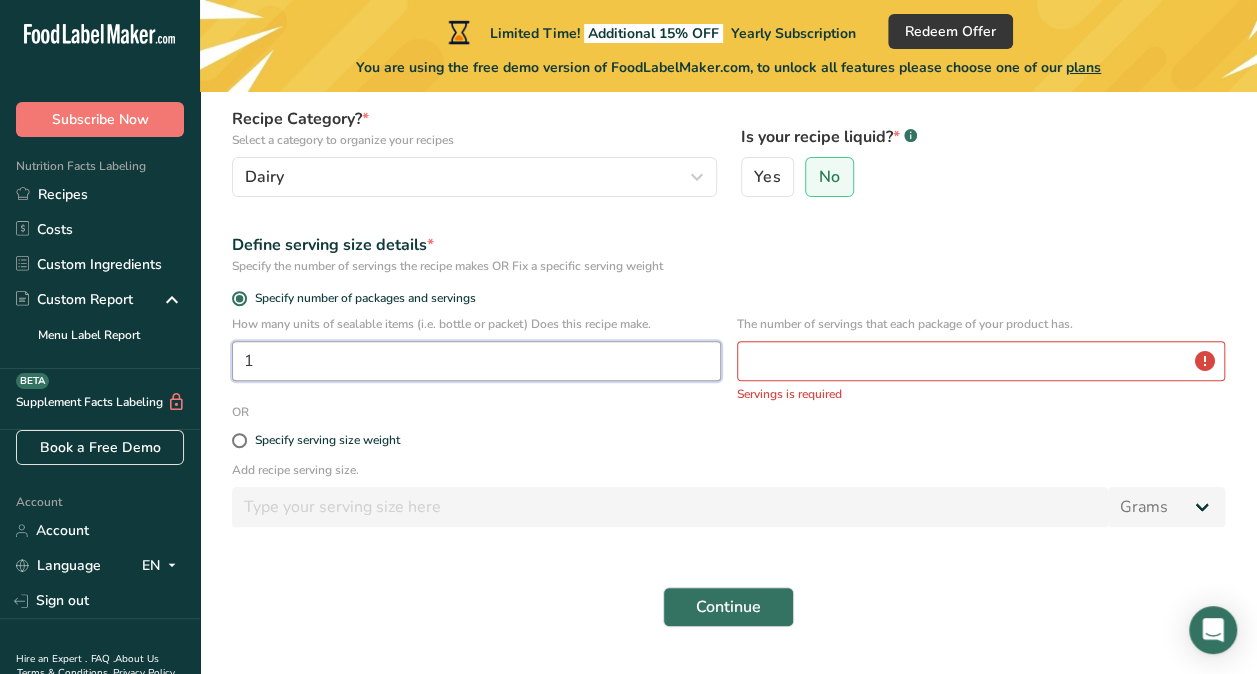 type on "1" 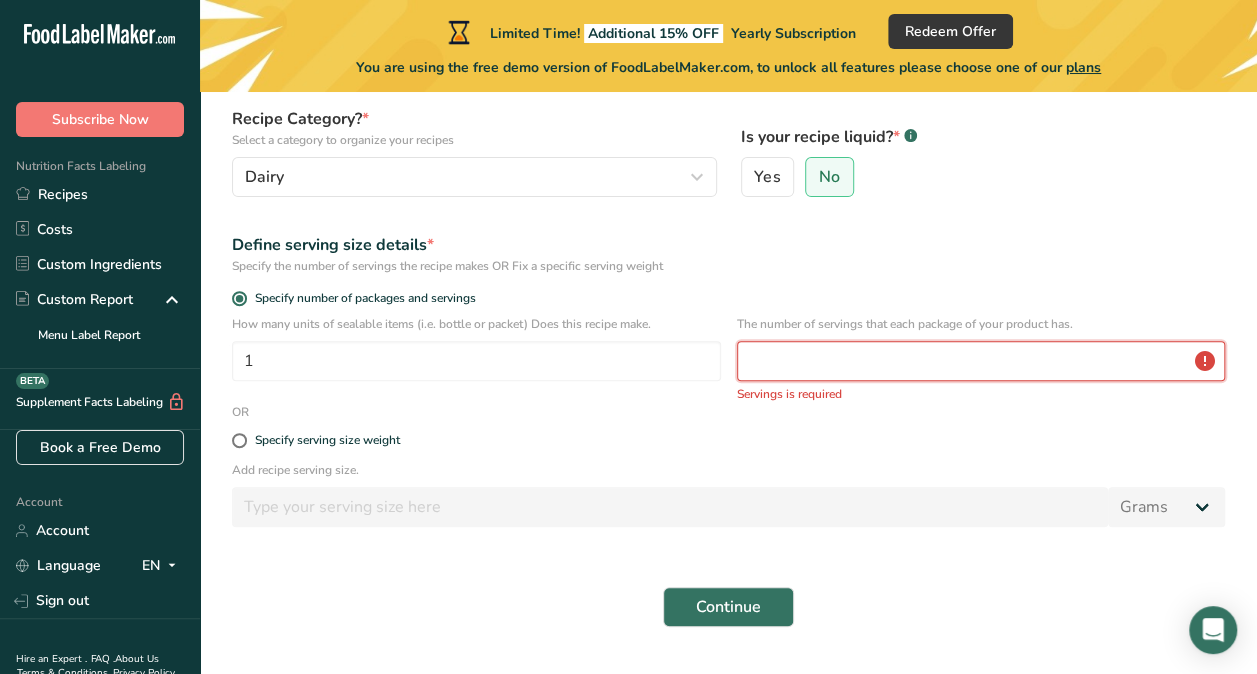 click at bounding box center [981, 361] 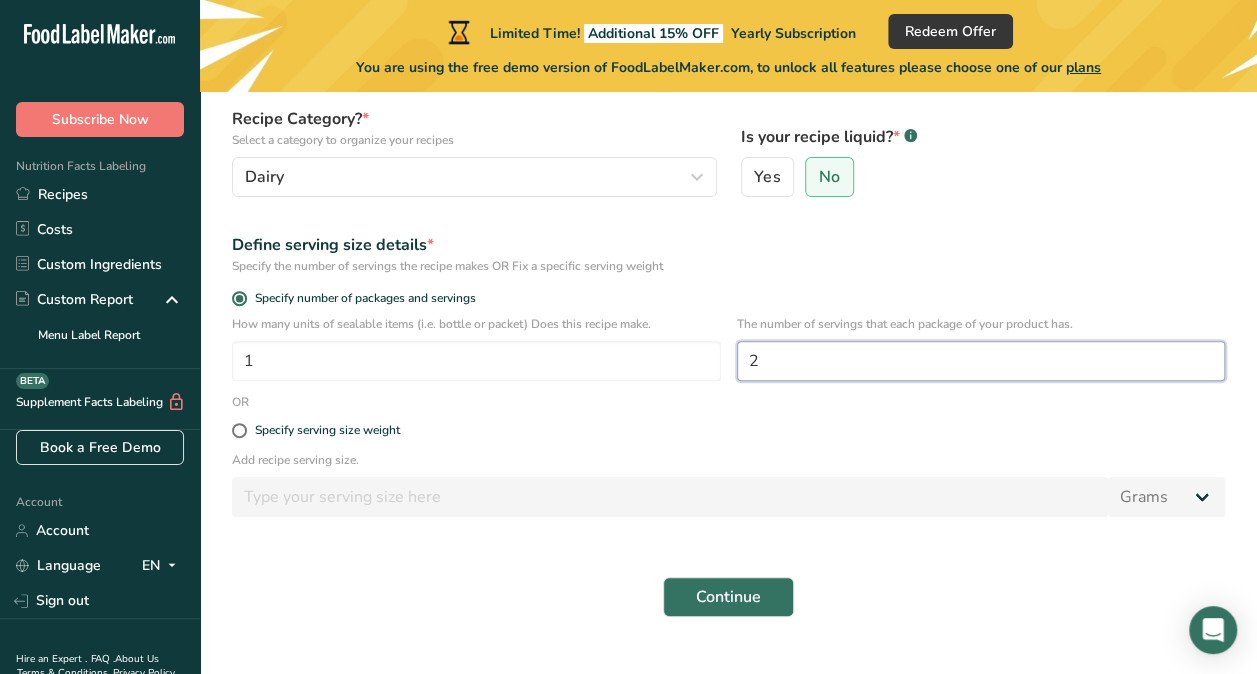 type on "2" 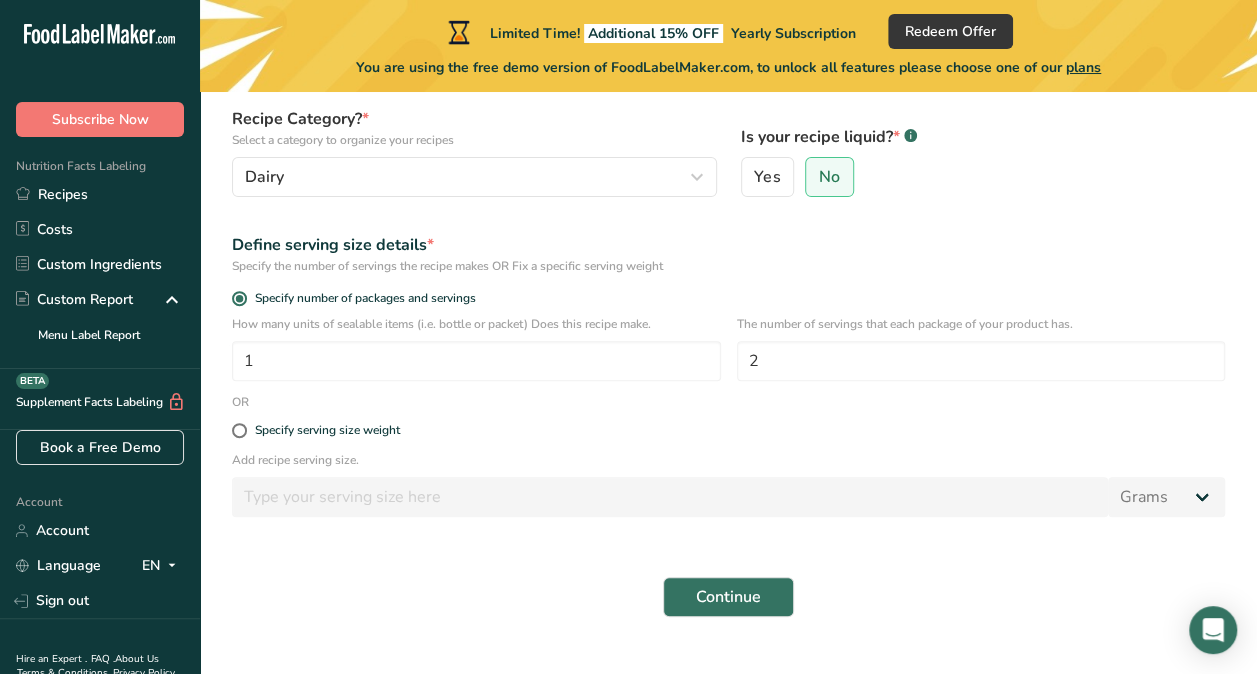 click on "Recipe name *   Whipped Feta Dip
Recipe code
.a-a{fill:#347362;}.b-a{fill:#fff;}           1
Recipe Category? *
Select a category to organize your recipes
Dairy
Standard Categories
Custom Categories
.a-a{fill:#347362;}.b-a{fill:#fff;}
Baked Goods
Beverages
Confectionery
Cooked Meals, Salads, & Sauces
Dairy
Snacks
Add New Category
Is your recipe liquid? *   .a-a{fill:#347362;}.b-a{fill:#fff;}           Yes   No
Define serving size details *
Specify the number of servings the recipe makes OR Fix a specific serving weight
Specify number of packages and servings
1     2
OR" at bounding box center [728, 308] 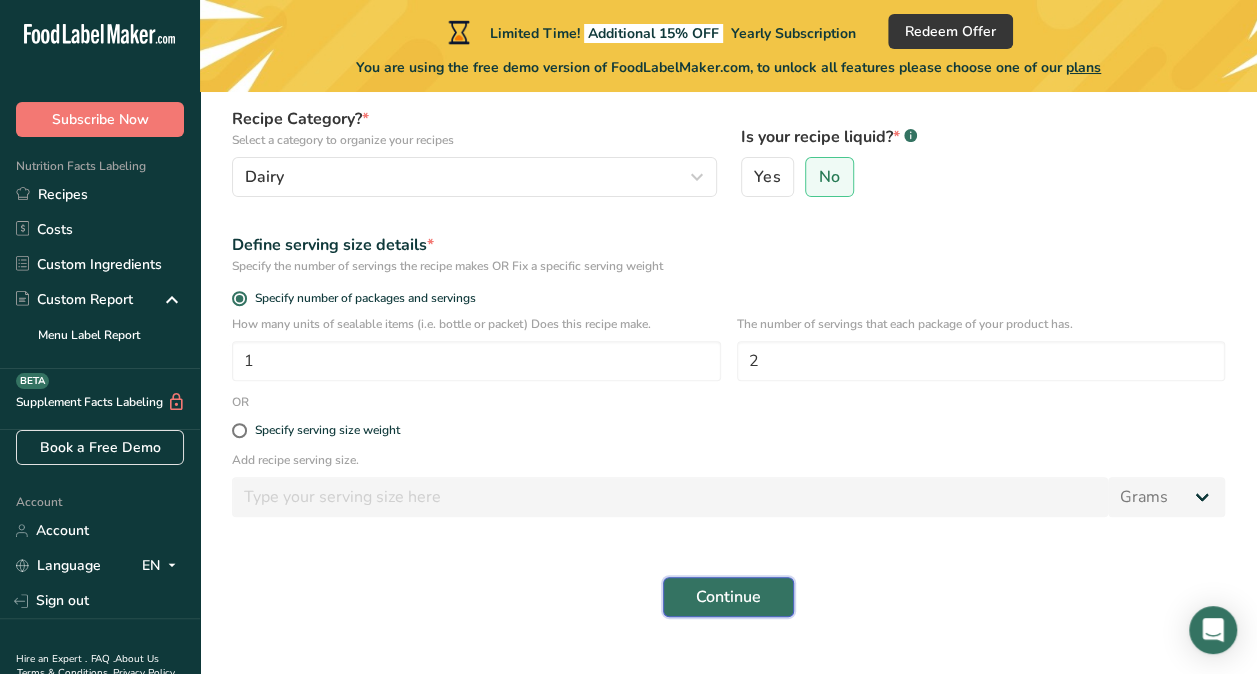 click on "Continue" at bounding box center [728, 597] 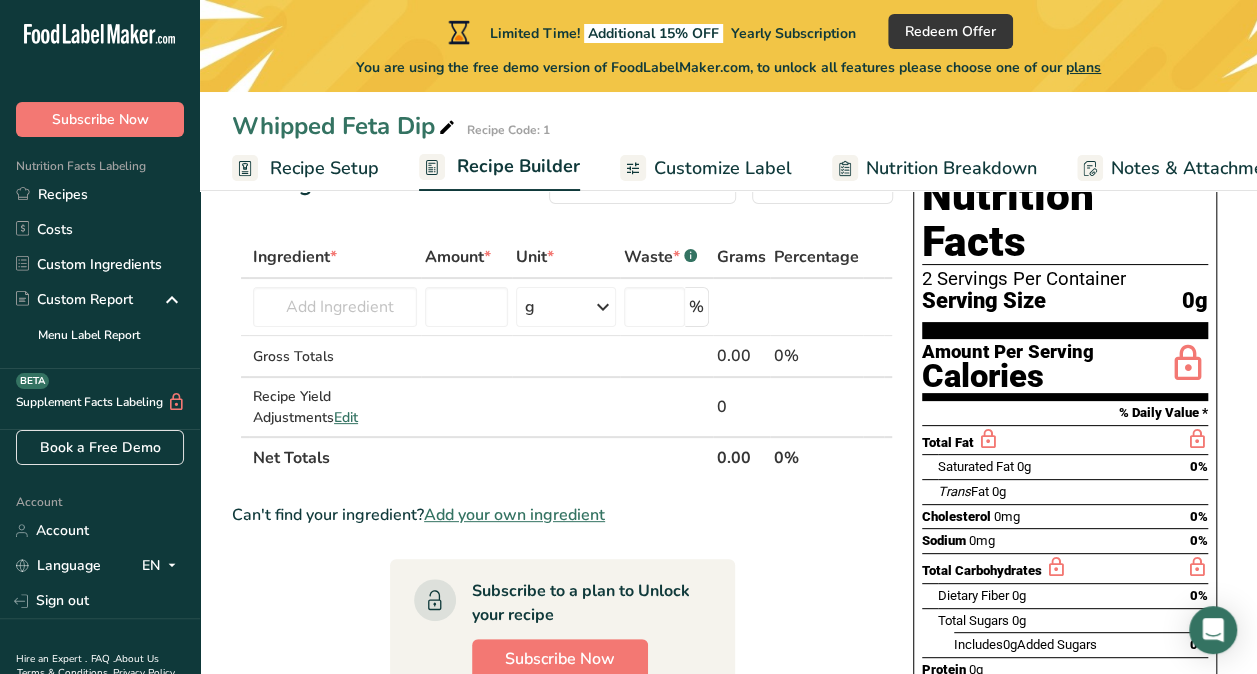 scroll, scrollTop: 76, scrollLeft: 0, axis: vertical 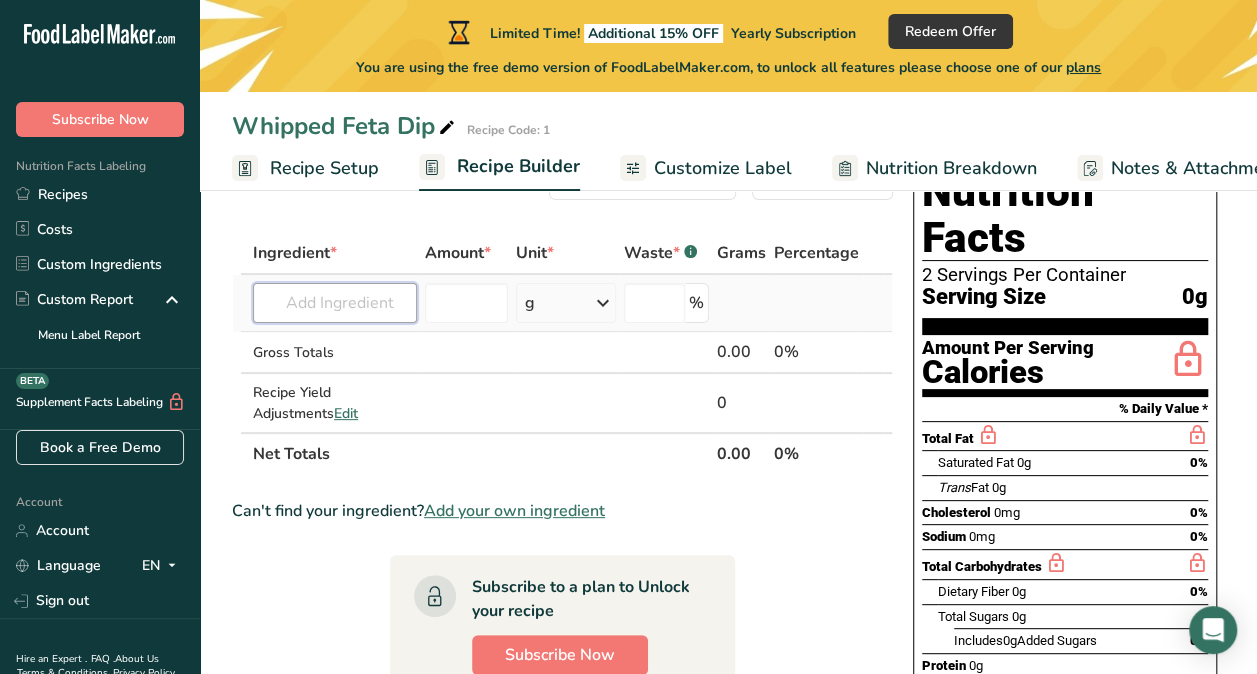 click at bounding box center [335, 303] 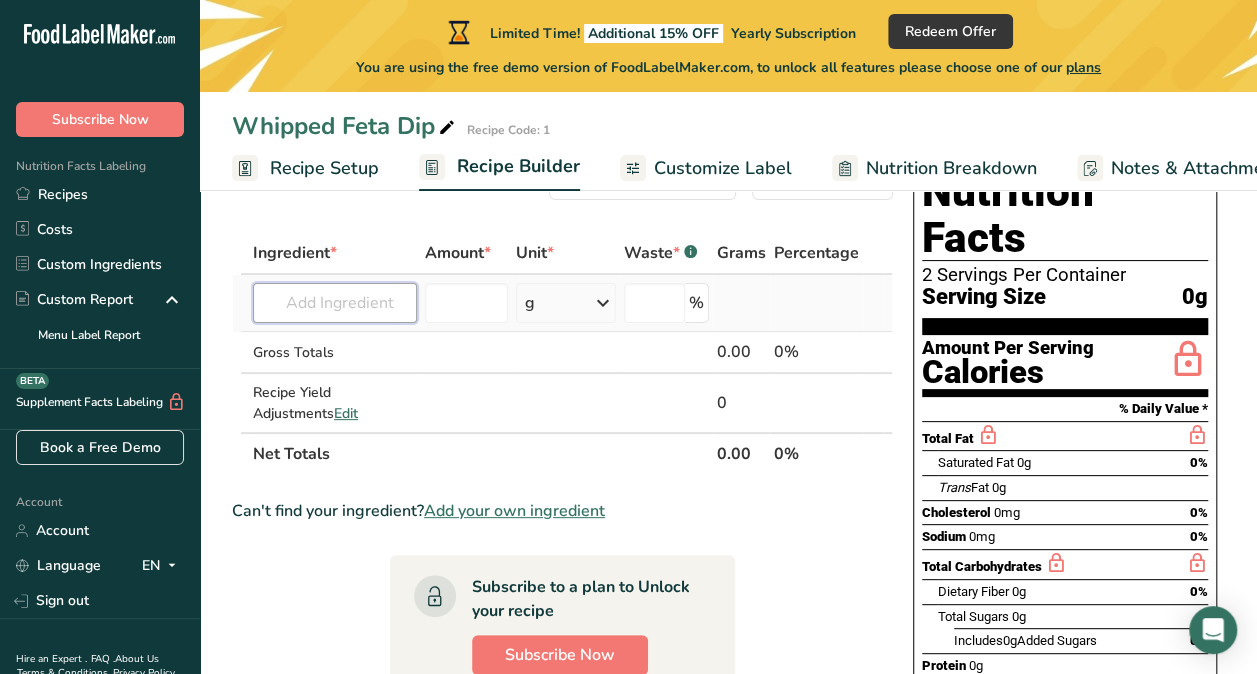 paste on "F" 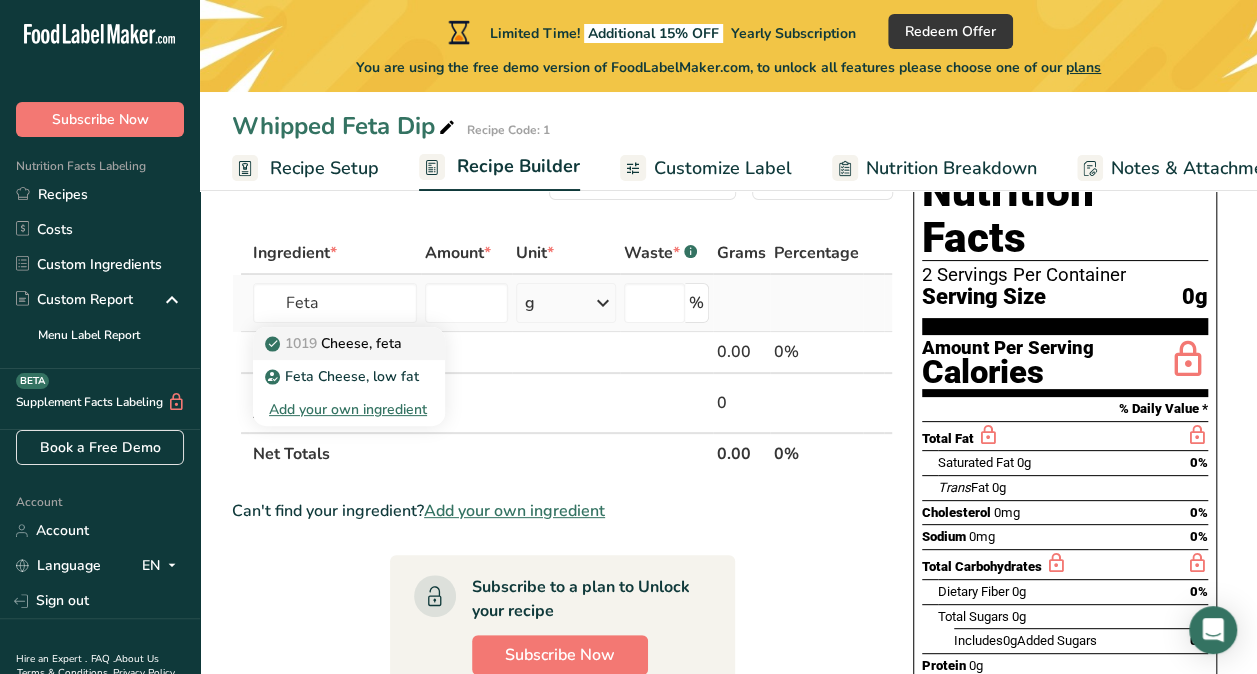 click on "1019
Cheese, feta" at bounding box center [335, 343] 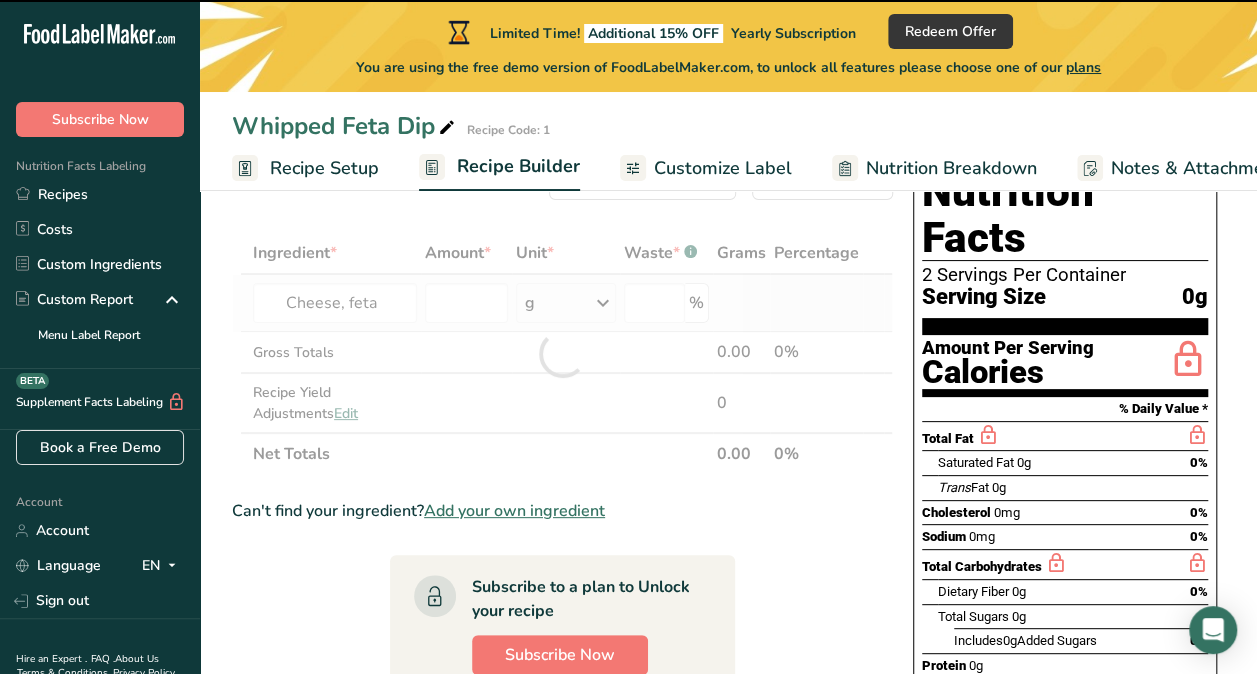 type on "0" 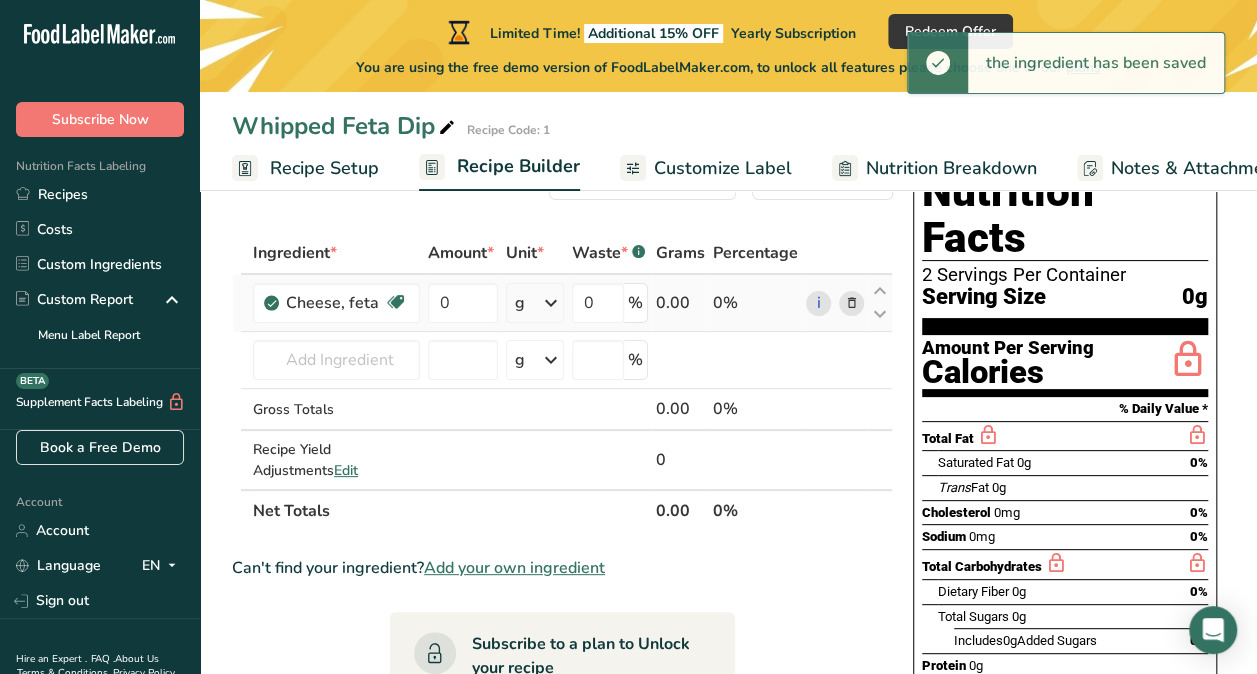 click at bounding box center [551, 303] 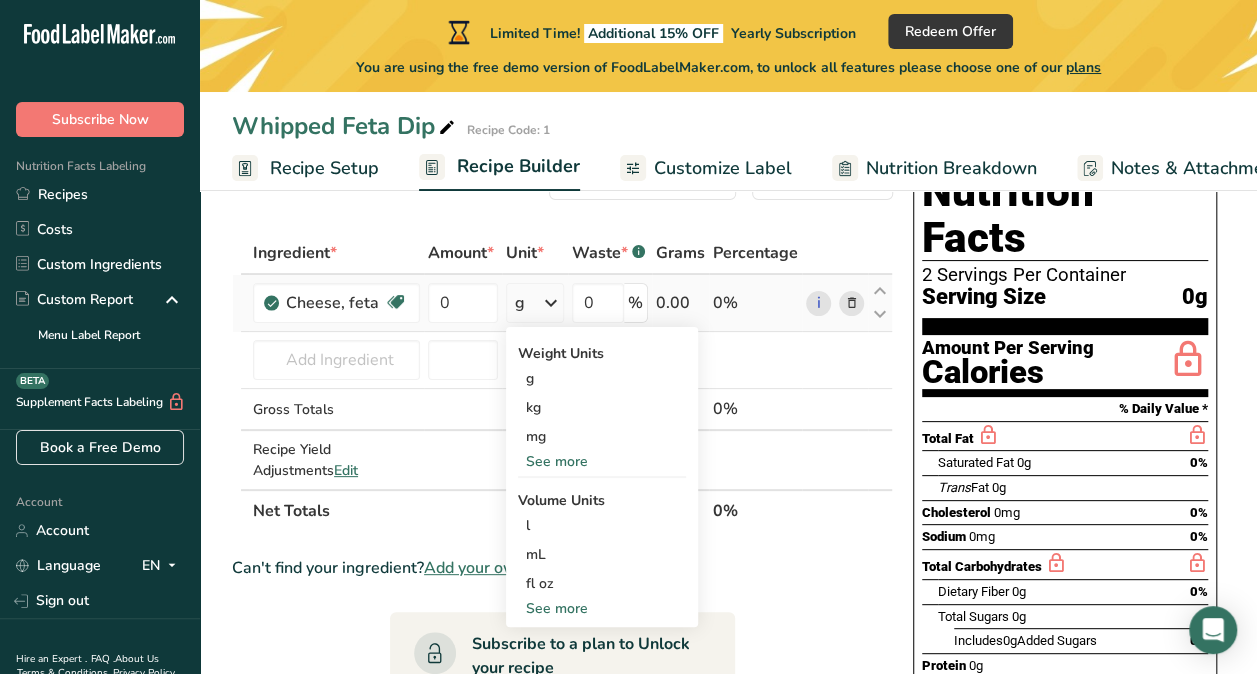 click on "See more" at bounding box center [602, 461] 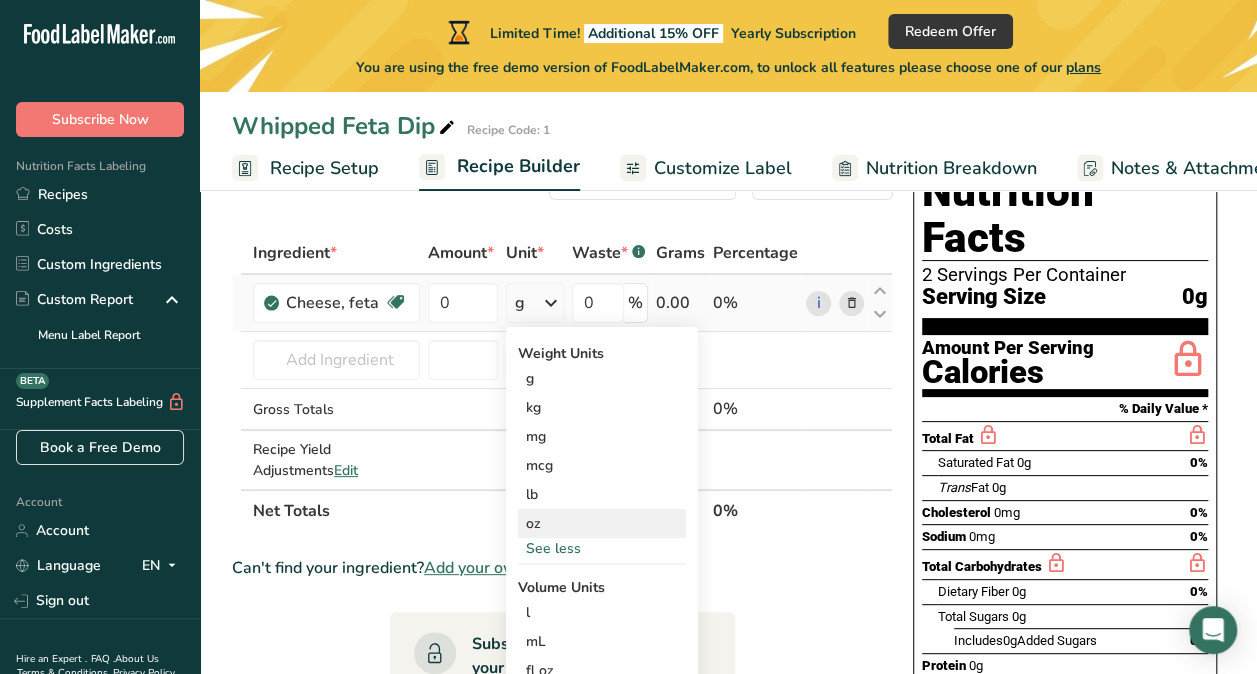 click on "oz" at bounding box center (602, 523) 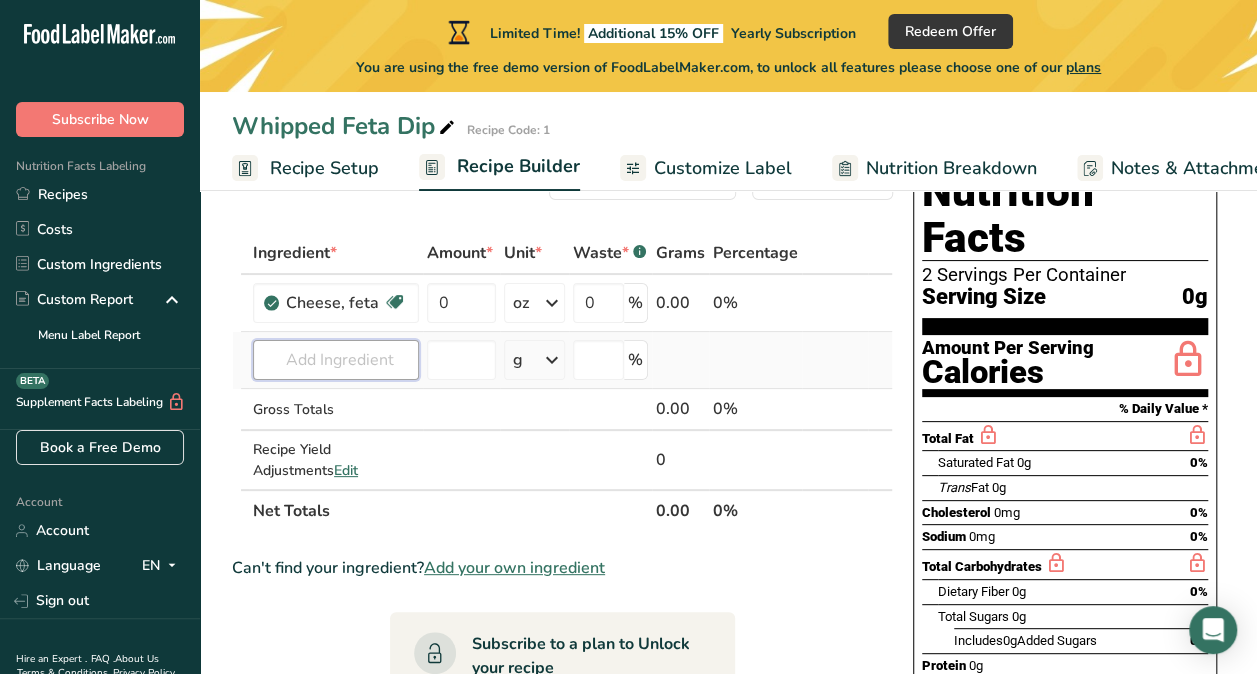 click at bounding box center [336, 360] 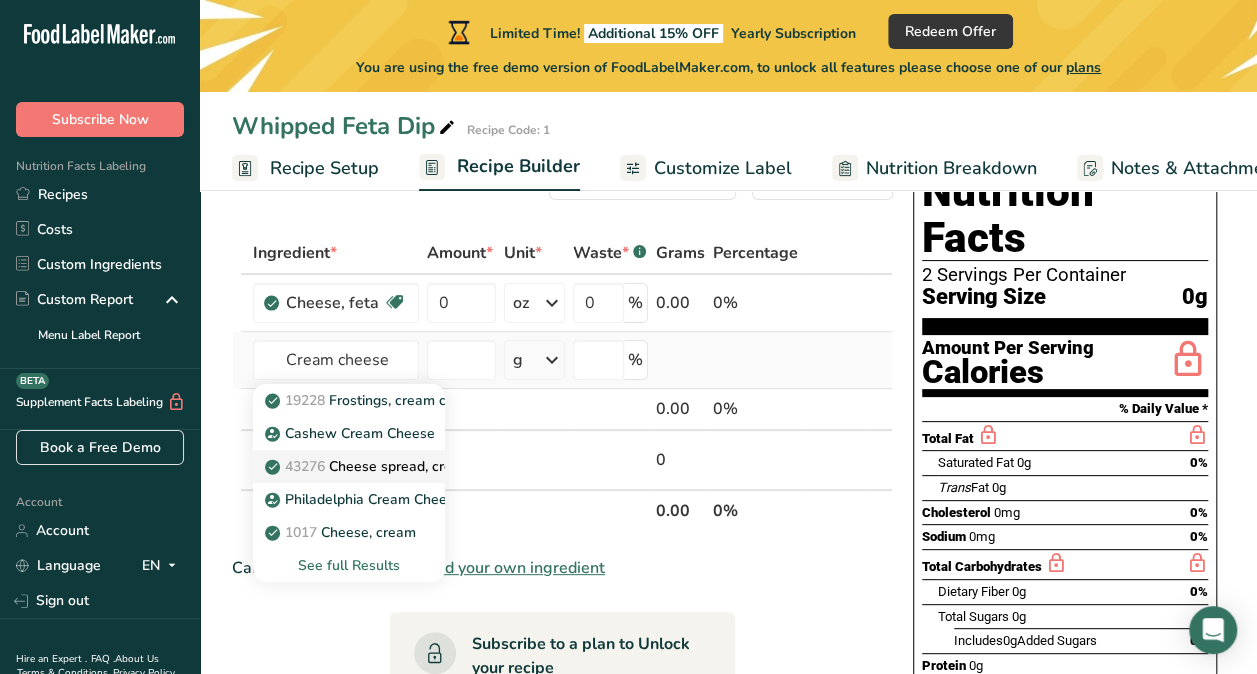 click on "43276
Cheese spread, cream cheese base" at bounding box center [413, 466] 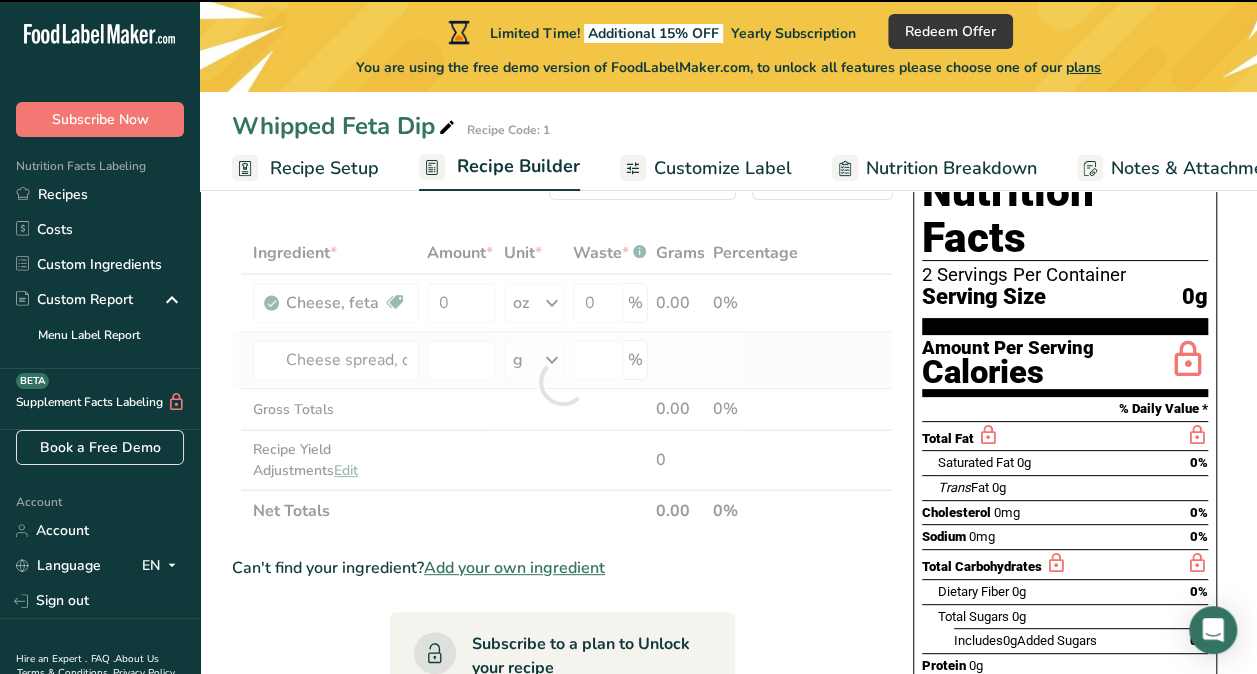 type on "0" 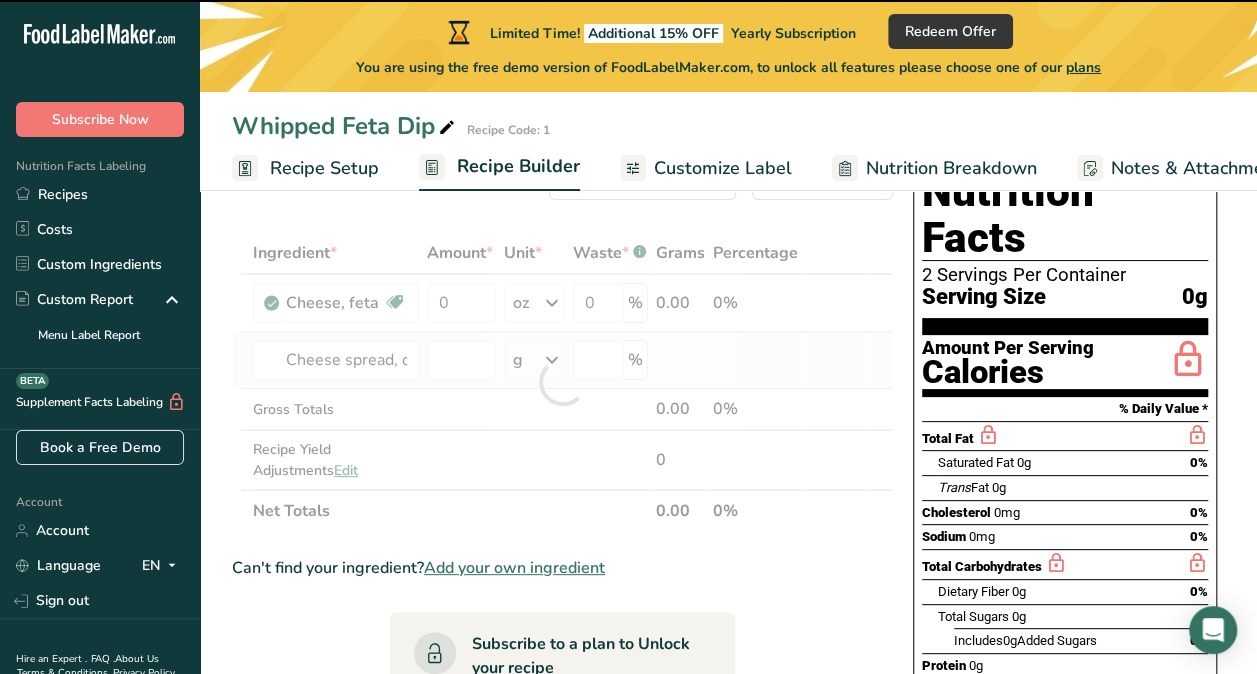type on "0" 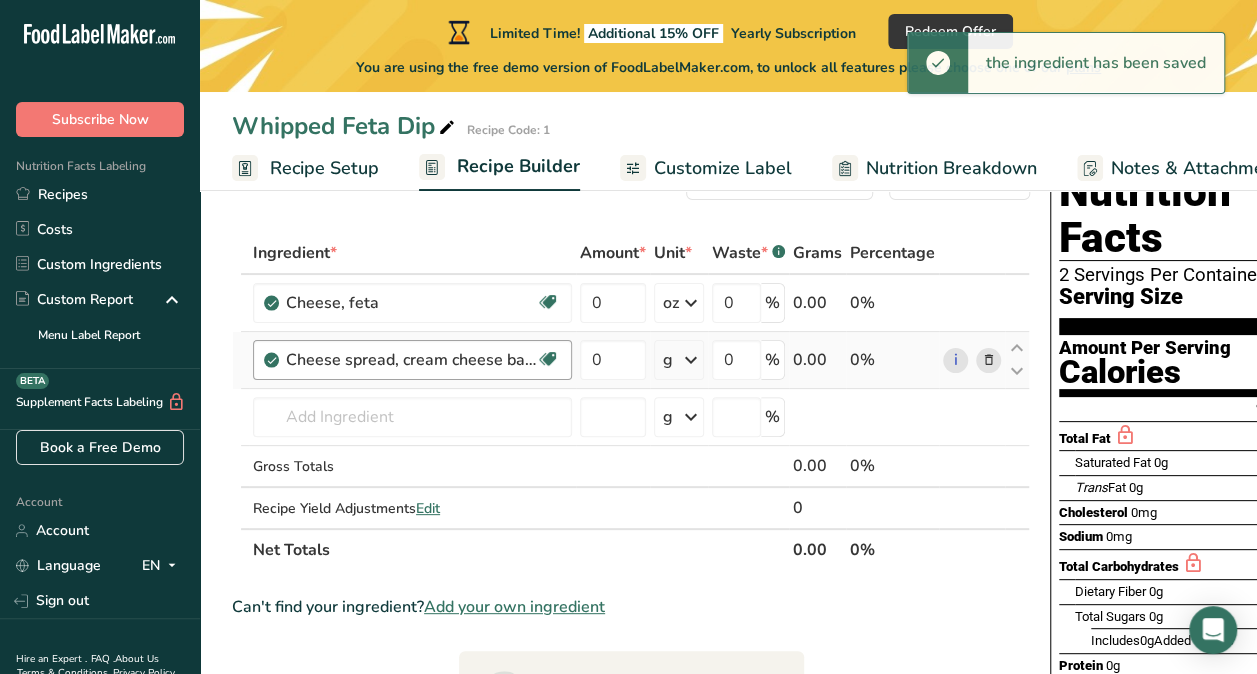 click on "Cheese spread, cream cheese base" at bounding box center [411, 360] 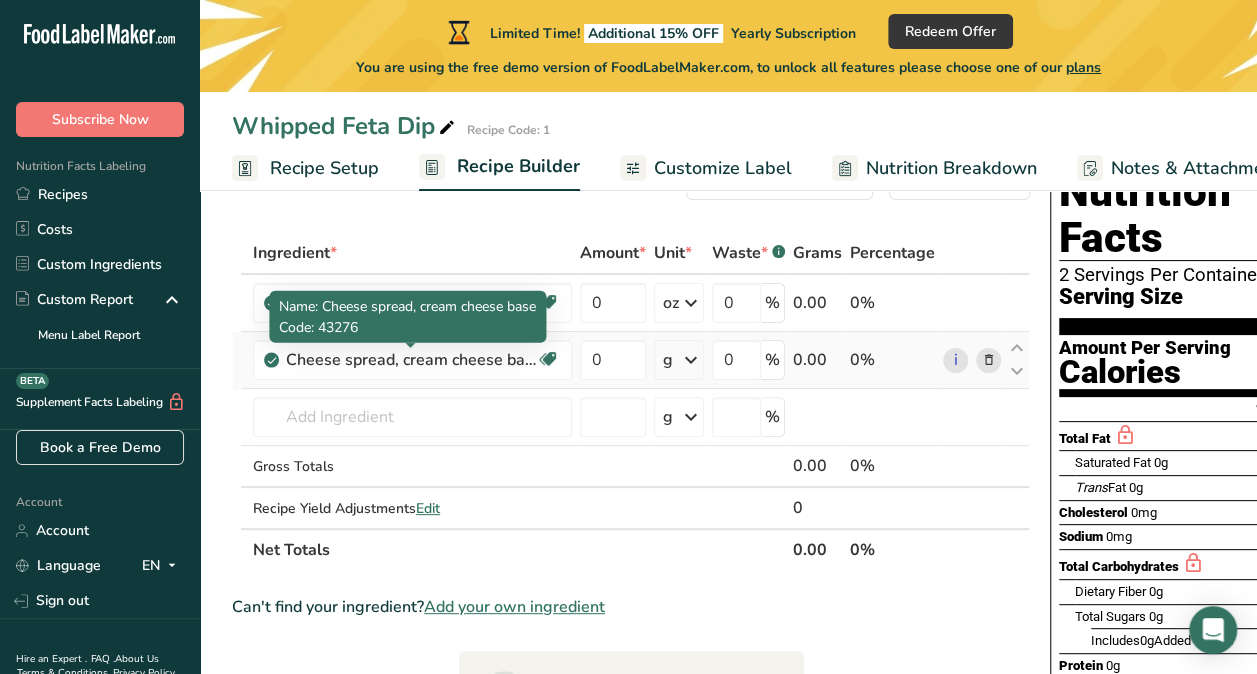 click at bounding box center [237, 360] 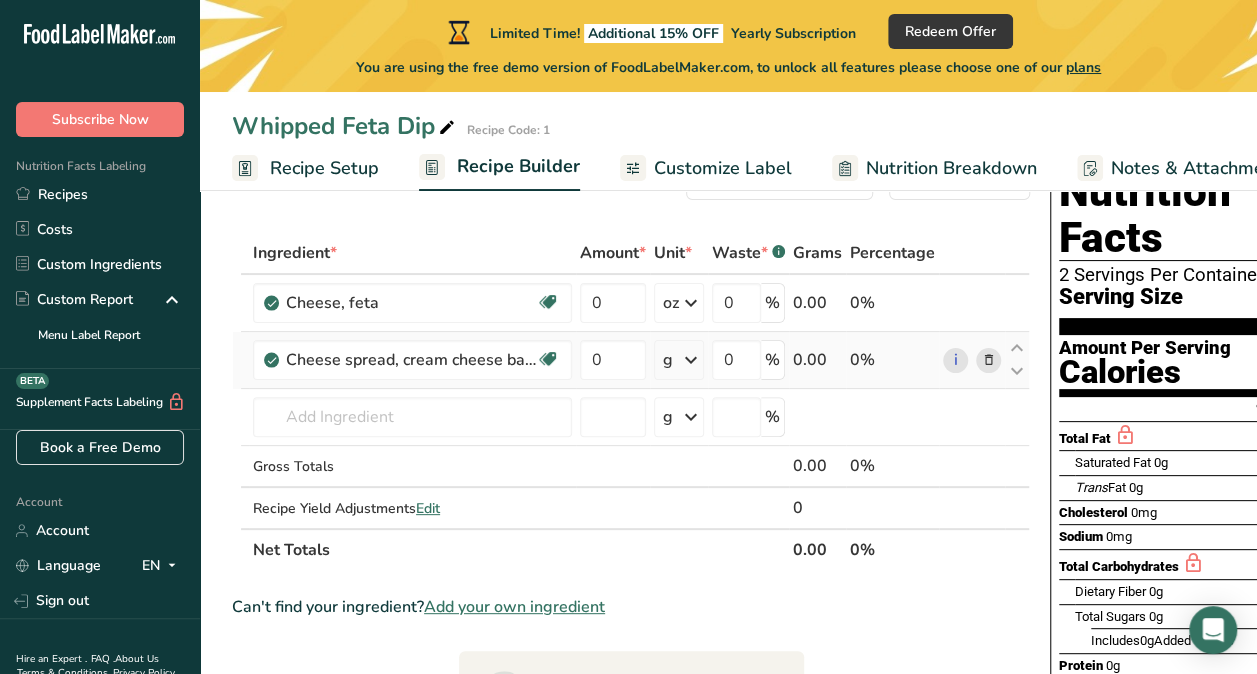 click at bounding box center [691, 360] 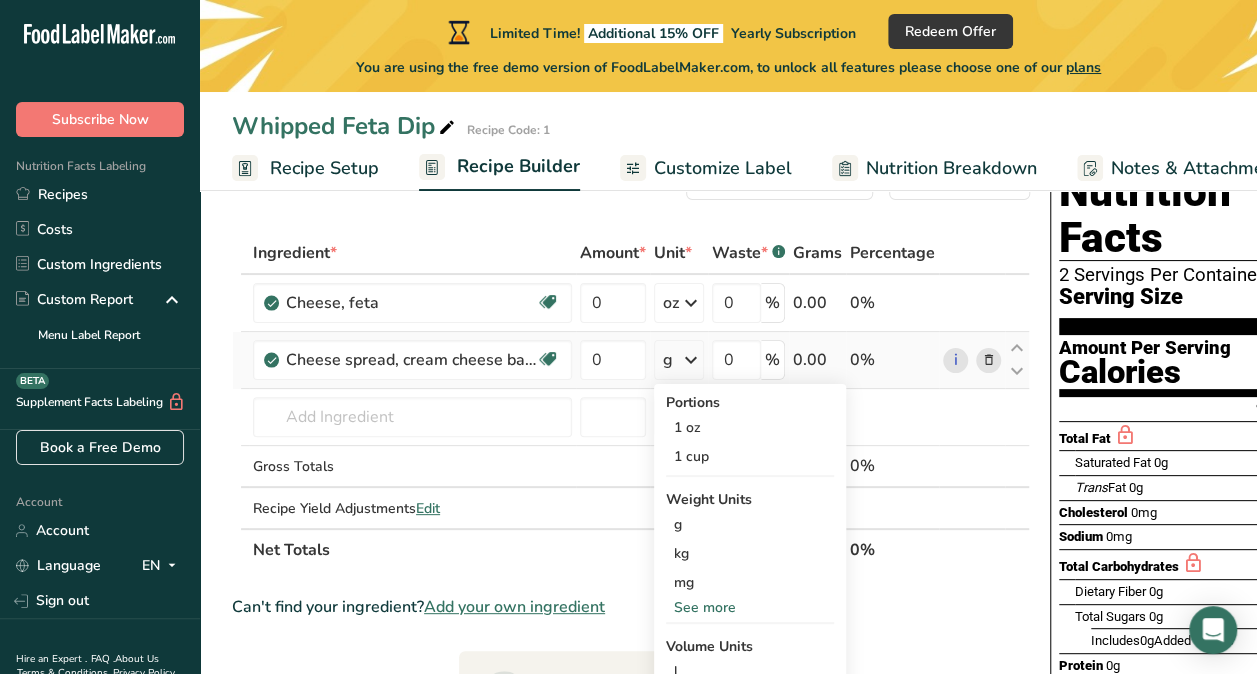 click on "See more" at bounding box center [750, 607] 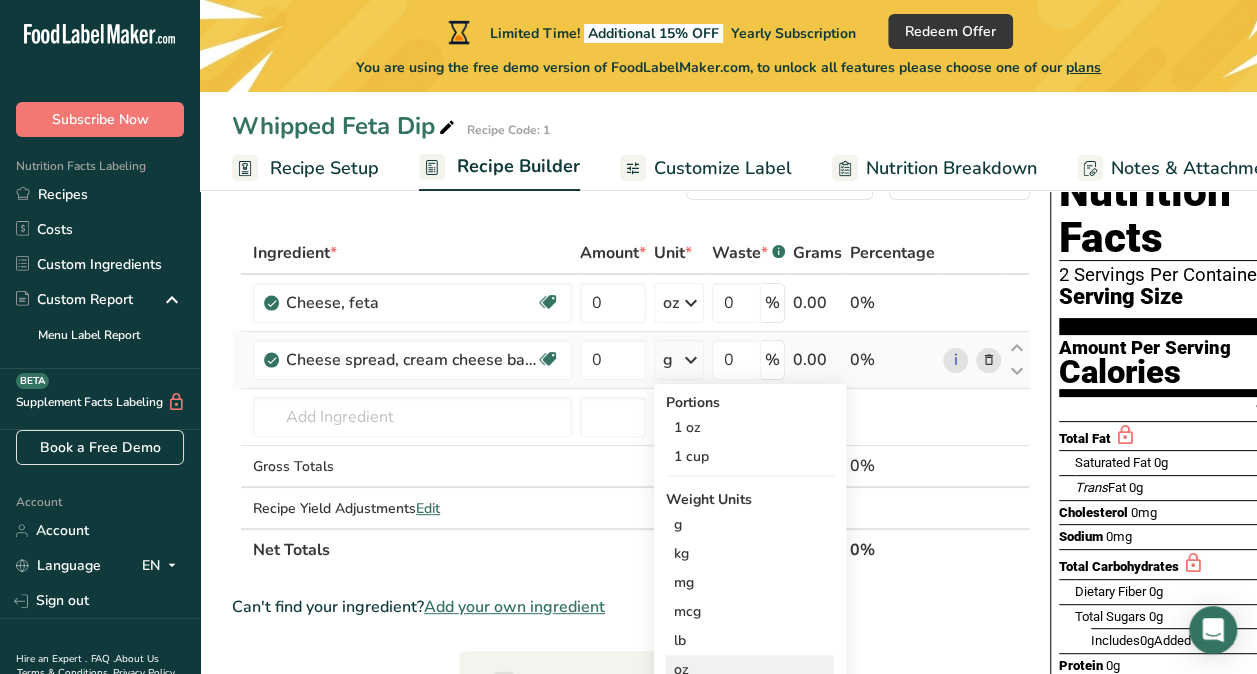 click on "oz" at bounding box center [750, 669] 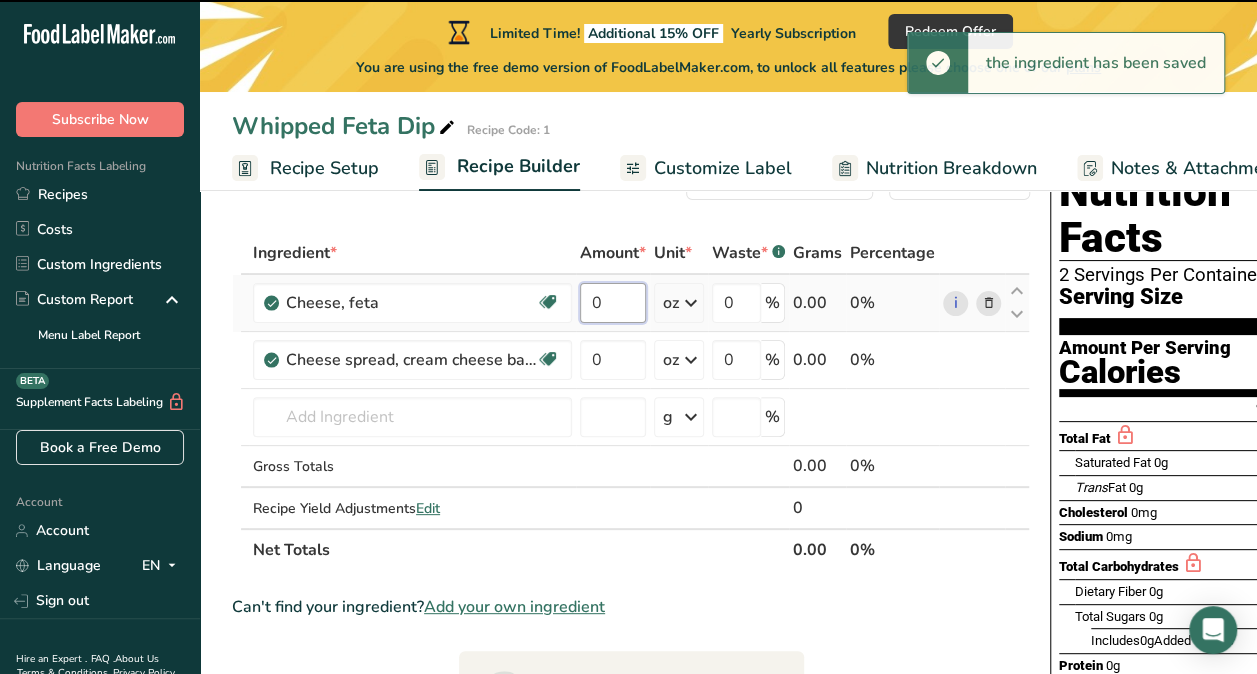 click on "0" at bounding box center [613, 303] 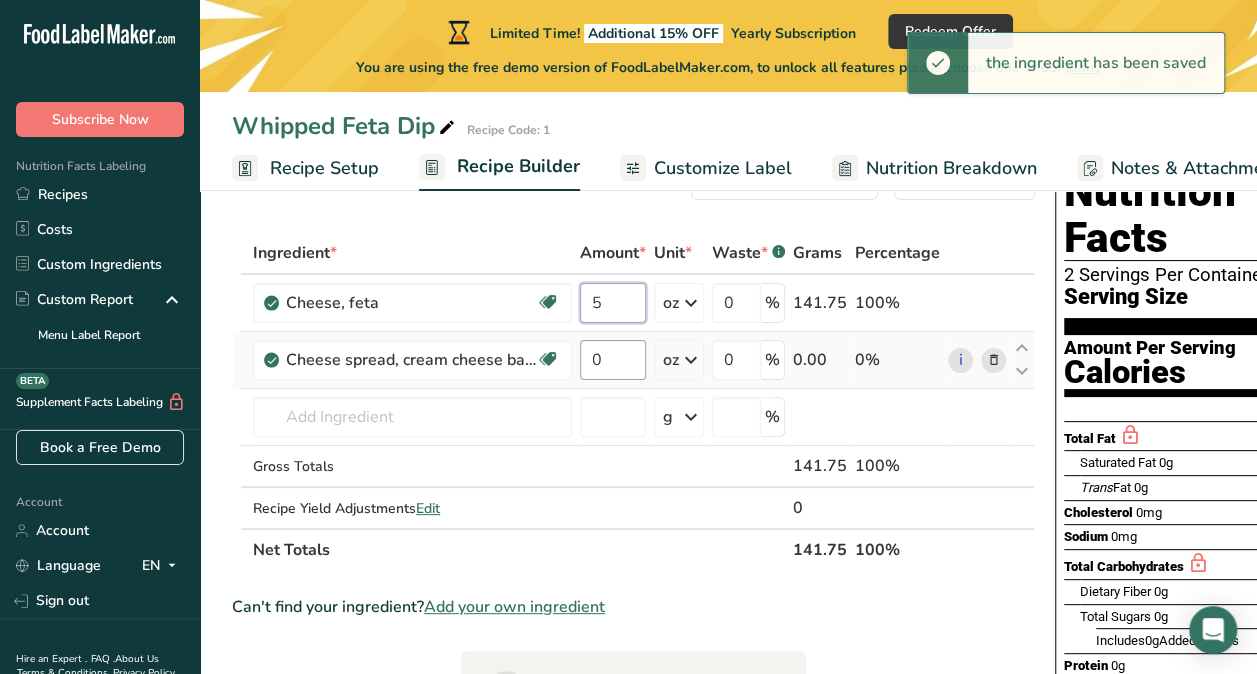 type on "5" 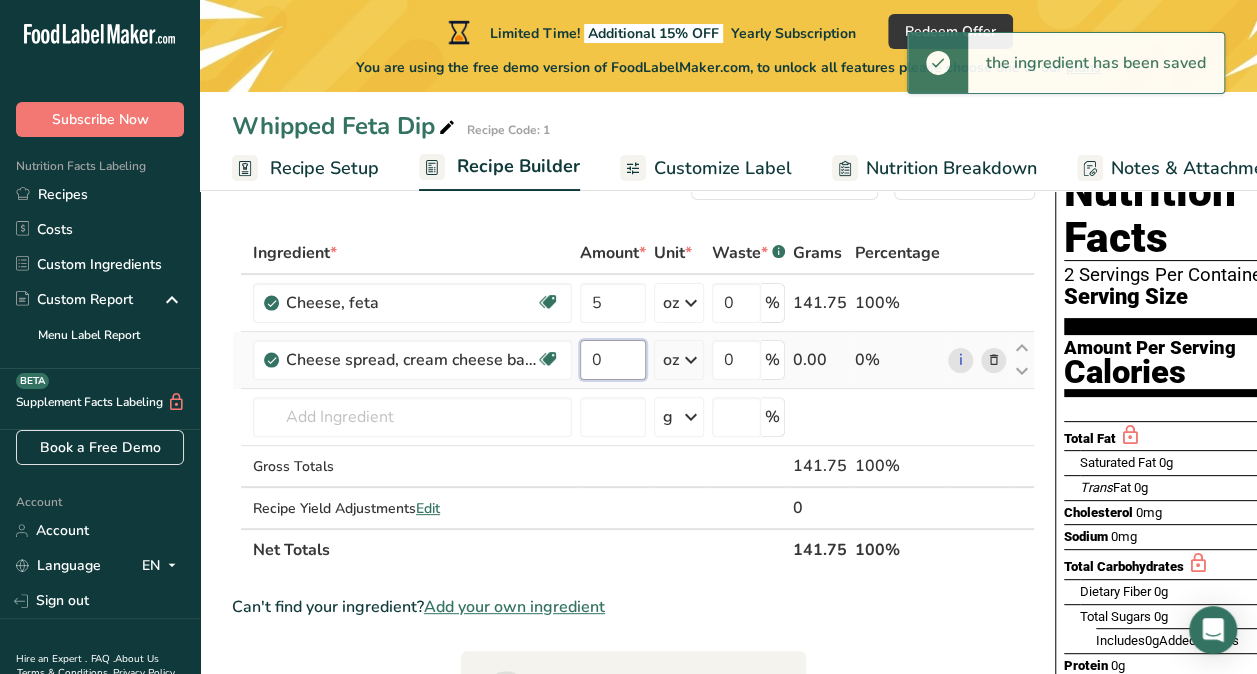 click on "Ingredient *
Amount *
Unit *
Waste *   .a-a{fill:#347362;}.b-a{fill:#fff;}          Grams
Percentage
Cheese, feta
Gluten free
Vegetarian
Soy free
5
oz
Weight Units
g
kg
mg
mcg
lb
oz
See less
Volume Units
l
Volume units require a density conversion. If you know your ingredient's density enter it below. Otherwise, click on "RIA" our AI Regulatory bot - she will be able to help you
lb/ft3
g/cm3
Confirm
mL
lb/ft3
g/cm3
Confirm" at bounding box center (633, 401) 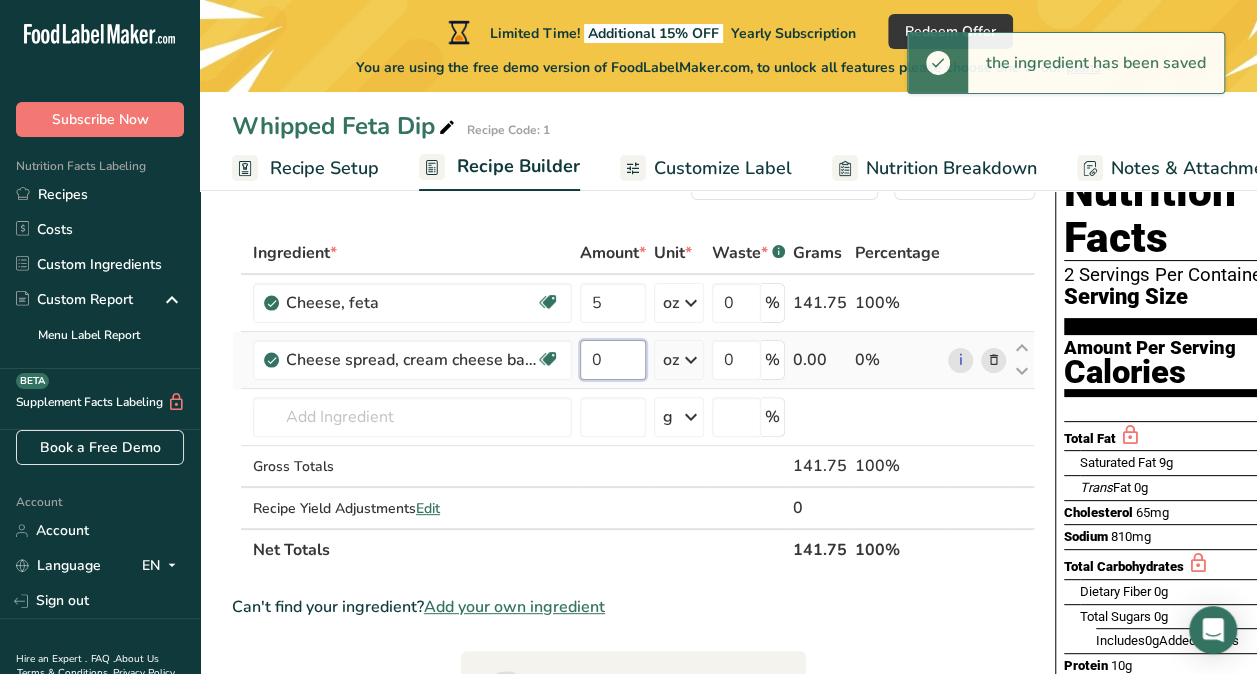 click on "0" at bounding box center [613, 360] 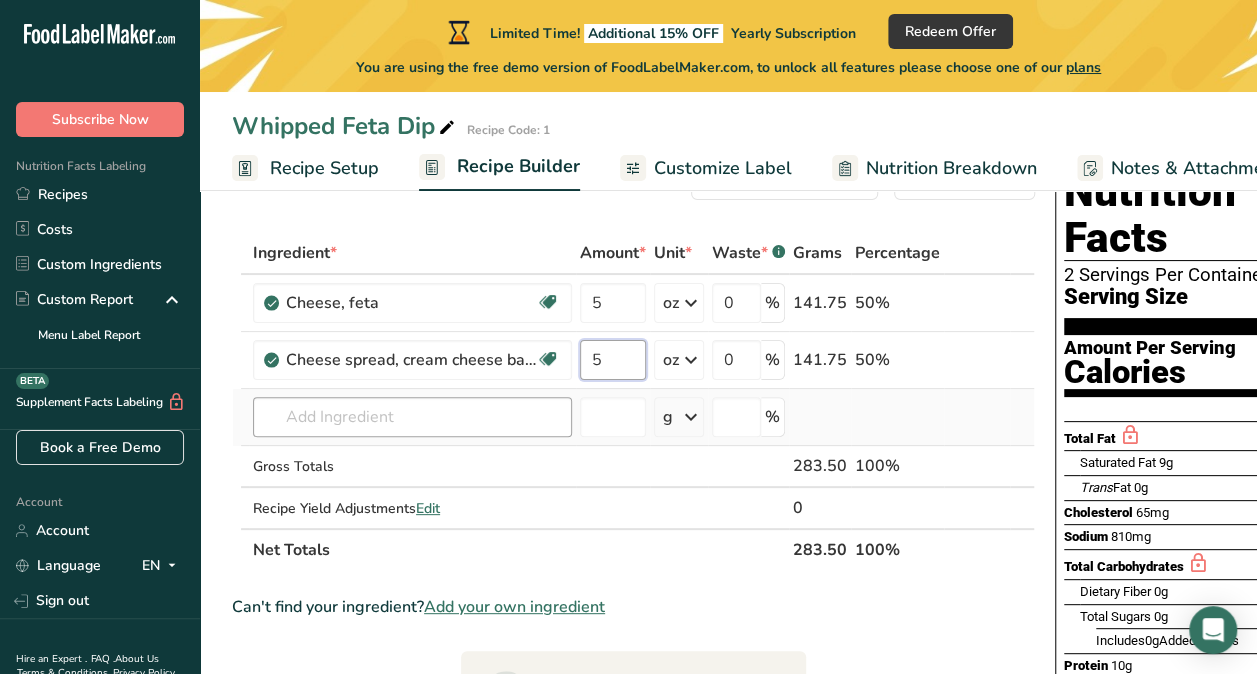 type on "5" 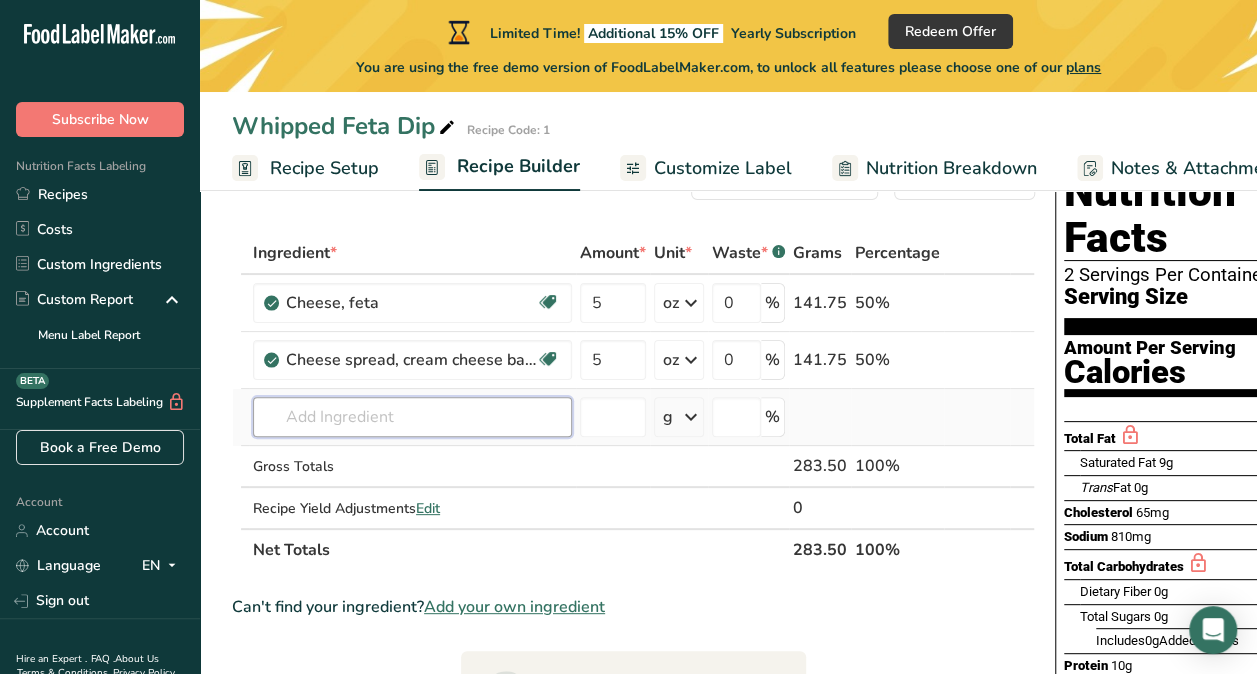 click on "Ingredient *
Amount *
Unit *
Waste *   .a-a{fill:#347362;}.b-a{fill:#fff;}          Grams
Percentage
Cheese, feta
Gluten free
Vegetarian
Soy free
5
oz
Weight Units
g
kg
mg
mcg
lb
oz
See less
Volume Units
l
Volume units require a density conversion. If you know your ingredient's density enter it below. Otherwise, click on "RIA" our AI Regulatory bot - she will be able to help you
lb/ft3
g/cm3
Confirm
mL
lb/ft3
g/cm3
Confirm" at bounding box center (633, 401) 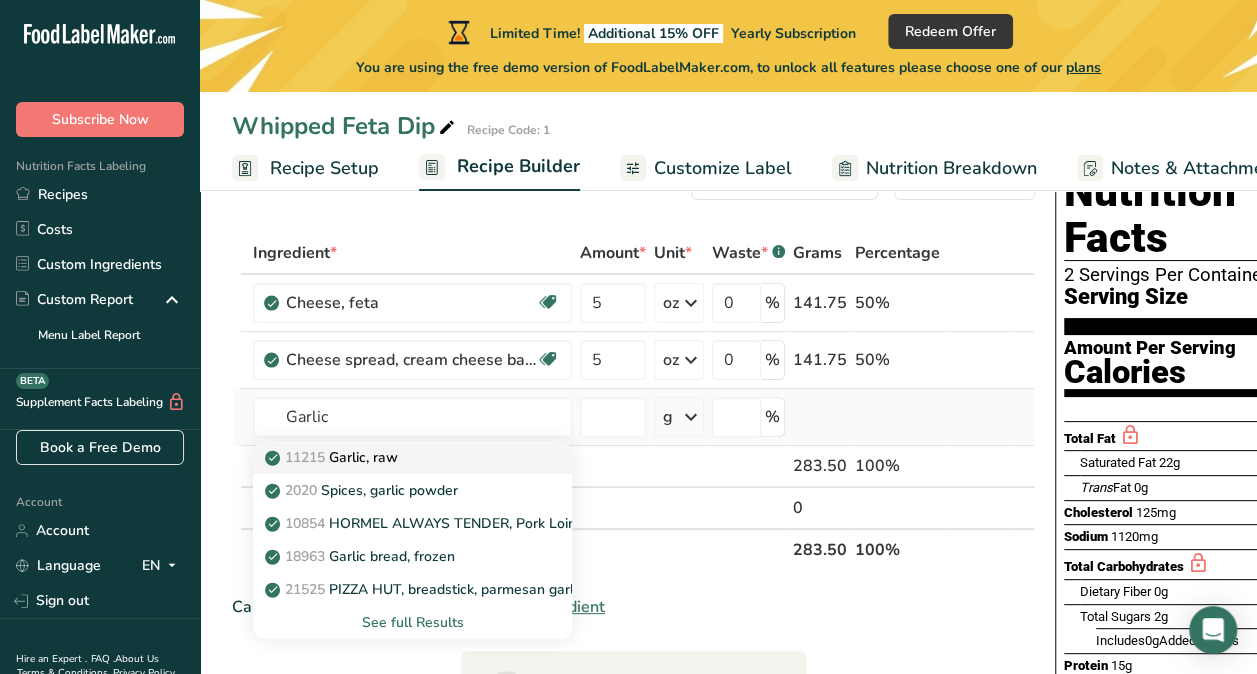 click on "11215
Garlic, raw" at bounding box center (396, 457) 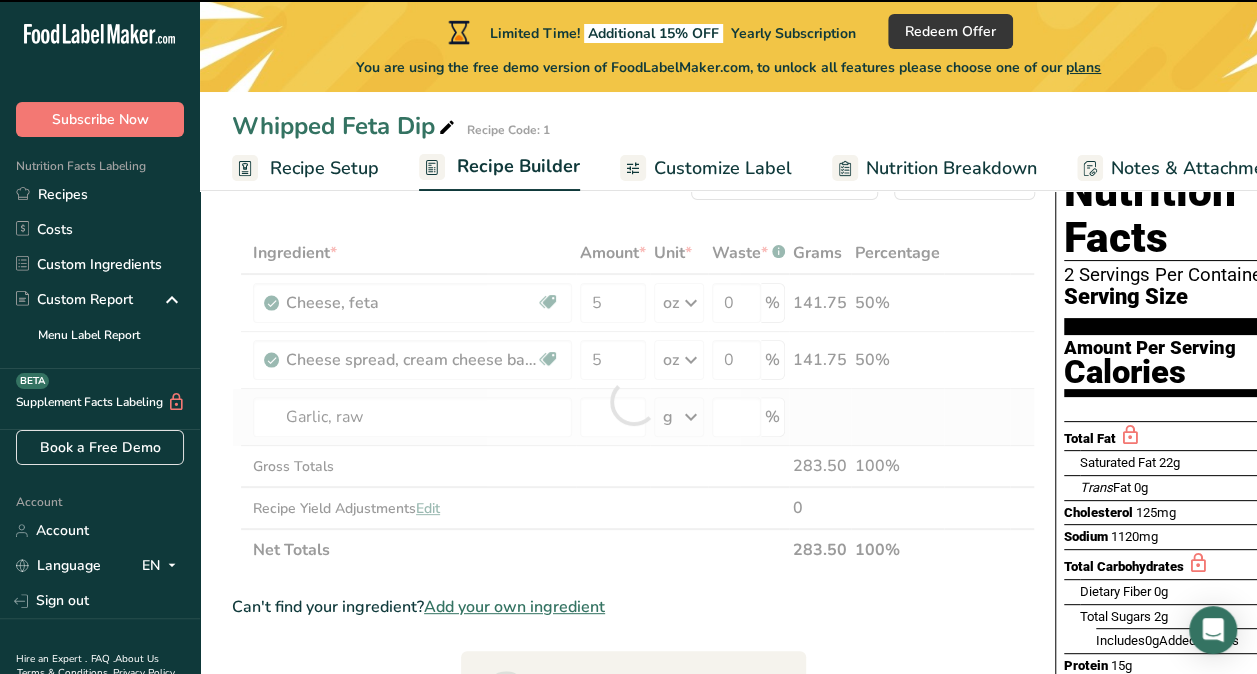 type on "0" 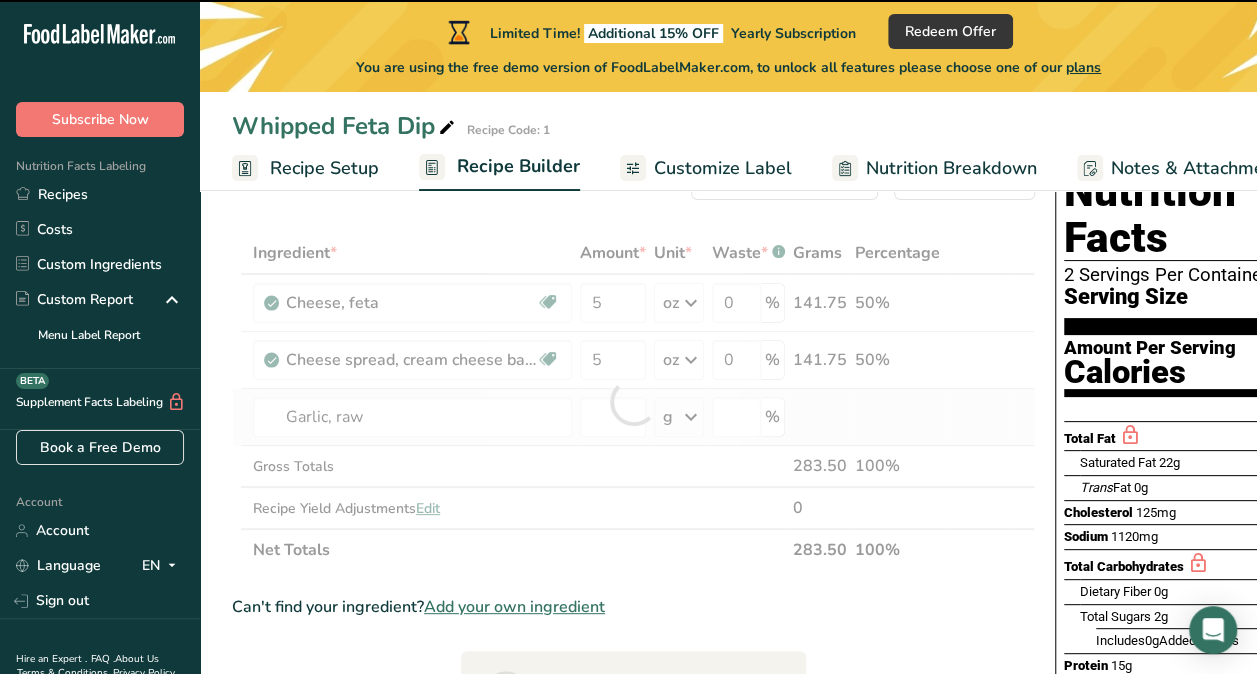 type on "0" 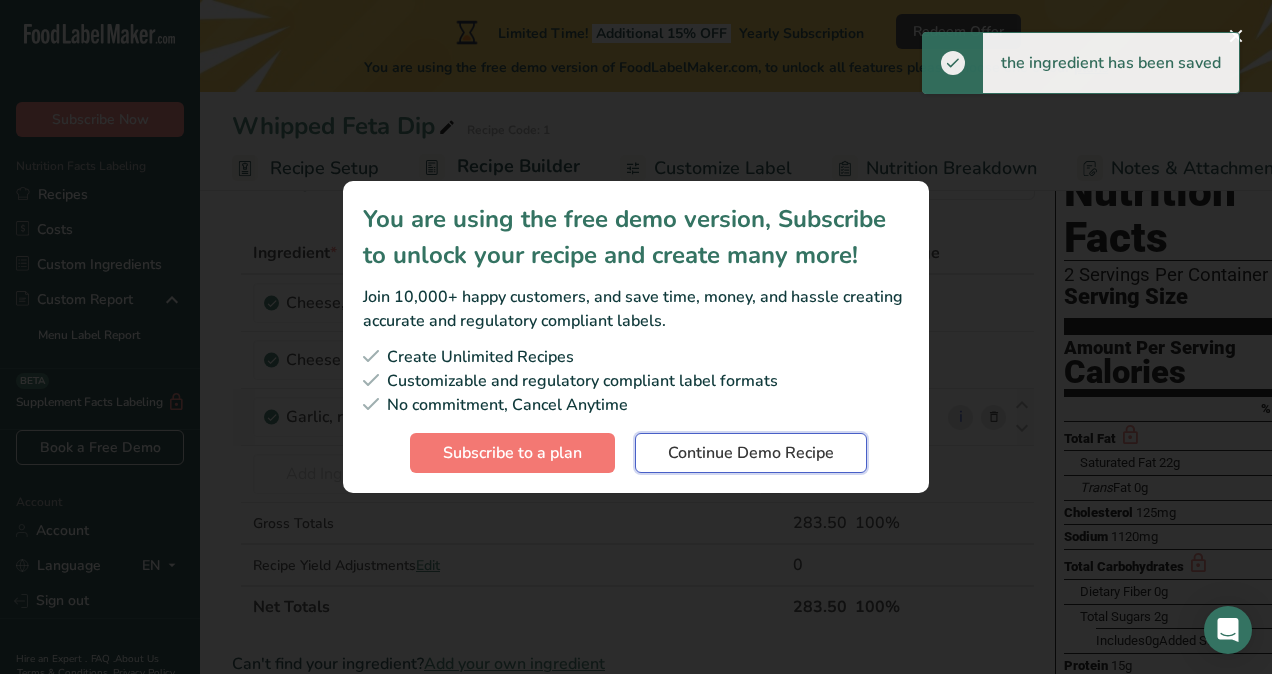 click on "Continue Demo Recipe" at bounding box center [751, 453] 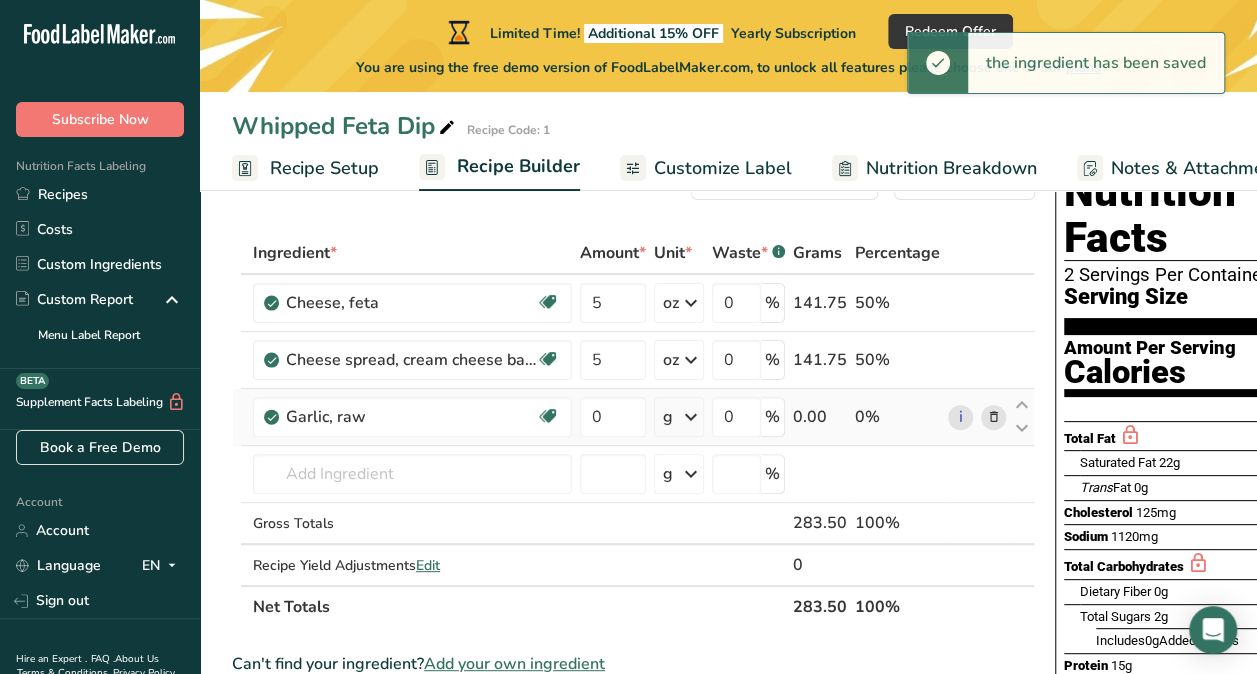 click at bounding box center [691, 417] 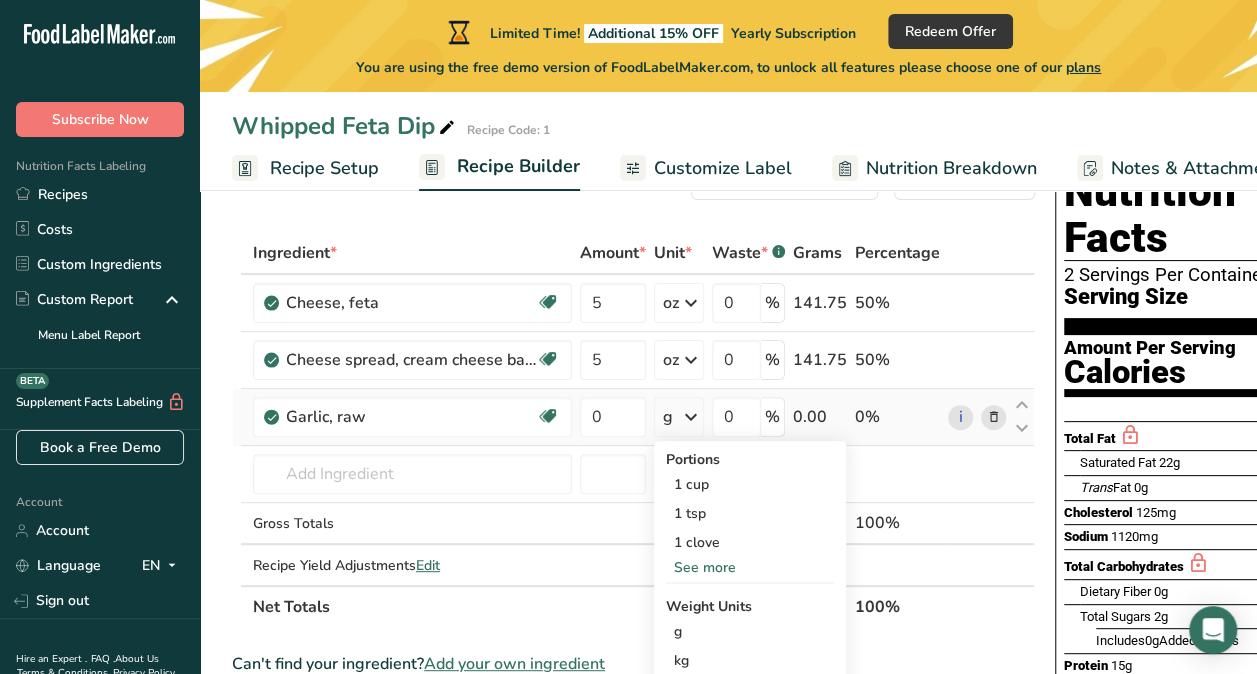 click on "See more" at bounding box center (750, 567) 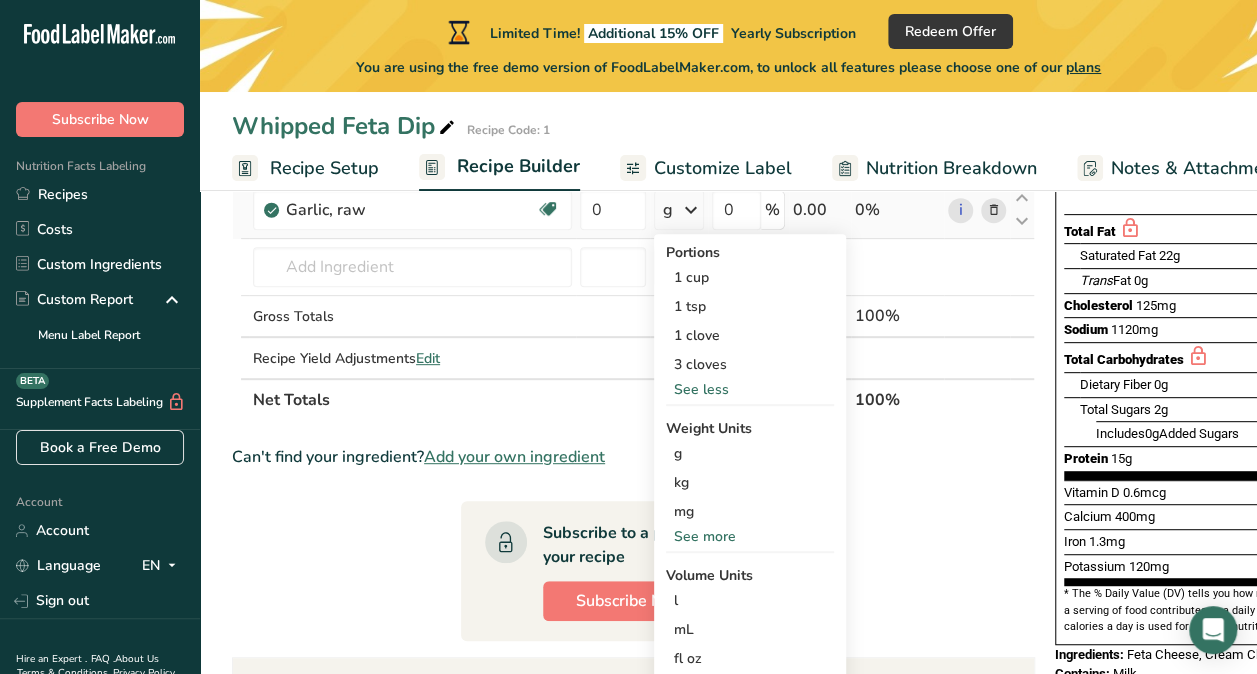 click on "See more" at bounding box center [750, 536] 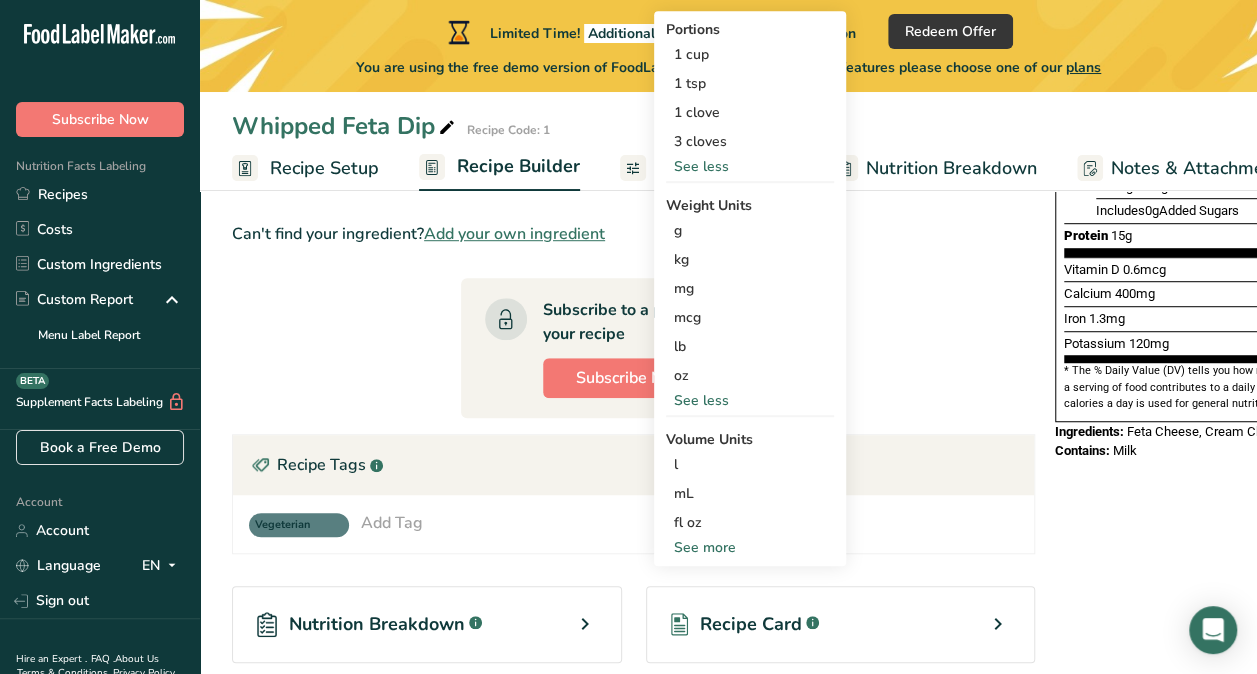 click on "See more" at bounding box center [750, 547] 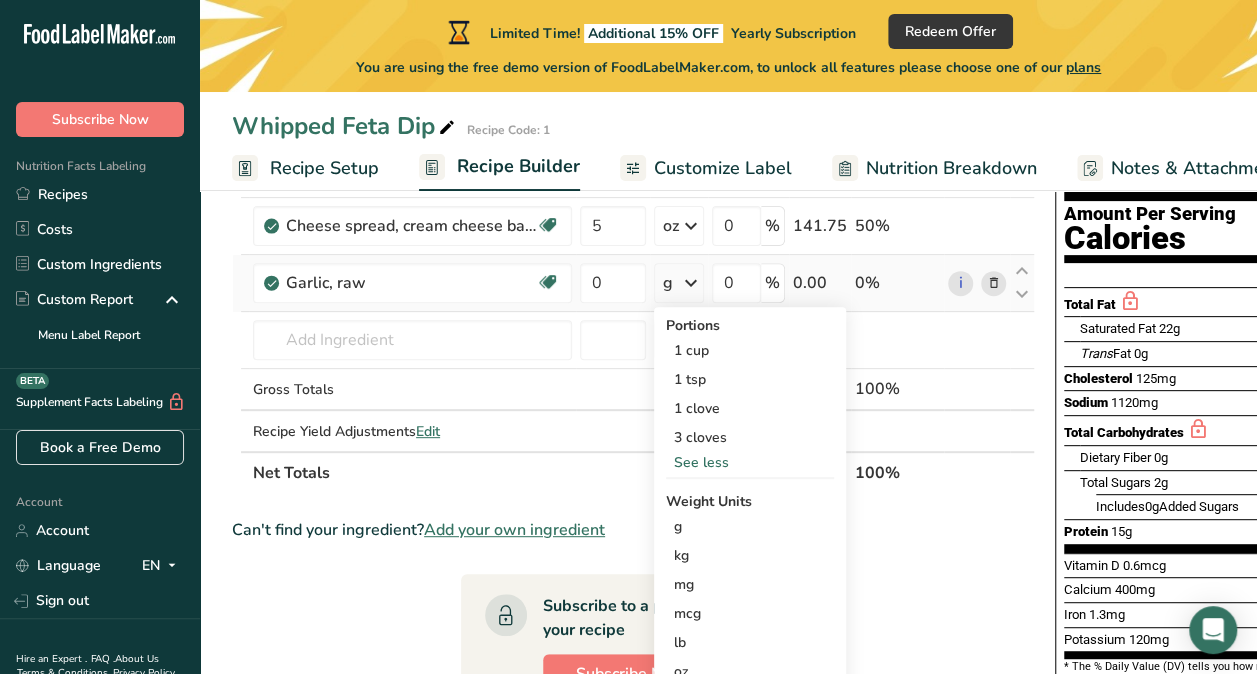 scroll, scrollTop: 210, scrollLeft: 0, axis: vertical 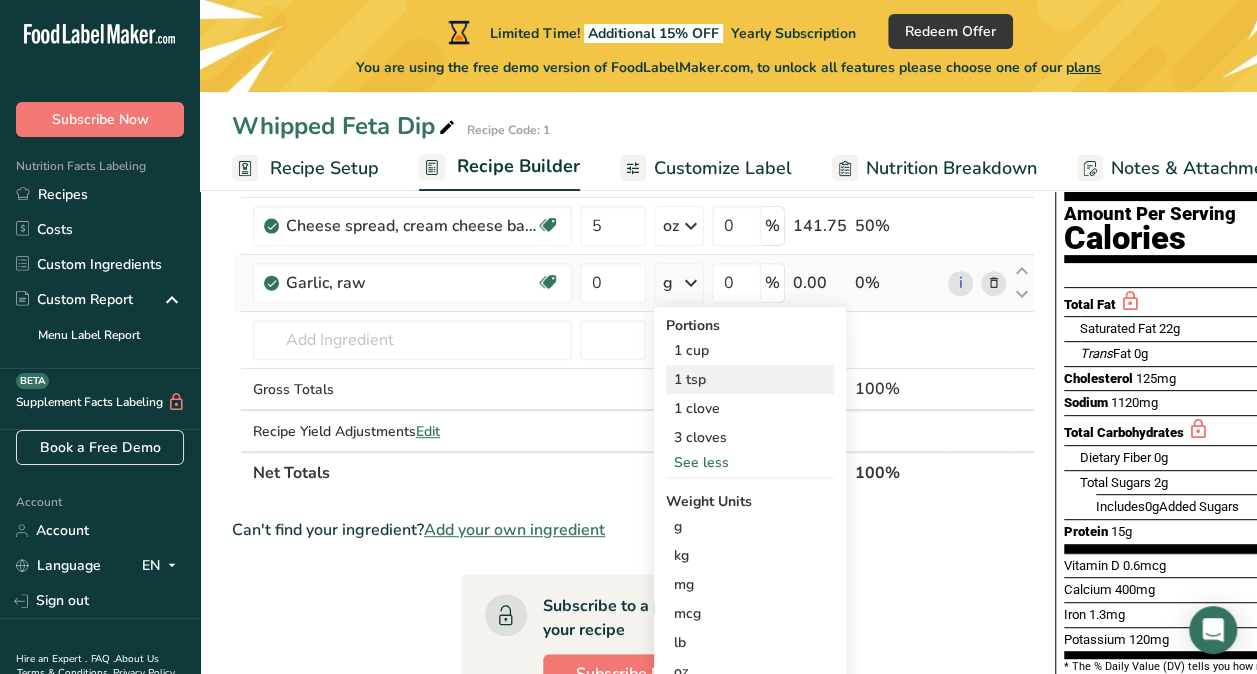 click on "1 tsp" at bounding box center (750, 379) 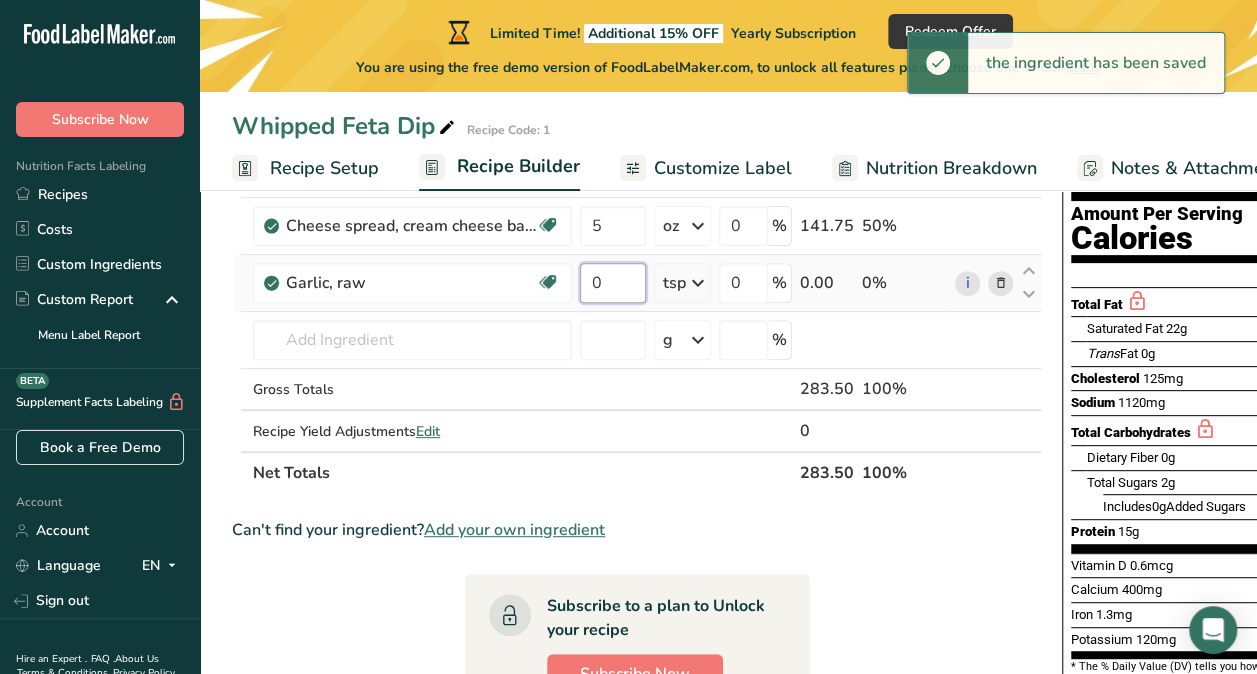 click on "0" at bounding box center [613, 283] 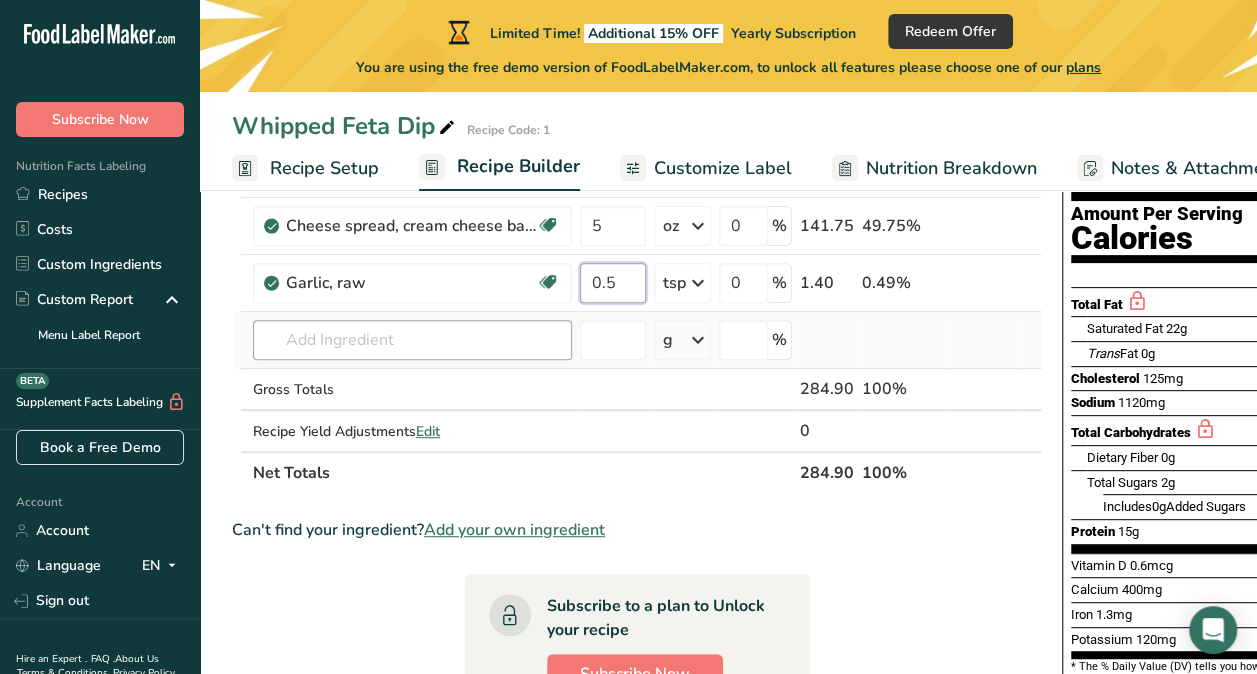 type on "0.5" 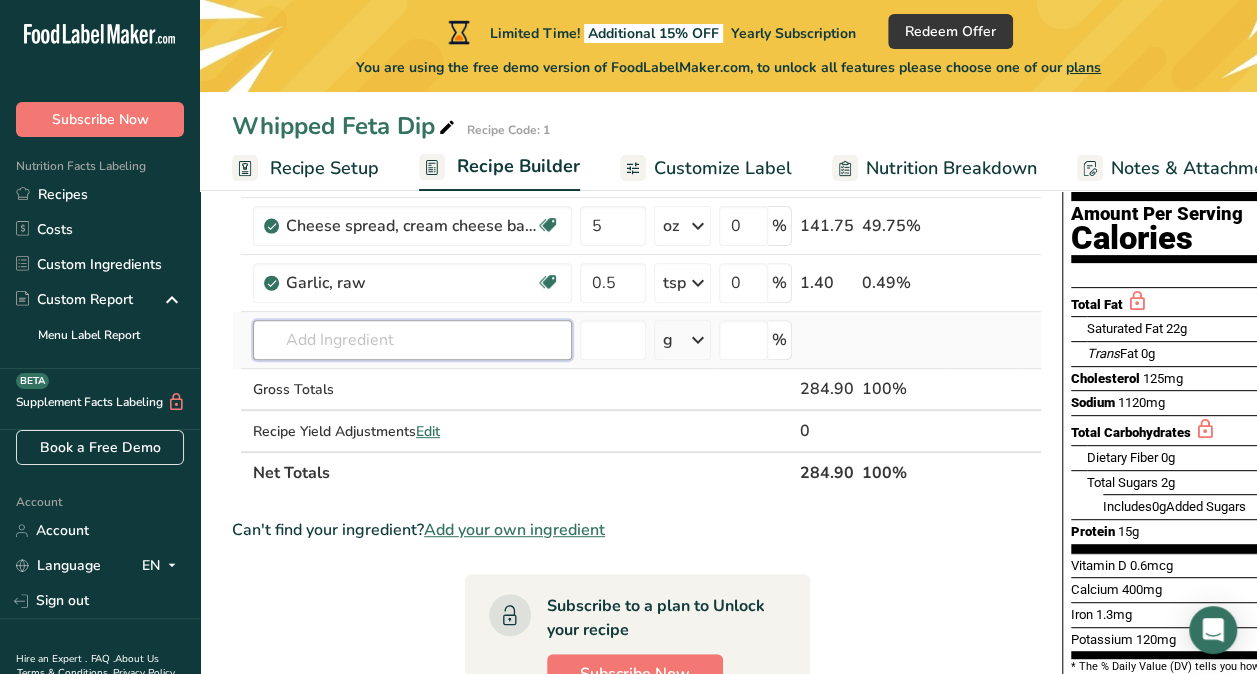 click on "Ingredient *
Amount *
Unit *
Waste *   .a-a{fill:#347362;}.b-a{fill:#fff;}          Grams
Percentage
Cheese, feta
Gluten free
Vegetarian
Soy free
5
oz
Weight Units
g
kg
mg
mcg
lb
oz
See less
Volume Units
l
Volume units require a density conversion. If you know your ingredient's density enter it below. Otherwise, click on "RIA" our AI Regulatory bot - she will be able to help you
lb/ft3
g/cm3
Confirm
mL
lb/ft3
g/cm3
Confirm" at bounding box center (637, 296) 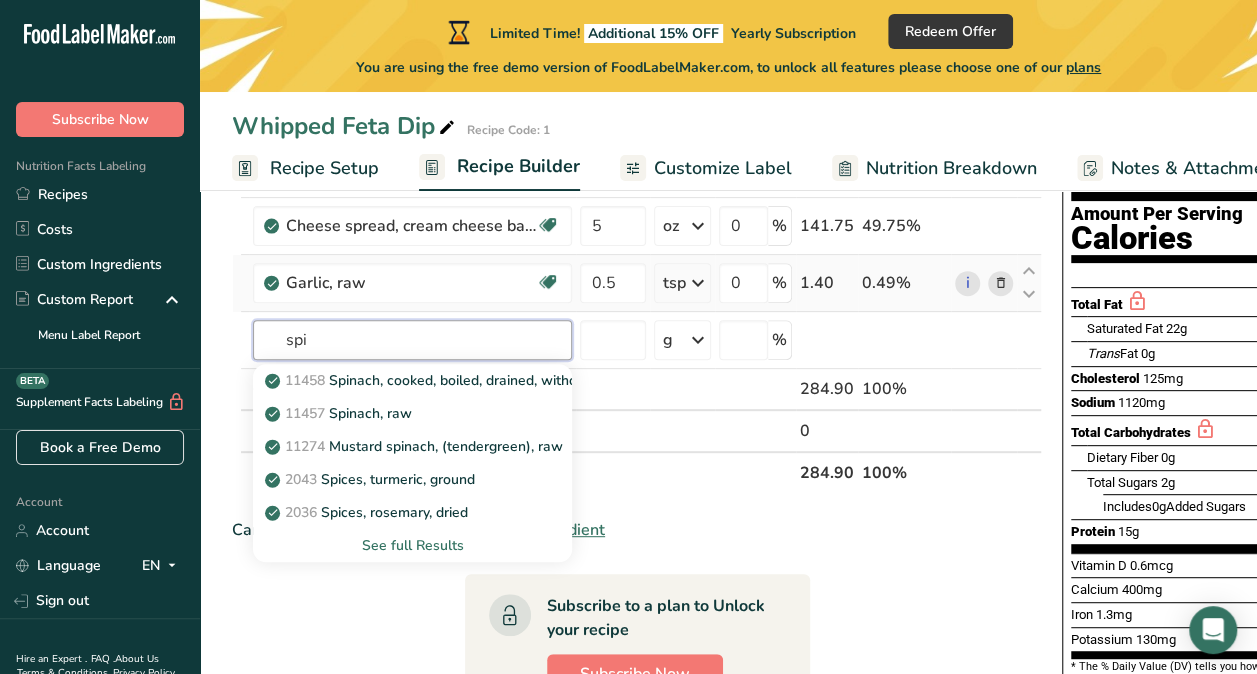 type on "spi" 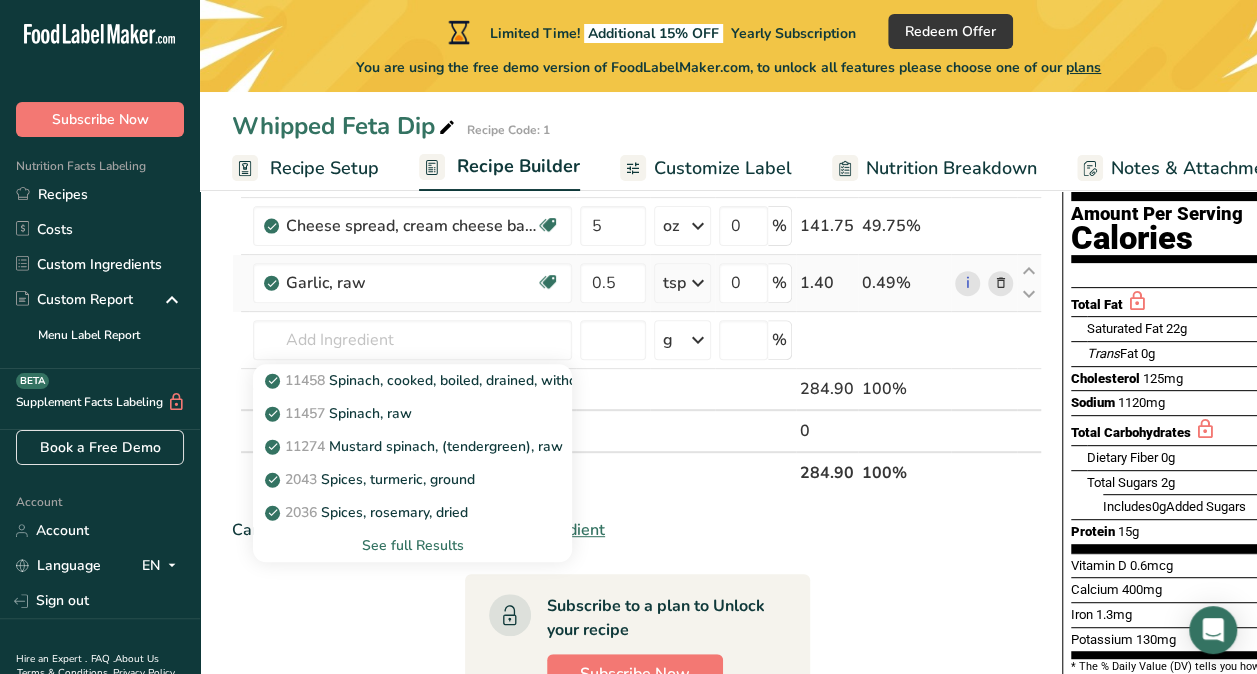 click at bounding box center (698, 283) 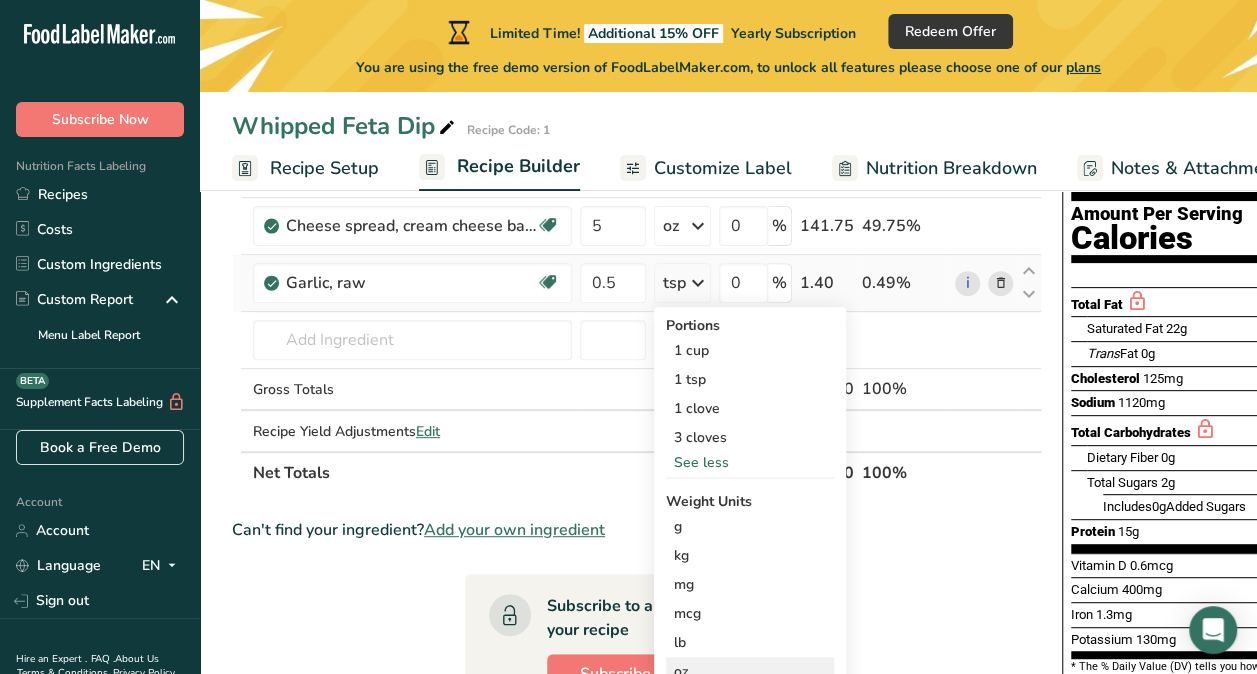 click on "oz" at bounding box center (750, 671) 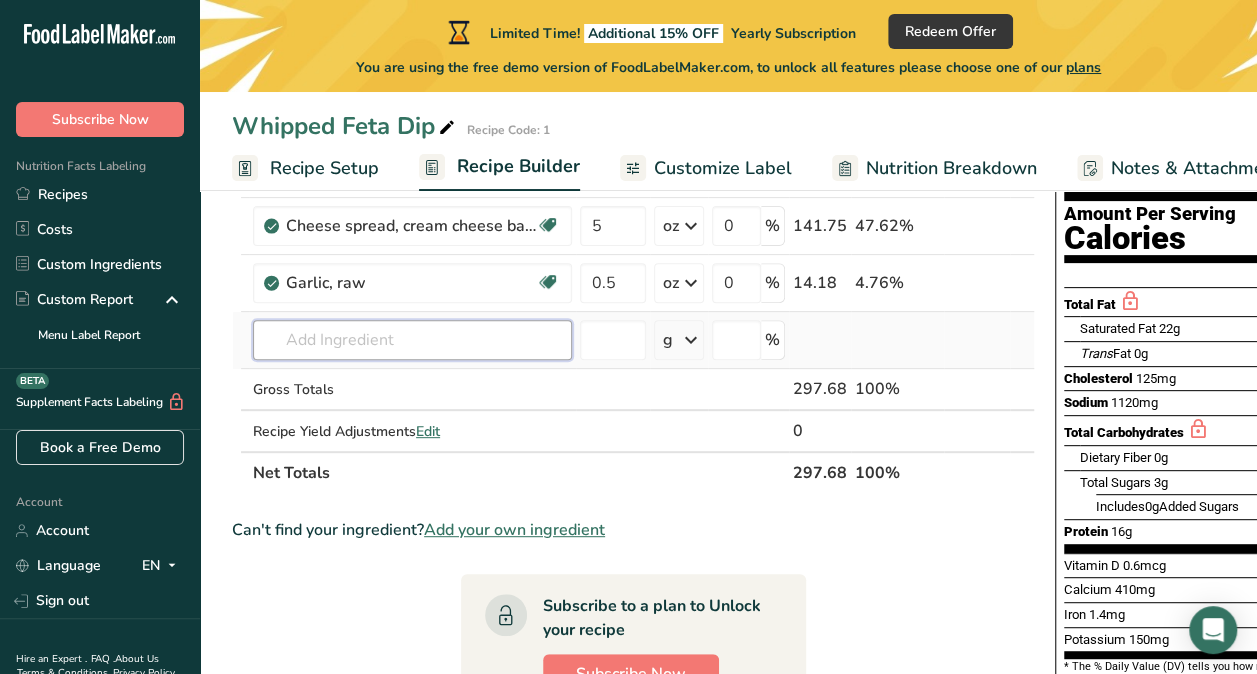 click at bounding box center (412, 340) 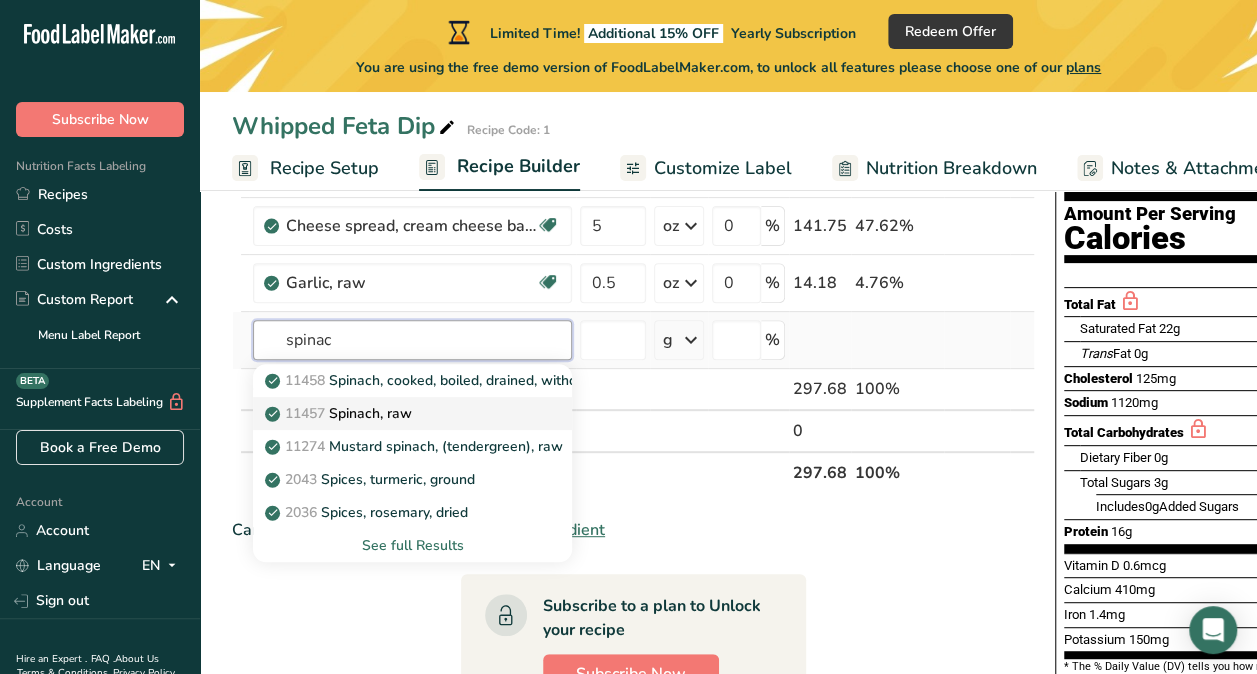 type on "spinac" 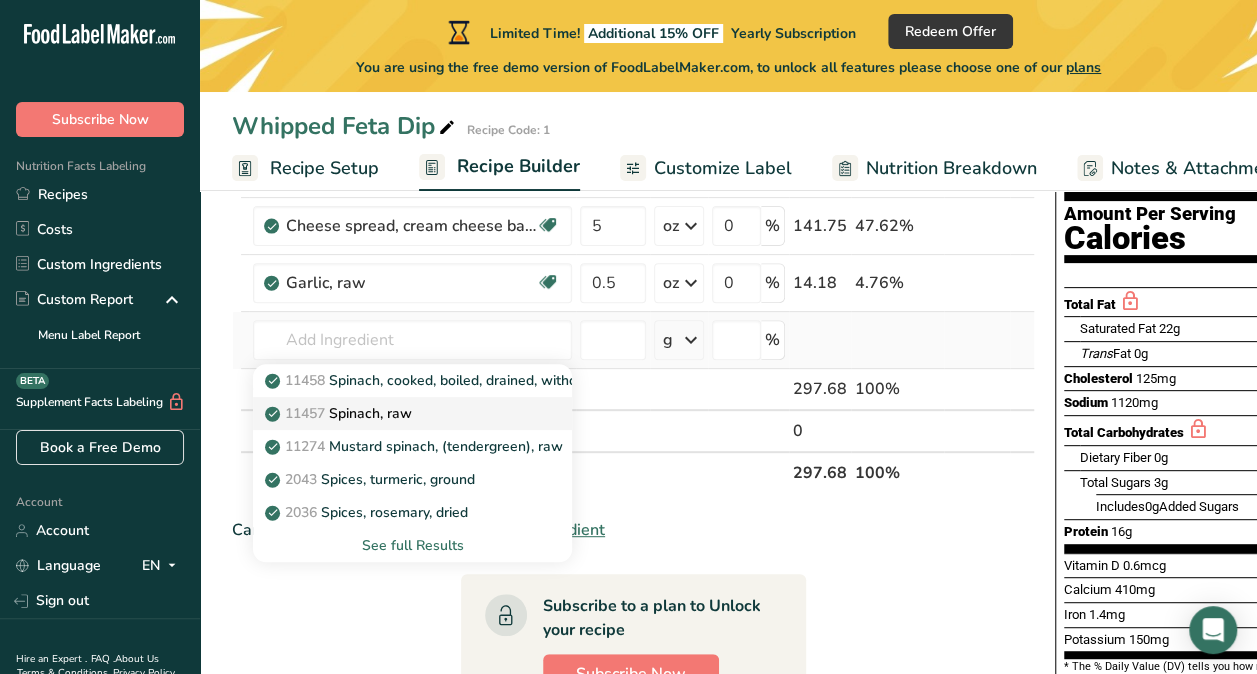 click on "11457
Spinach, raw" at bounding box center (340, 413) 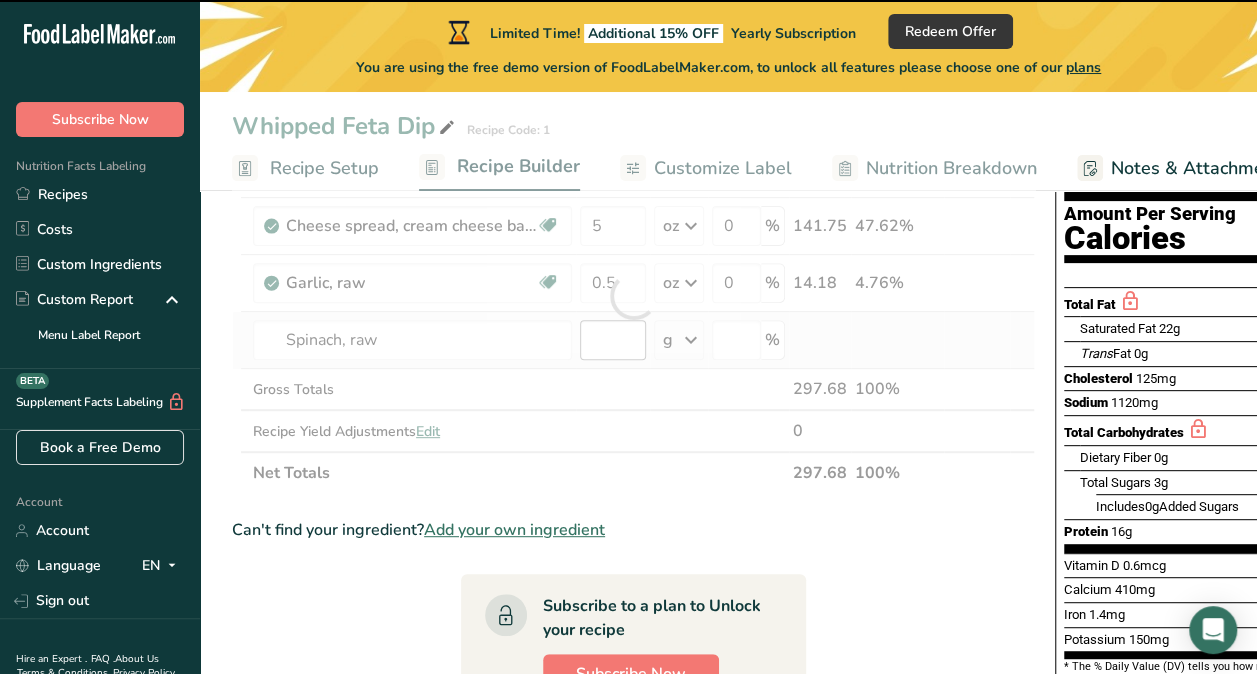 type on "0" 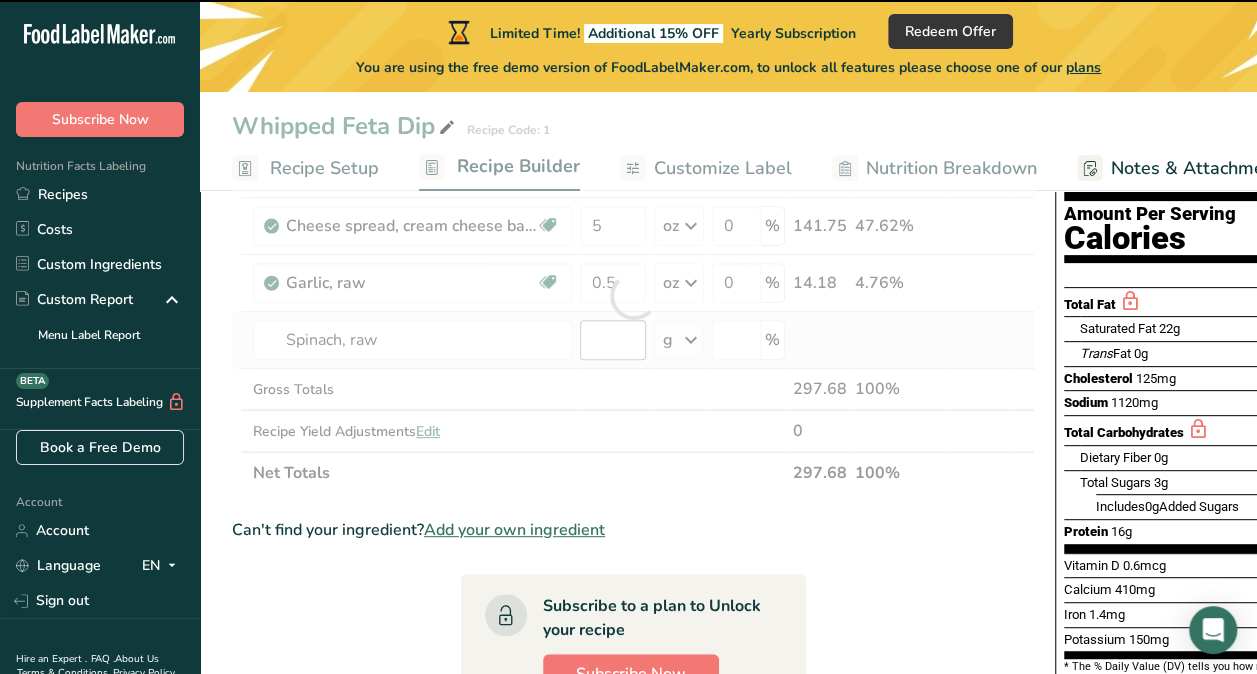 type on "0" 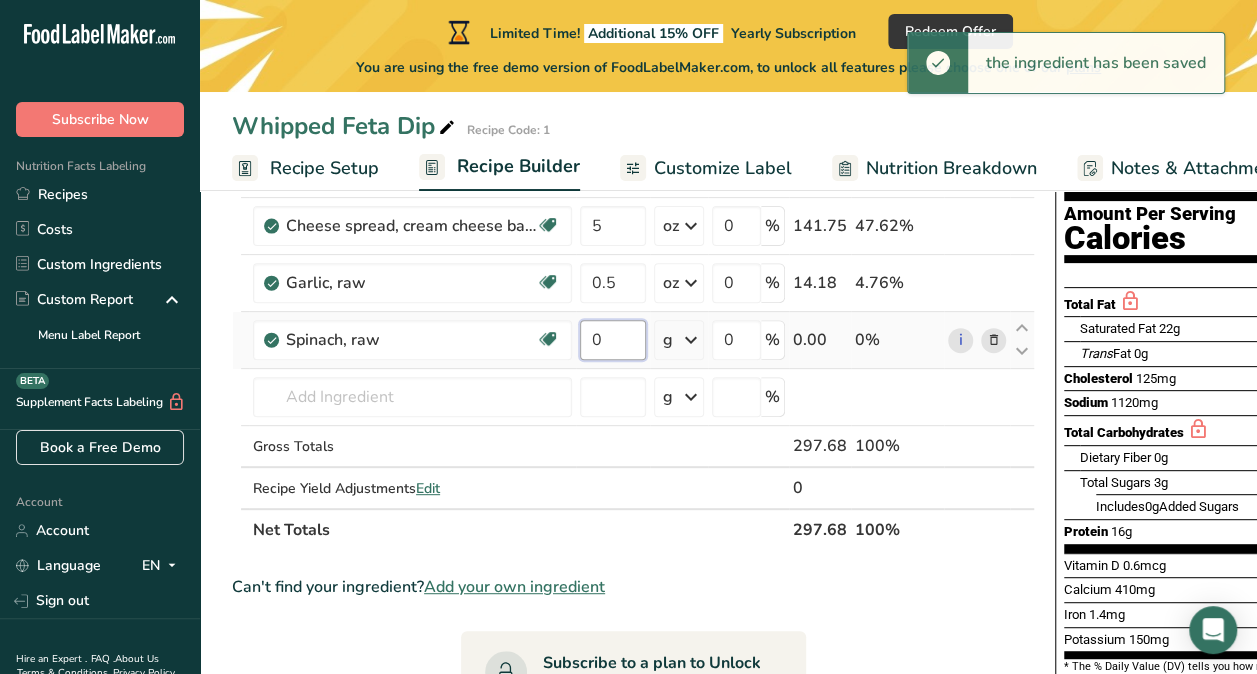 click on "0" at bounding box center (613, 340) 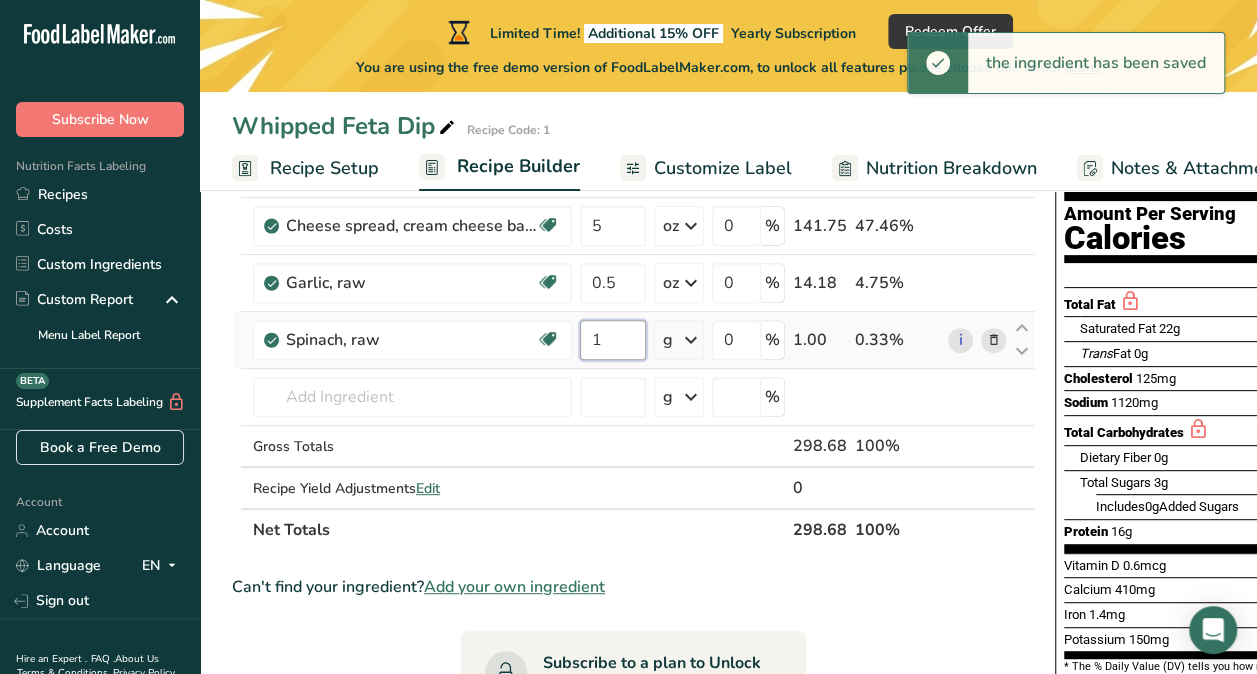 type on "1" 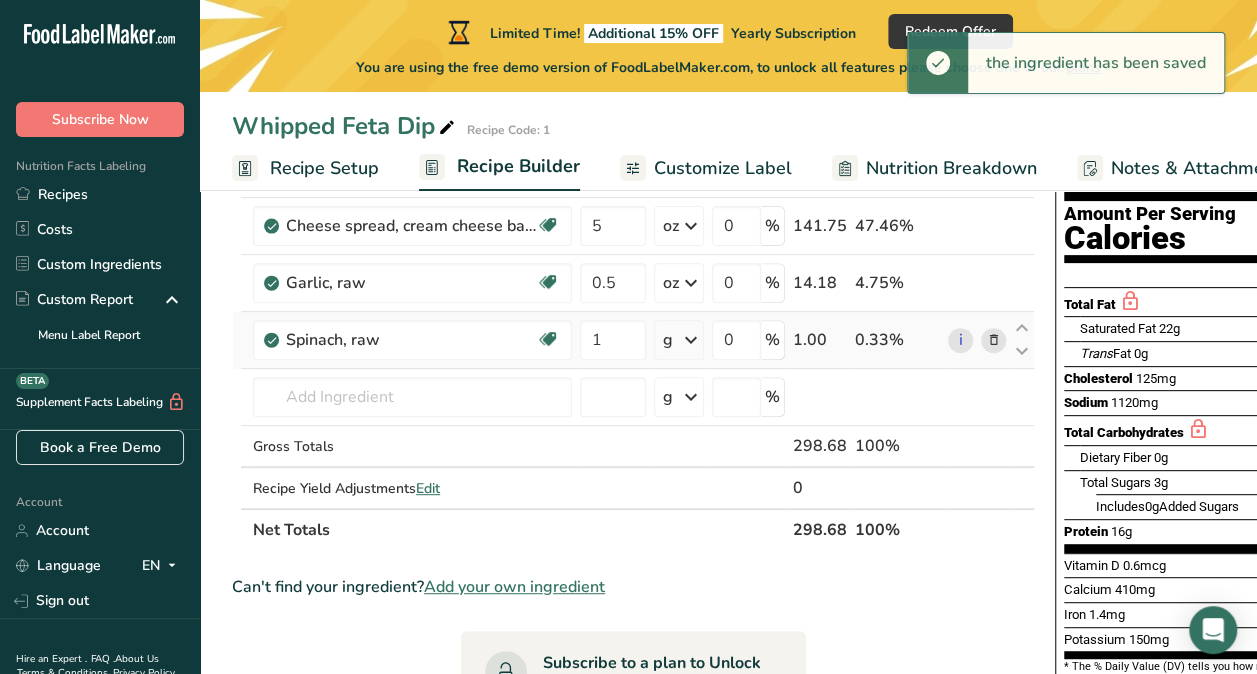 click on "Ingredient *
Amount *
Unit *
Waste *   .a-a{fill:#347362;}.b-a{fill:#fff;}          Grams
Percentage
Cheese, feta
Gluten free
Vegetarian
Soy free
5
oz
Weight Units
g
kg
mg
mcg
lb
oz
See less
Volume Units
l
Volume units require a density conversion. If you know your ingredient's density enter it below. Otherwise, click on "RIA" our AI Regulatory bot - she will be able to help you
lb/ft3
g/cm3
Confirm
mL
lb/ft3
g/cm3
Confirm" at bounding box center [633, 324] 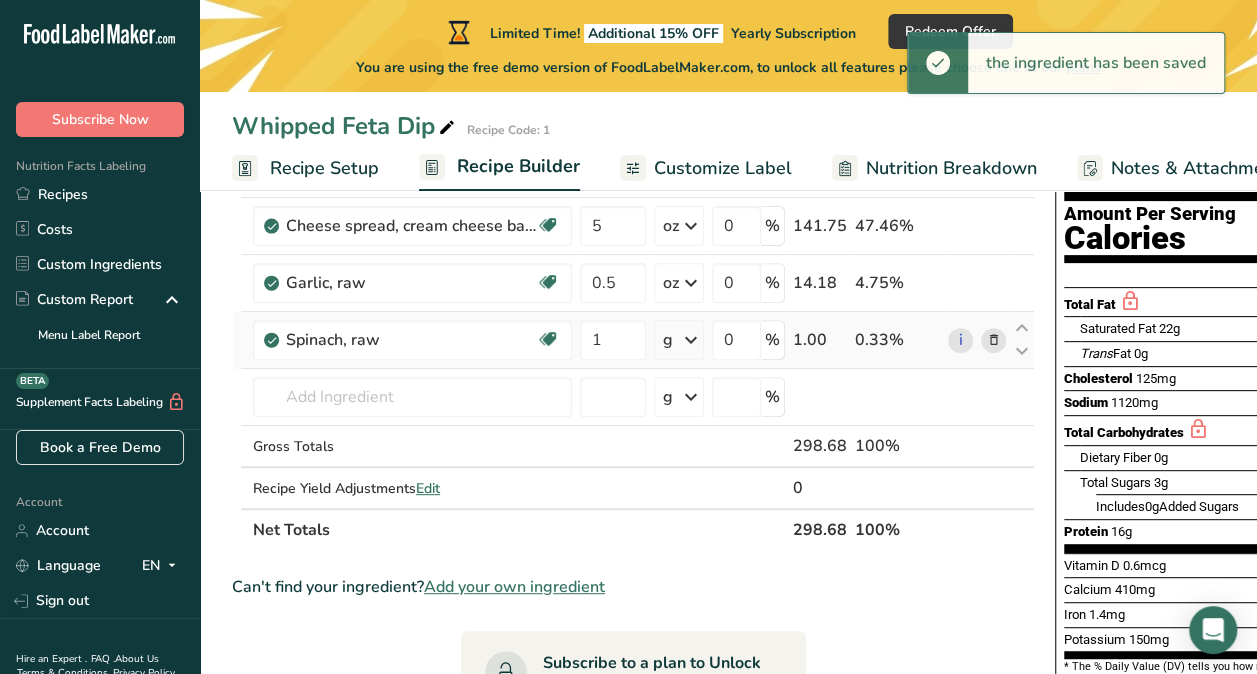 click at bounding box center (691, 340) 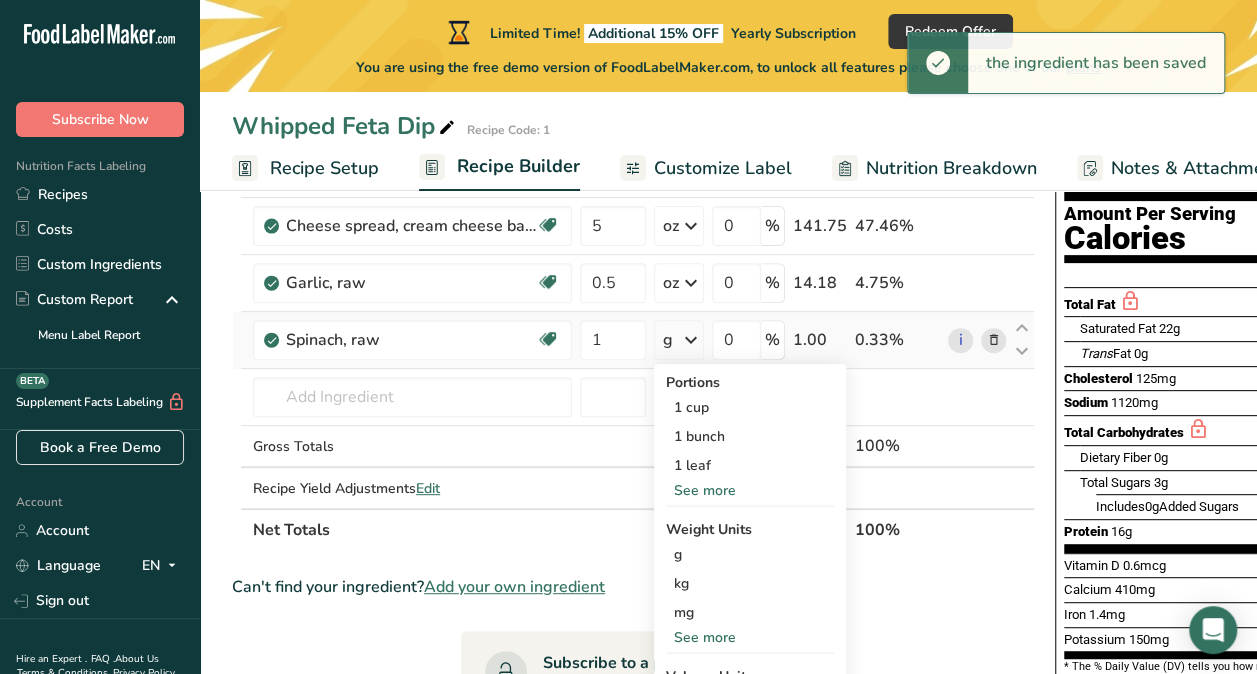 click on "See more" at bounding box center [750, 637] 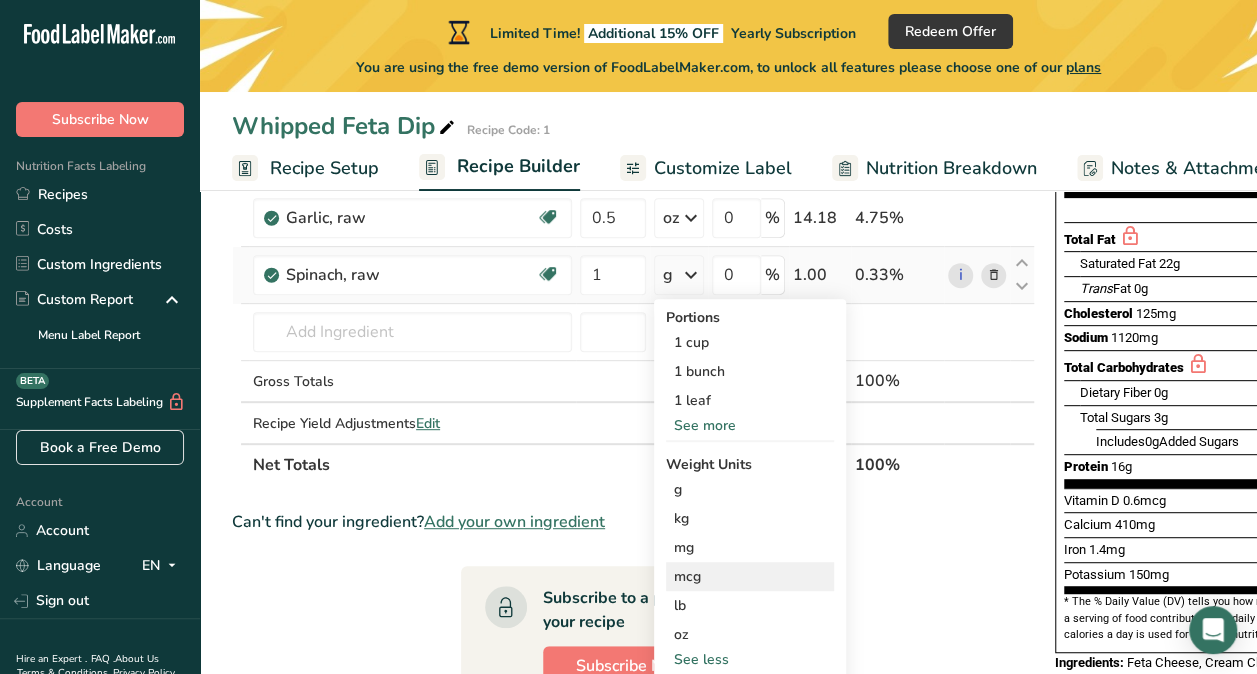 scroll, scrollTop: 276, scrollLeft: 0, axis: vertical 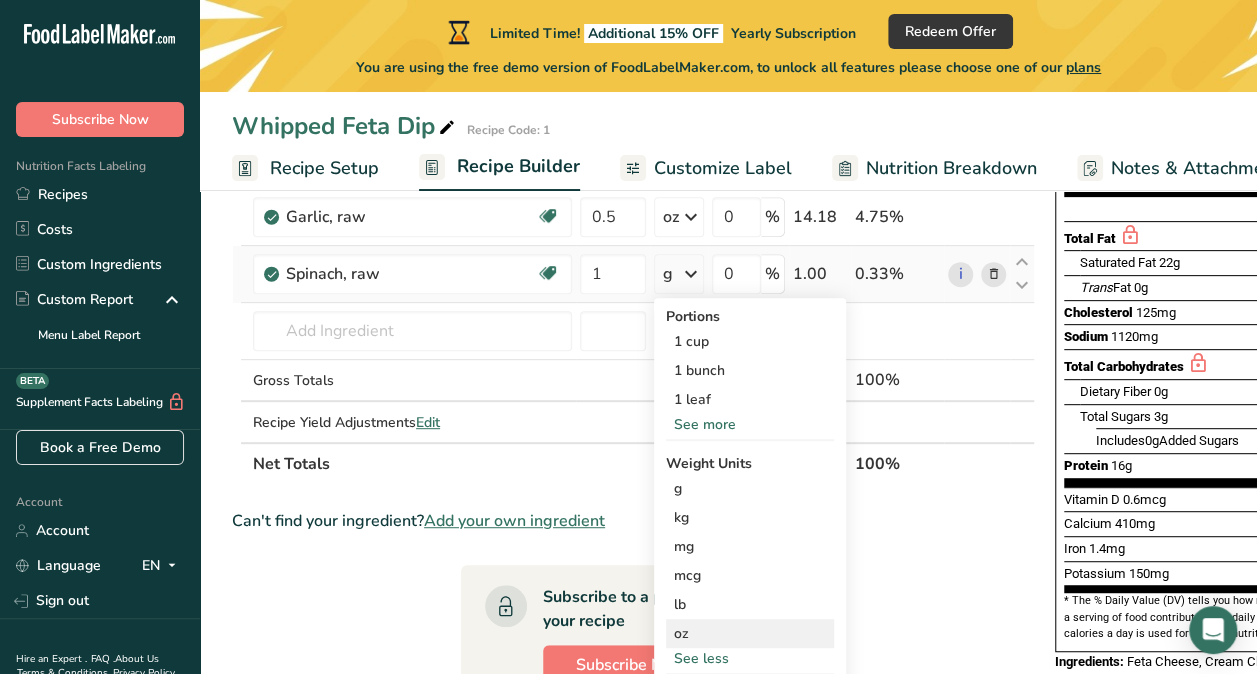 click on "oz" at bounding box center [750, 633] 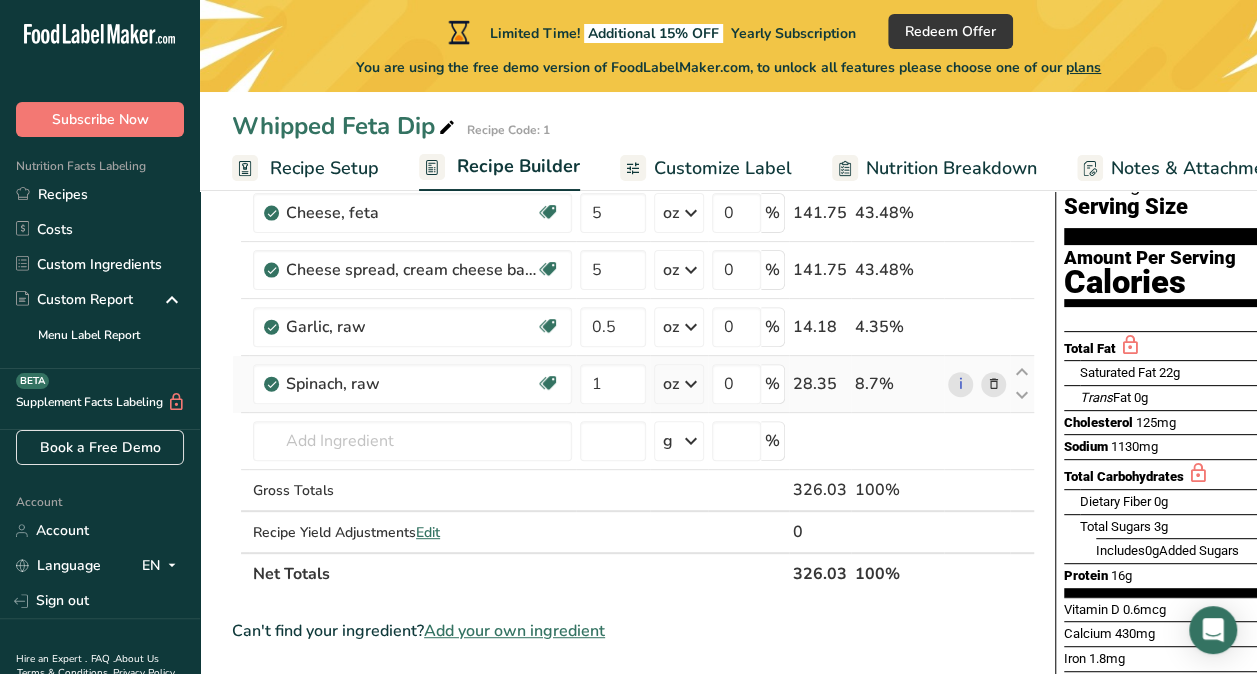 scroll, scrollTop: 206, scrollLeft: 0, axis: vertical 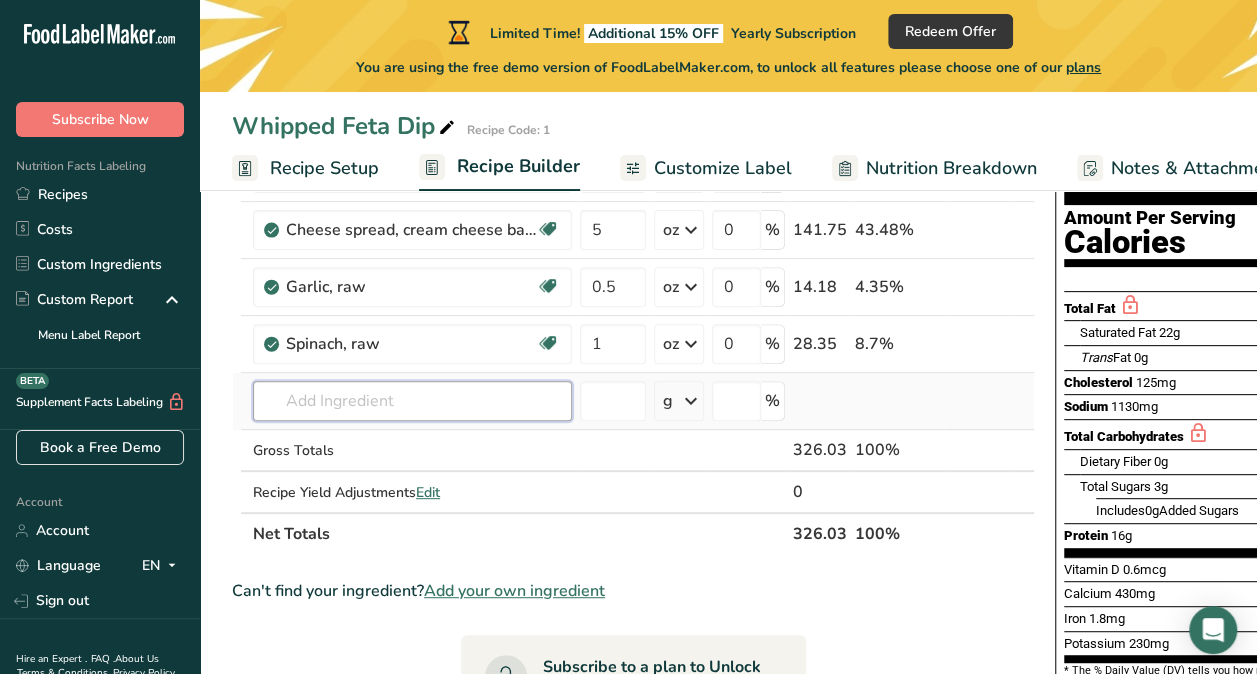 click at bounding box center [412, 401] 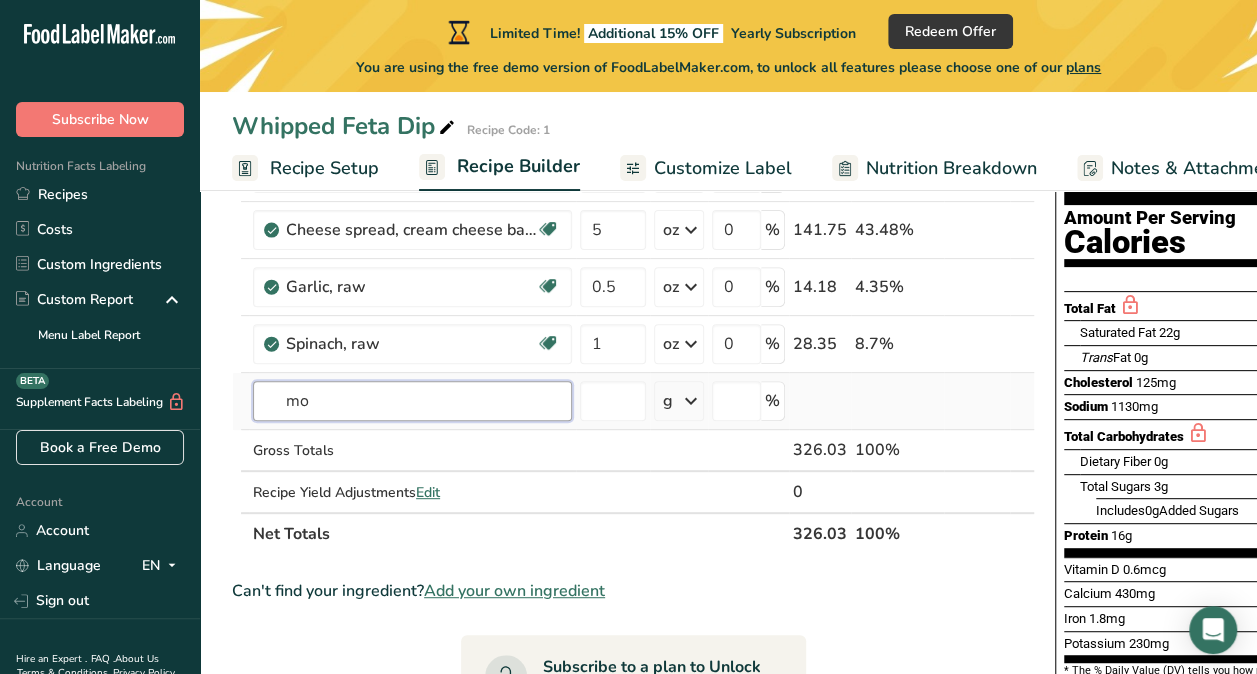 click on "mo" at bounding box center [412, 401] 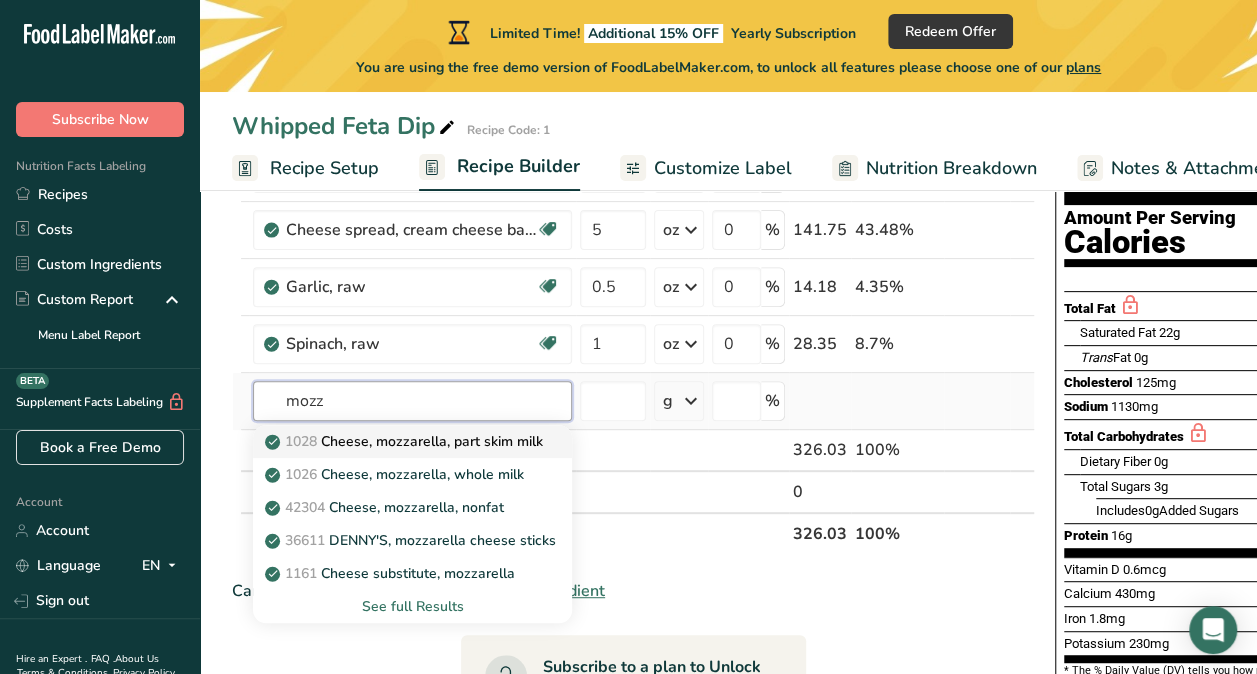 type on "mozz" 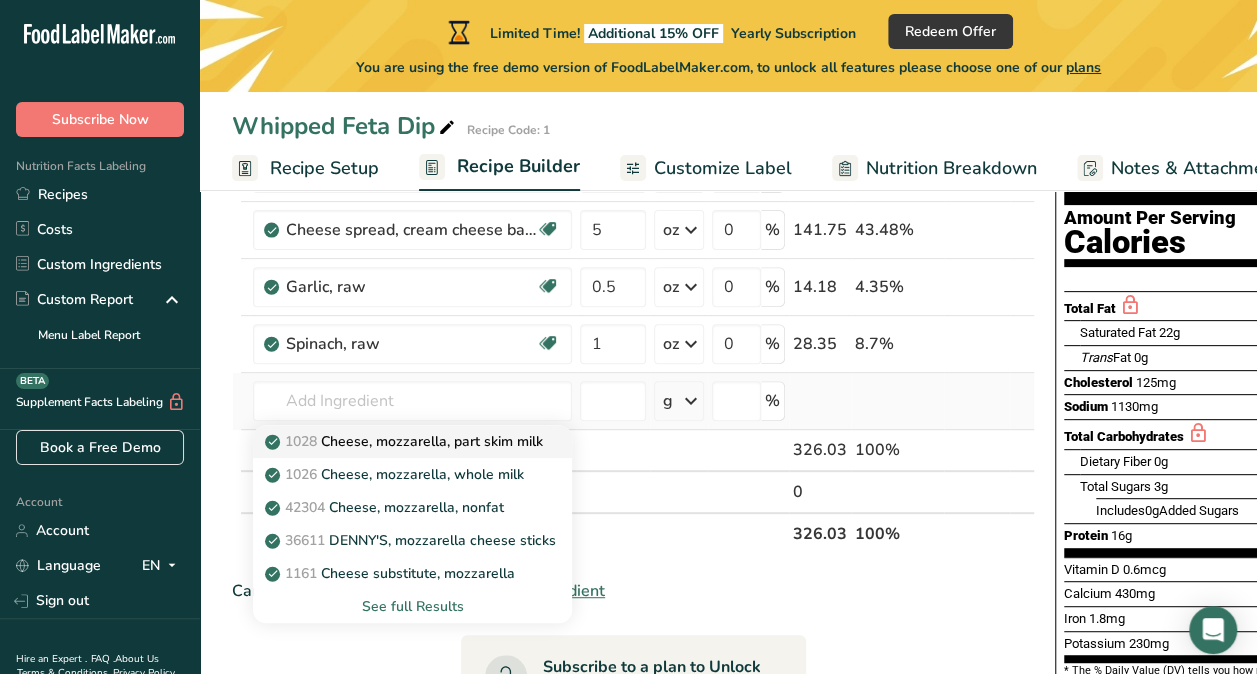 click on "1028
Cheese, mozzarella, part skim milk" at bounding box center (406, 441) 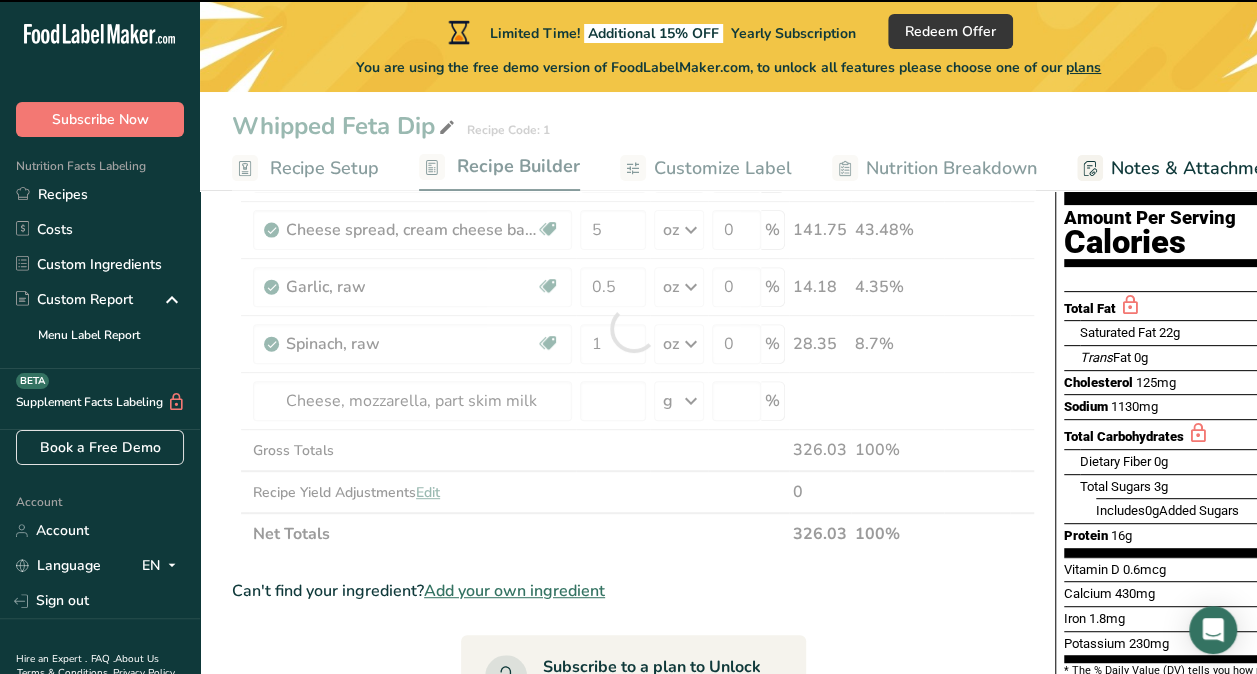 type on "0" 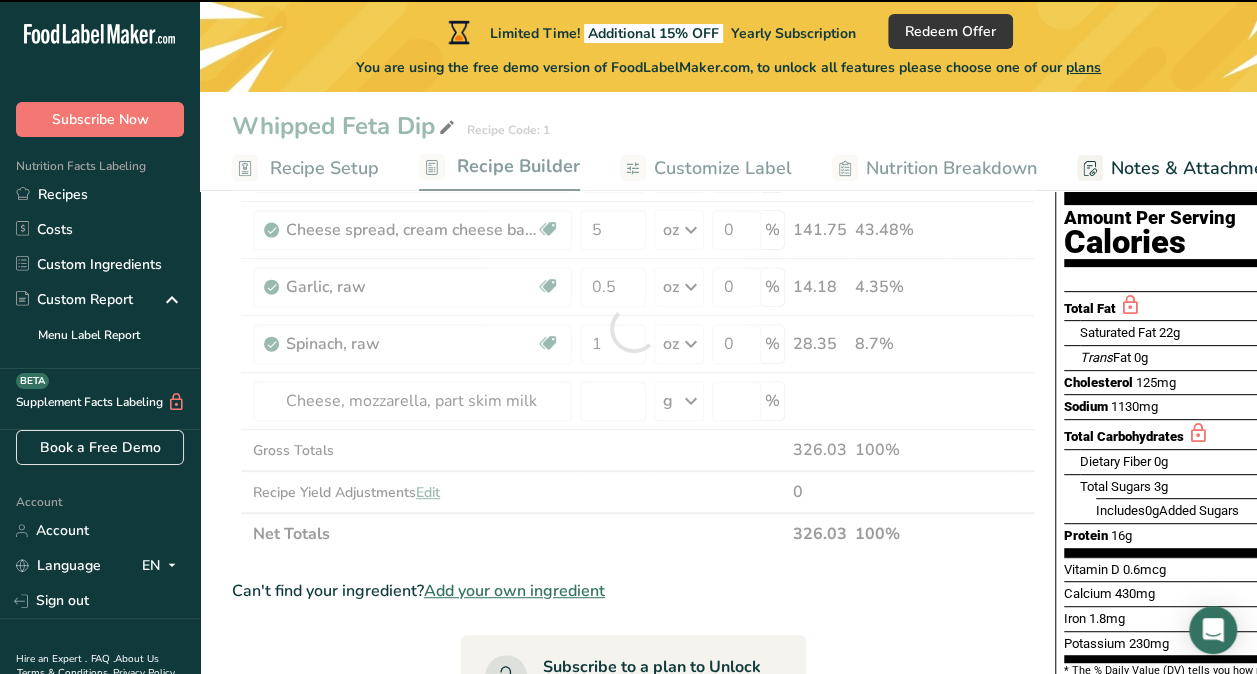 type on "0" 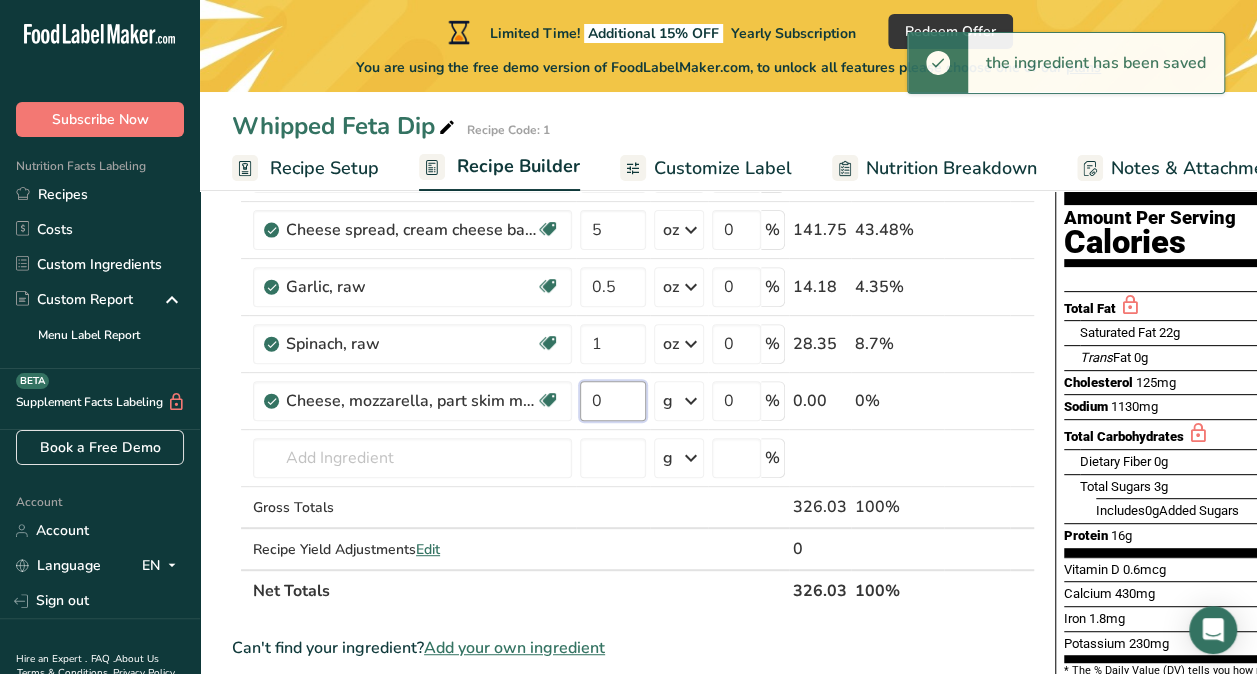 click on "0" at bounding box center [613, 401] 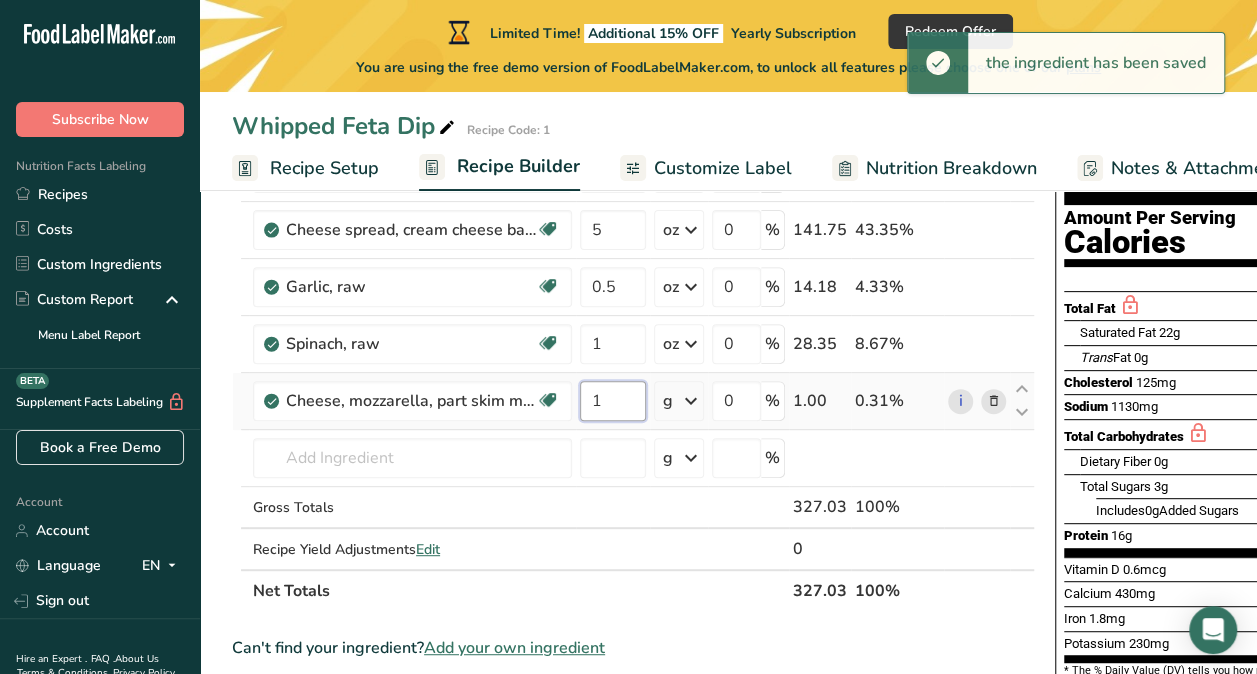 type on "1" 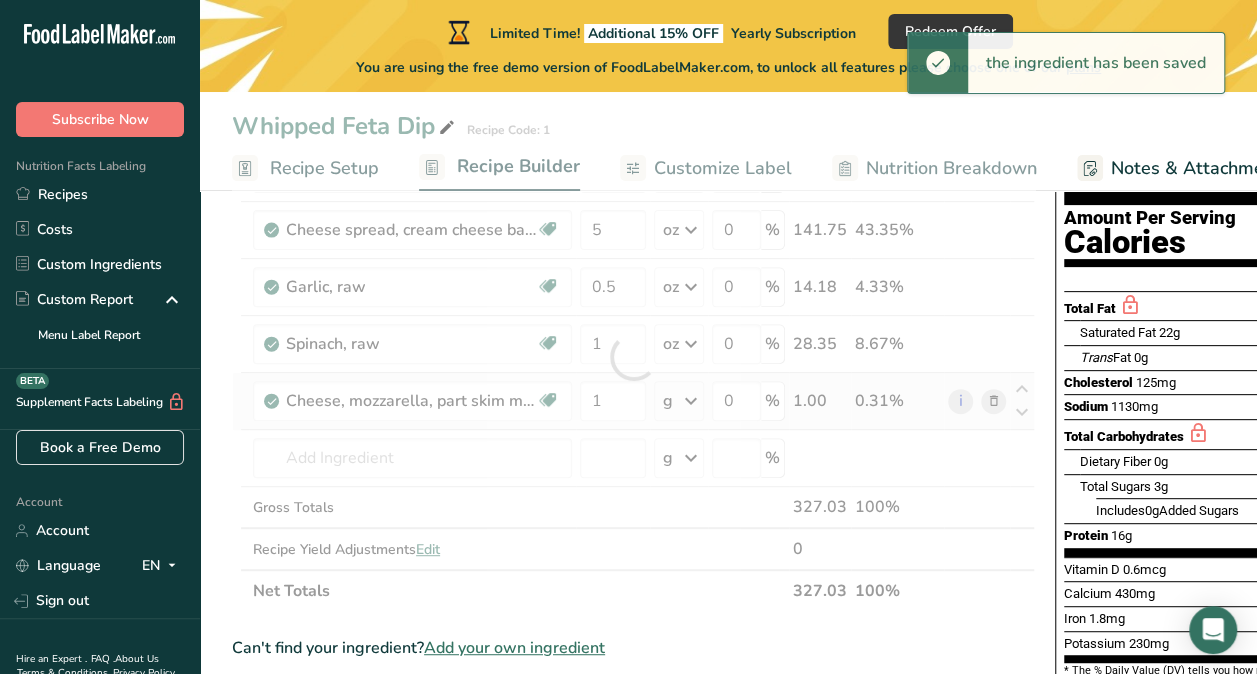 click on "Ingredient *
Amount *
Unit *
Waste *   .a-a{fill:#347362;}.b-a{fill:#fff;}          Grams
Percentage
Cheese, feta
Gluten free
Vegetarian
Soy free
5
oz
Weight Units
g
kg
mg
mcg
lb
oz
See less
Volume Units
l
Volume units require a density conversion. If you know your ingredient's density enter it below. Otherwise, click on "RIA" our AI Regulatory bot - she will be able to help you
lb/ft3
g/cm3
Confirm
mL
lb/ft3
g/cm3
Confirm" at bounding box center (633, 357) 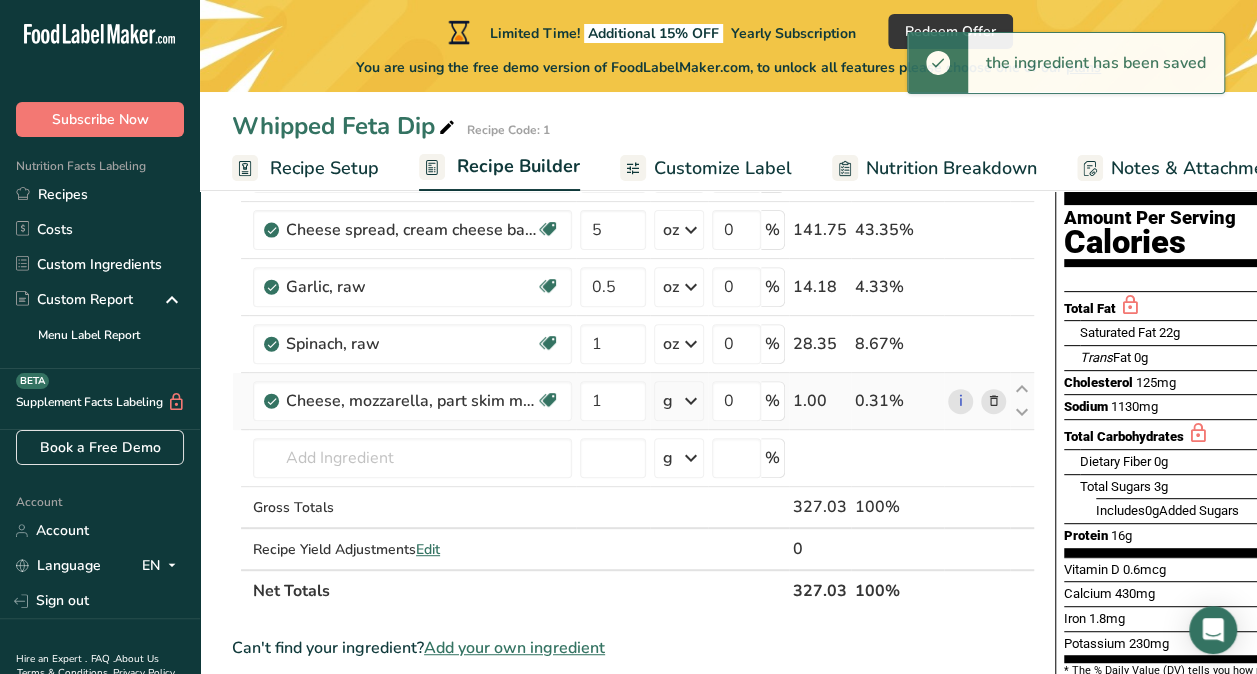 click at bounding box center (691, 401) 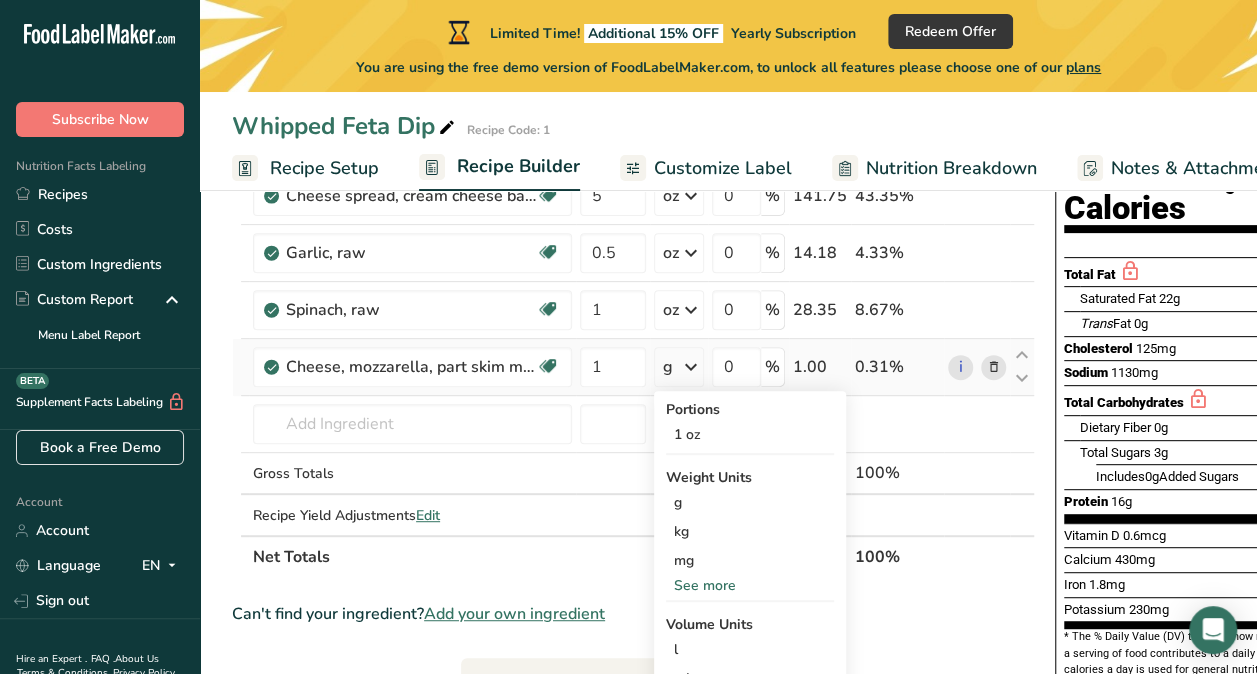 scroll, scrollTop: 244, scrollLeft: 0, axis: vertical 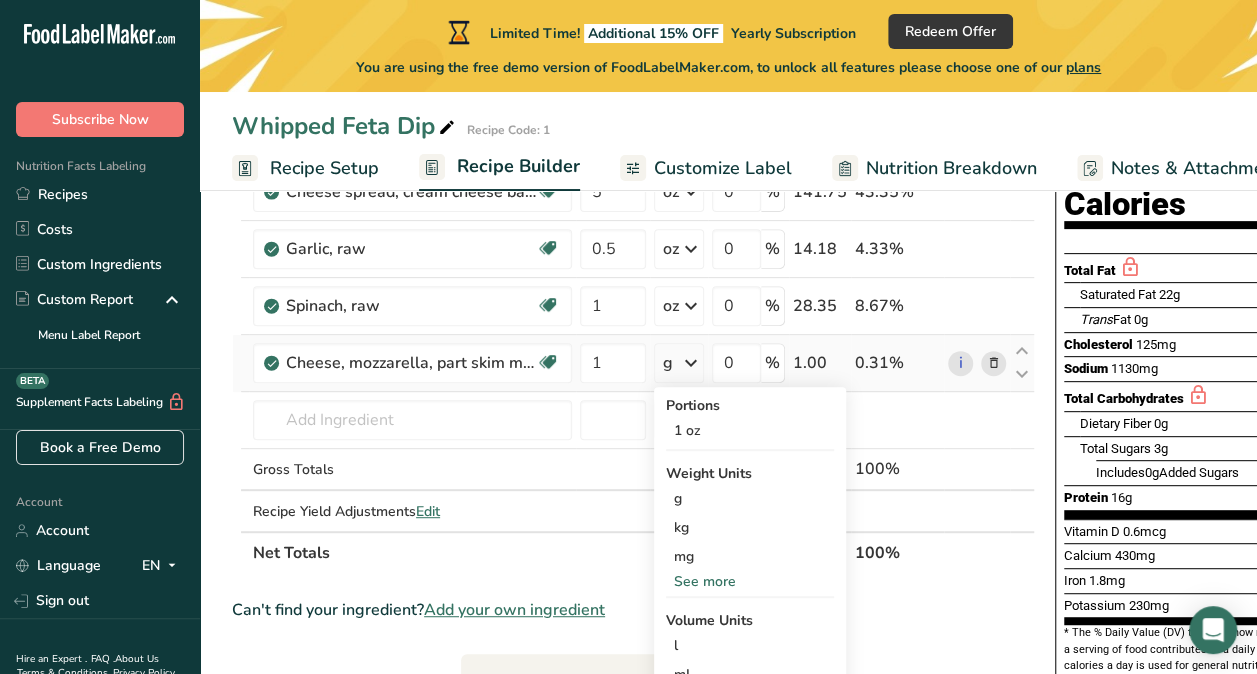 click on "See more" at bounding box center [750, 581] 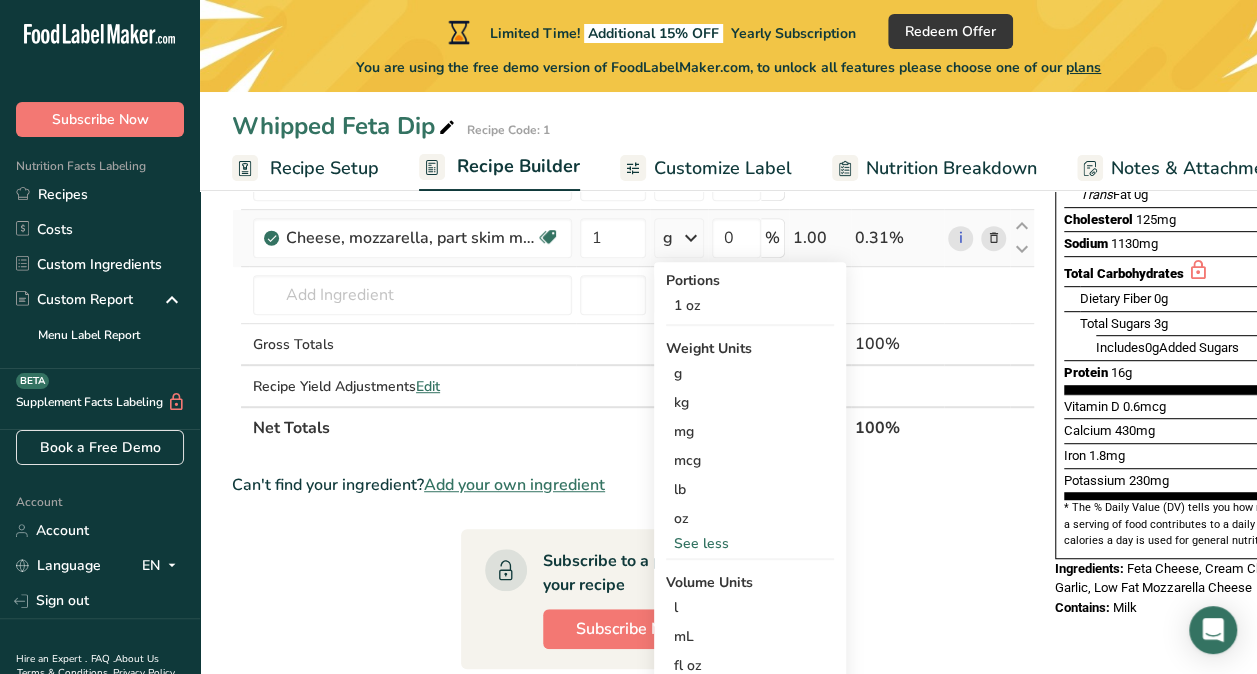 scroll, scrollTop: 414, scrollLeft: 0, axis: vertical 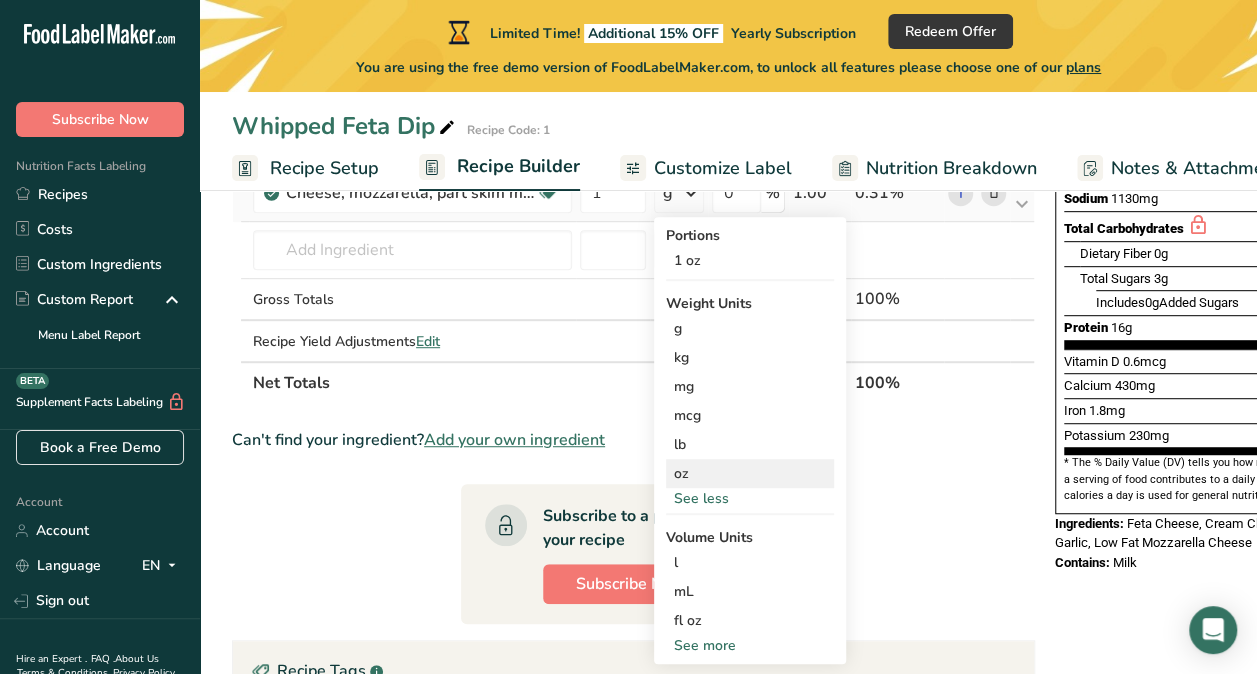 click on "oz" at bounding box center [750, 473] 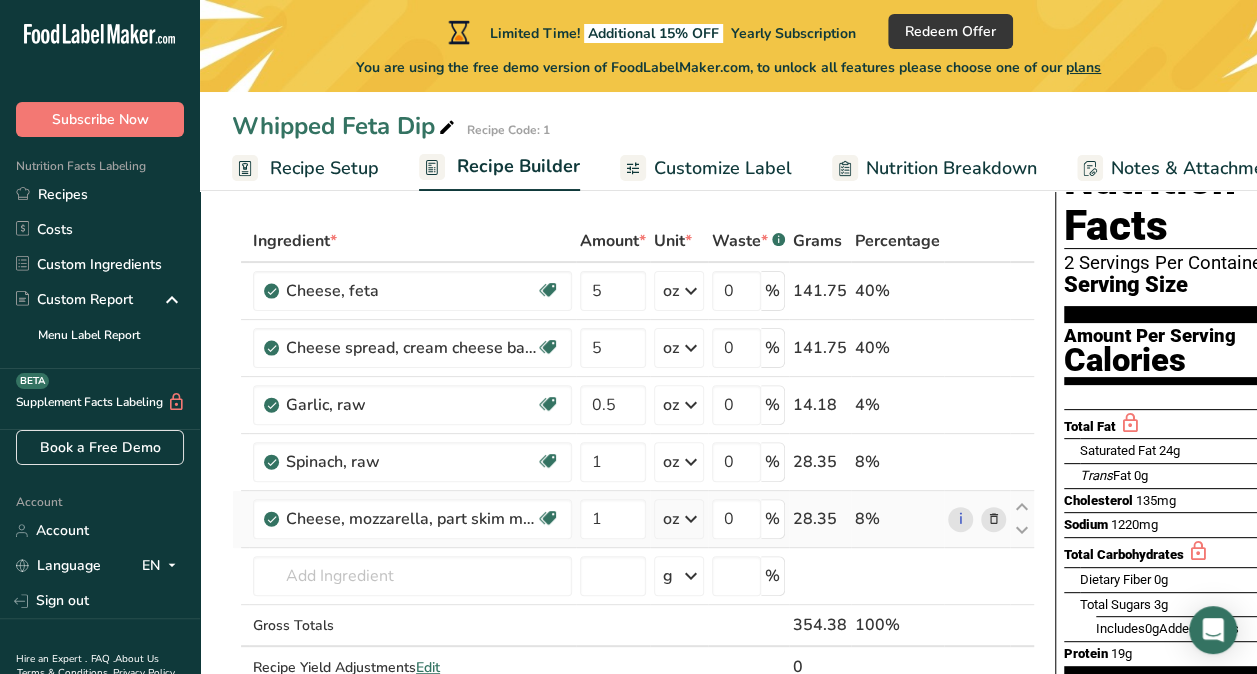 scroll, scrollTop: 0, scrollLeft: 0, axis: both 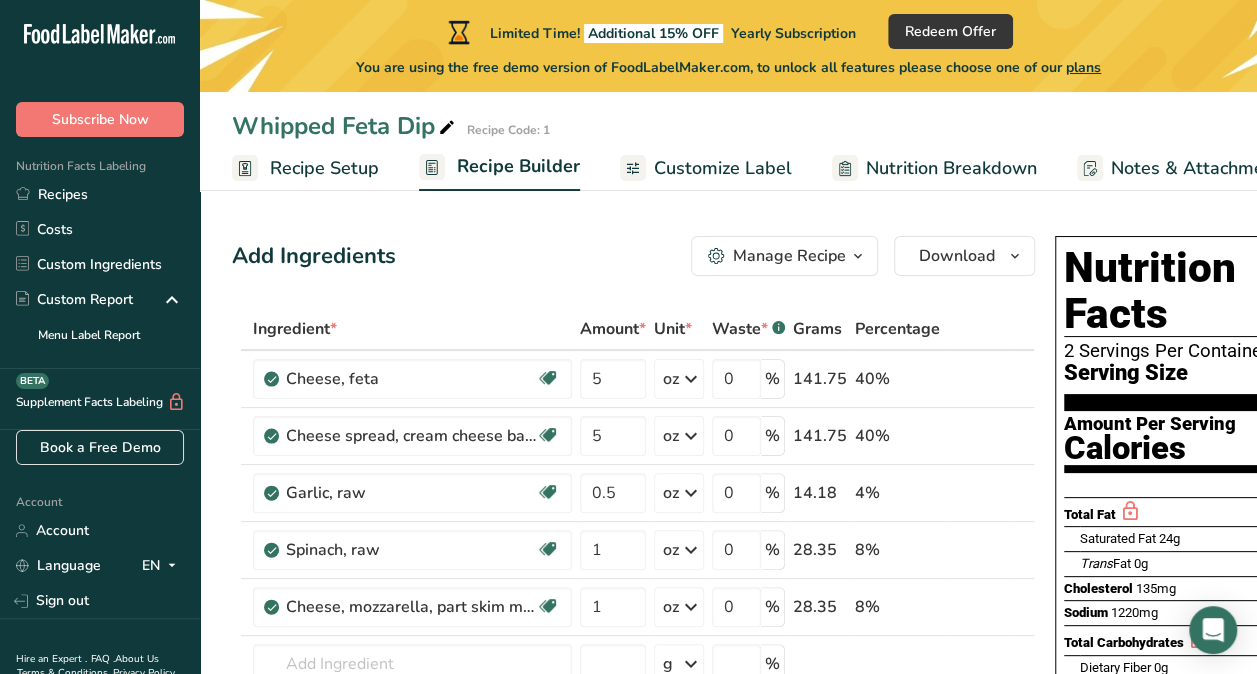 click on "Recipe Setup" at bounding box center (324, 168) 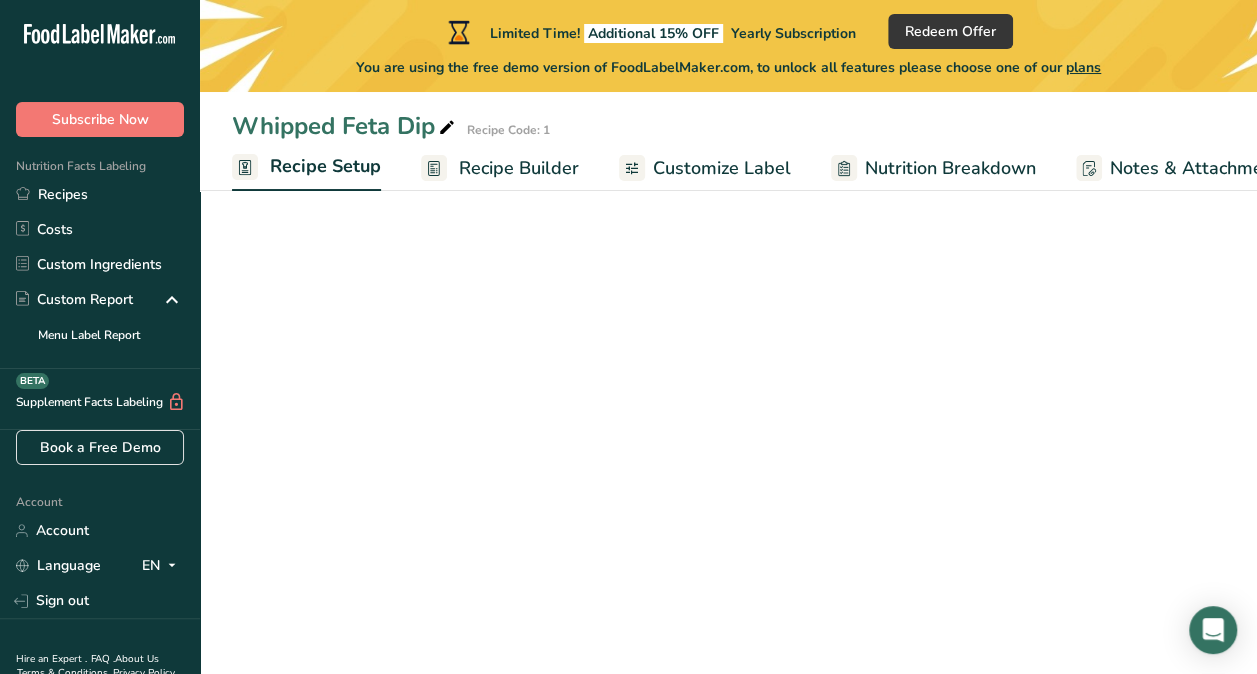 scroll, scrollTop: 0, scrollLeft: 7, axis: horizontal 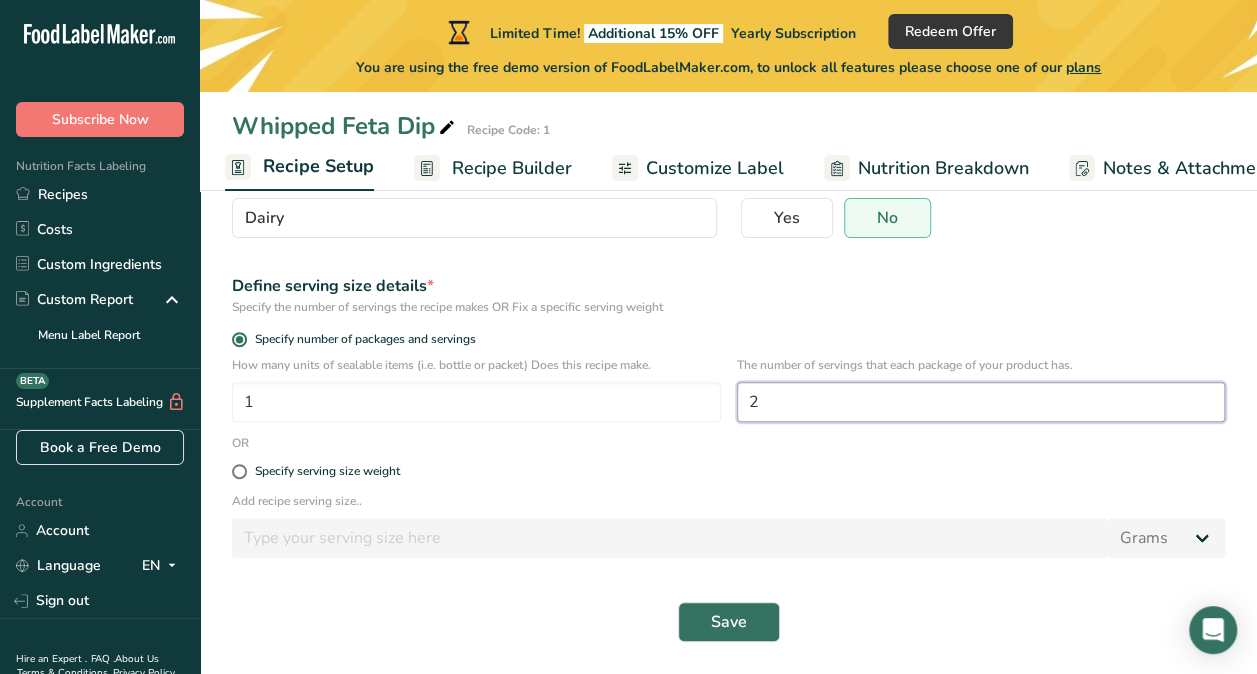 click on "2" at bounding box center [981, 402] 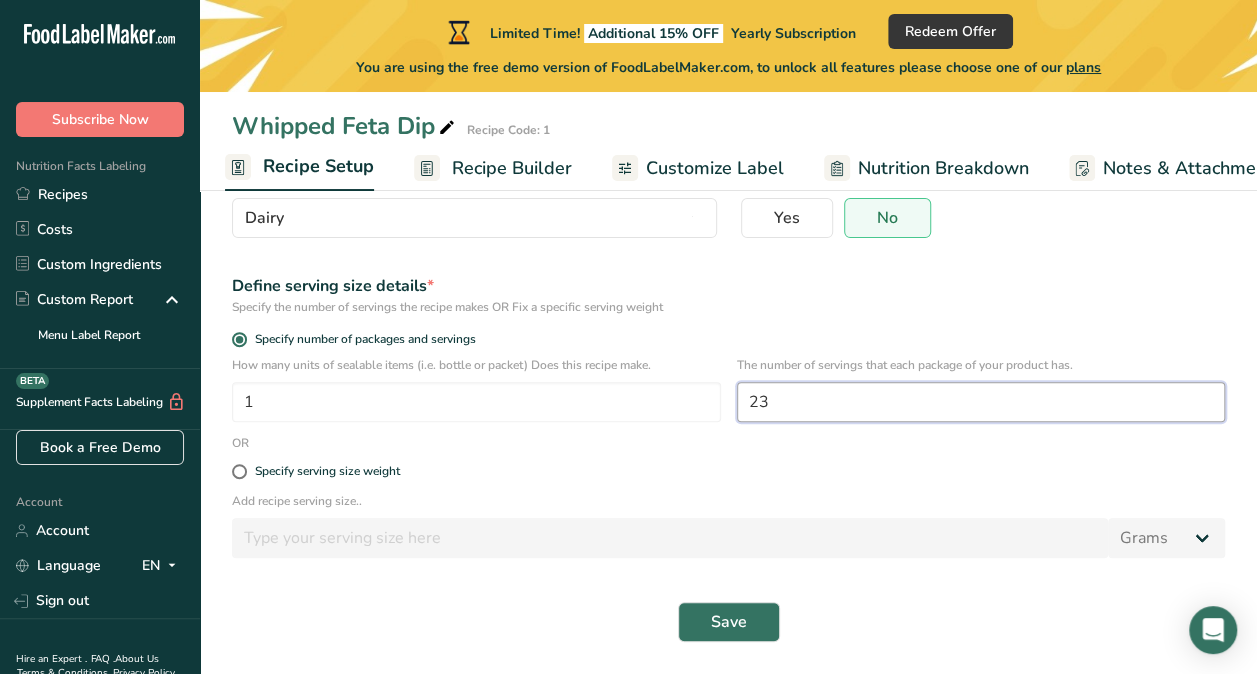 type on "2" 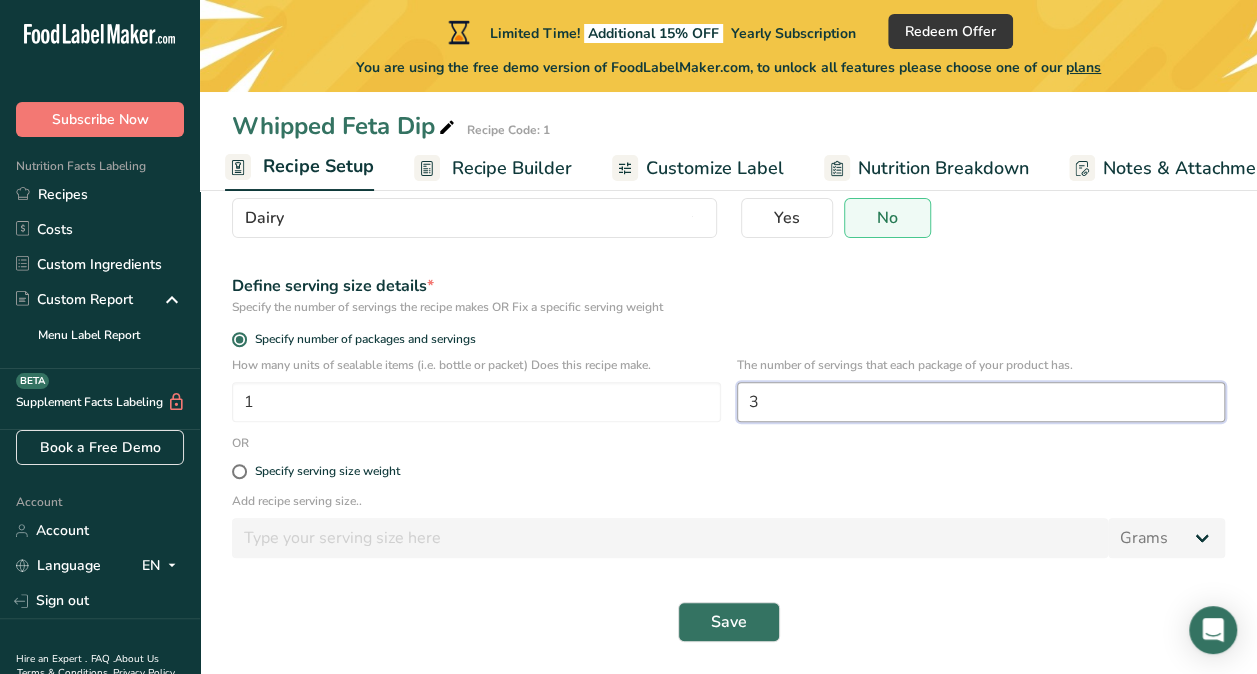 type on "3" 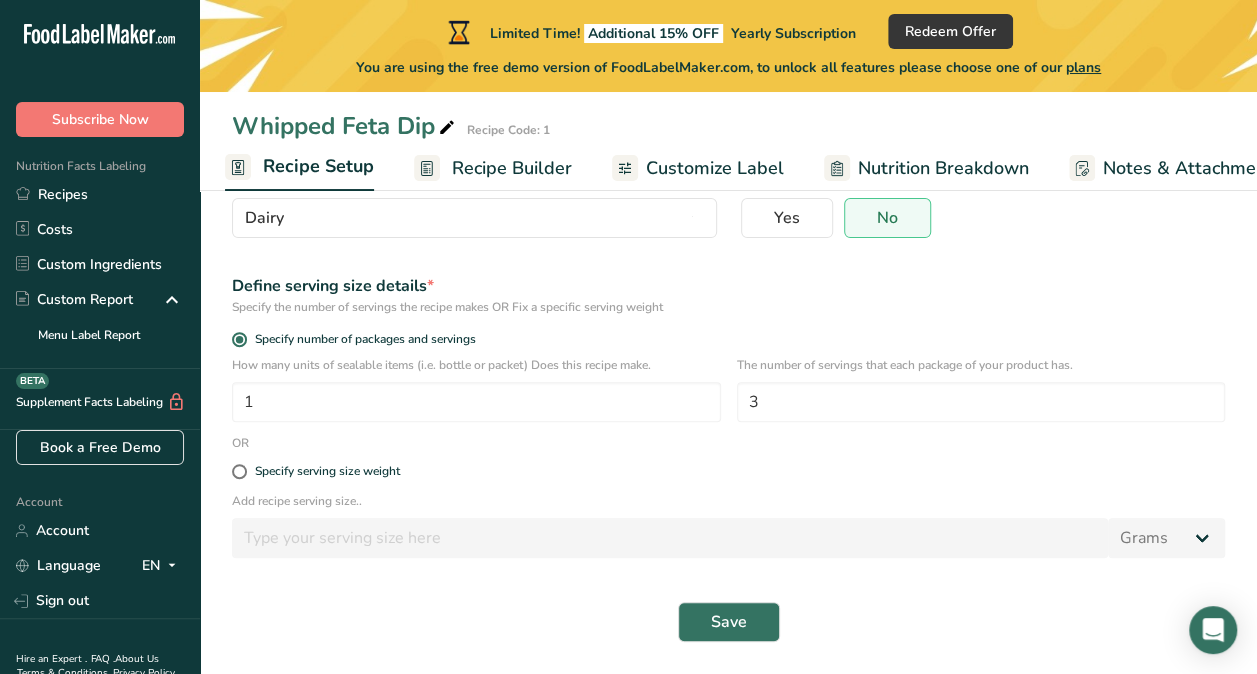 click on "Specify serving size weight" at bounding box center (728, 472) 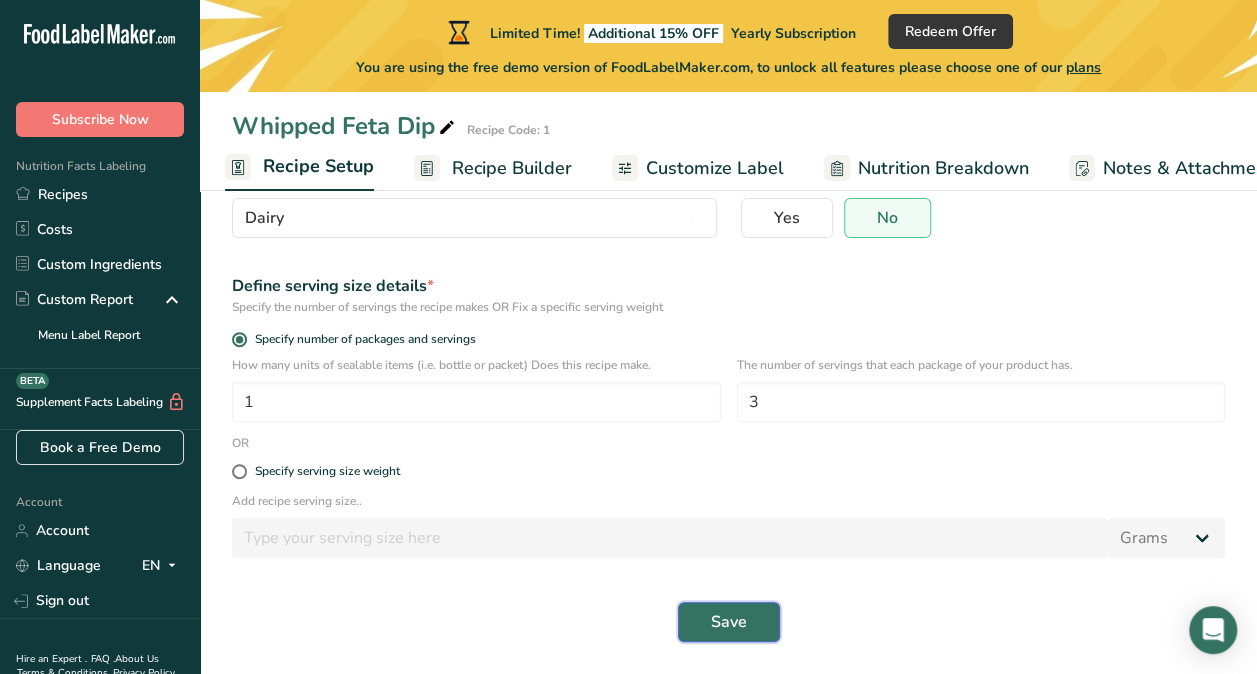 click on "Save" at bounding box center (729, 622) 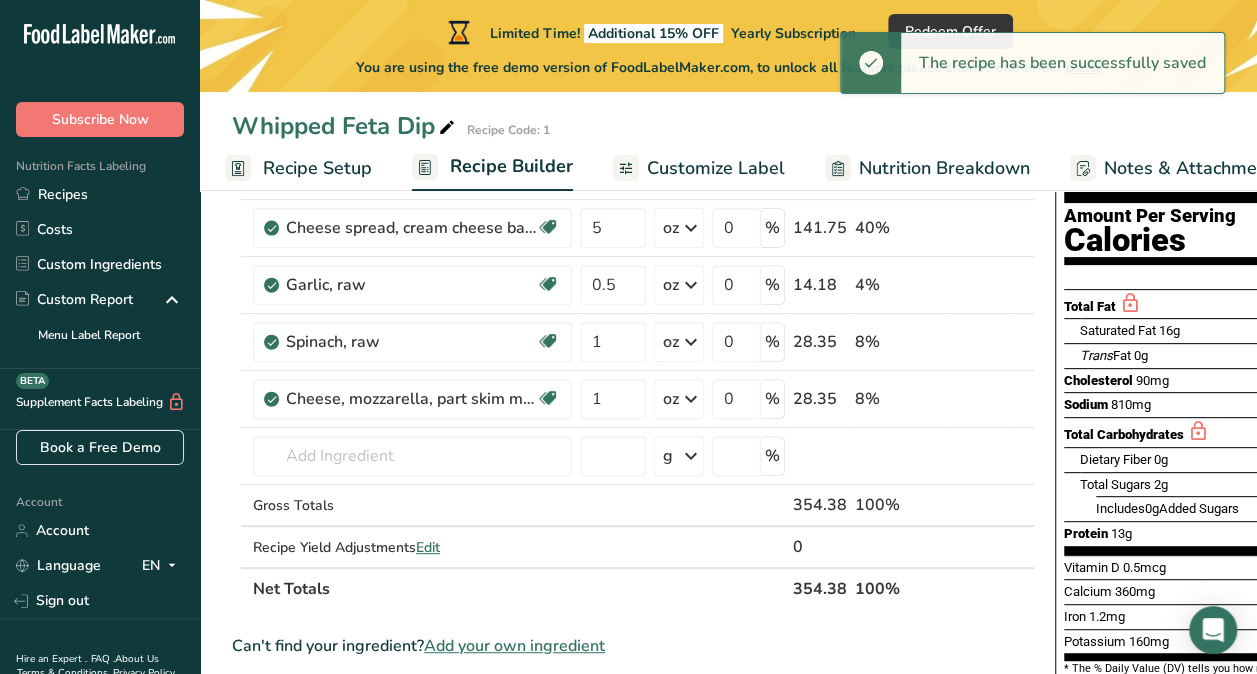 scroll, scrollTop: 0, scrollLeft: 0, axis: both 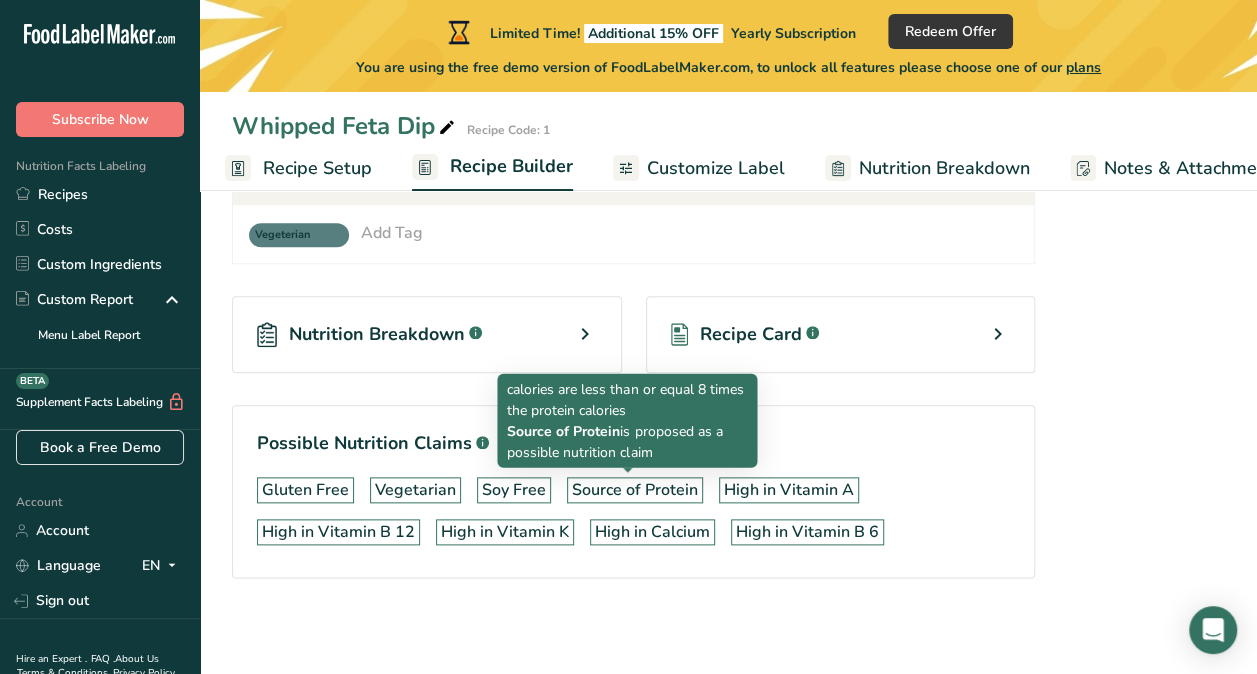 click on "Source of Protein" at bounding box center (635, 490) 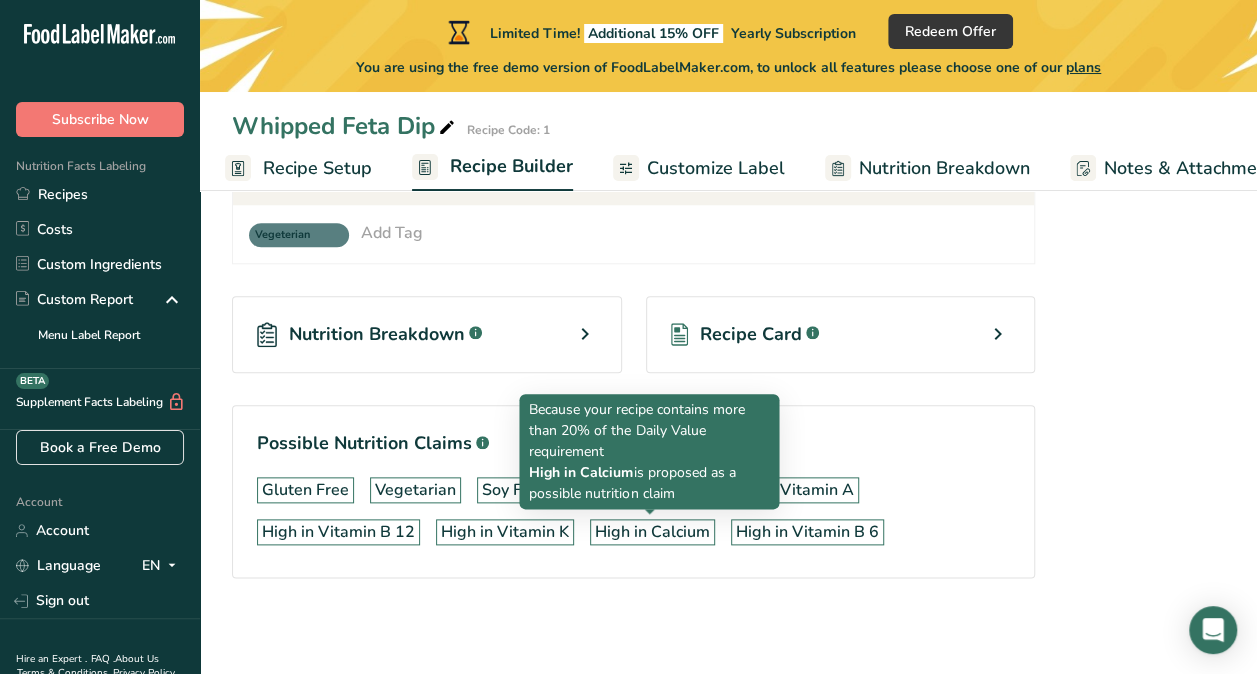 click on "Add Ingredients
Manage Recipe         Delete Recipe             Duplicate Recipe               Scale Recipe               Save as Sub-Recipe   .a-a{fill:#347362;}.b-a{fill:#fff;}                                 Nutrition Breakdown                 Recipe Card
NEW
Amino Acids Pattern Report             Activity History
Download
Choose your preferred label style
Standard FDA label
Standard FDA label
The most common format for nutrition facts labels in compliance with the FDA's typeface, style and requirements
Tabular FDA label
A label format compliant with the FDA regulations presented in a tabular (horizontal) display.
Linear FDA label
A simple linear display for small sized packages.
Simplified FDA label" at bounding box center (639, -20) 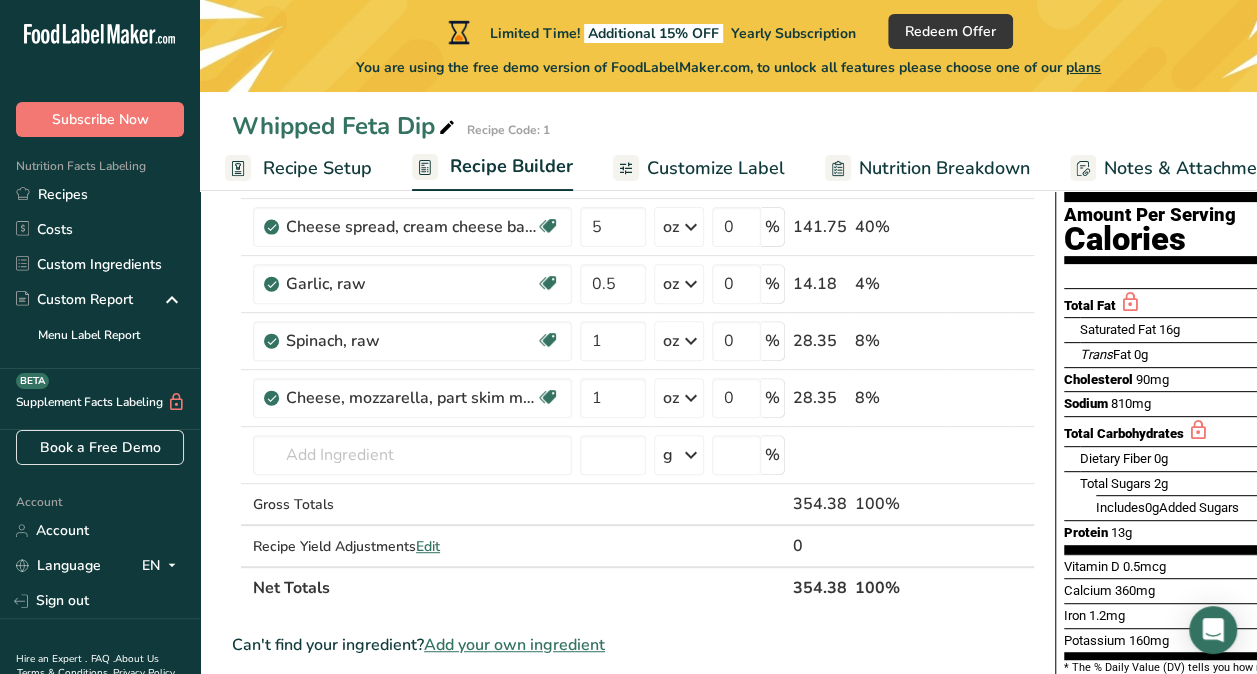 scroll, scrollTop: 0, scrollLeft: 0, axis: both 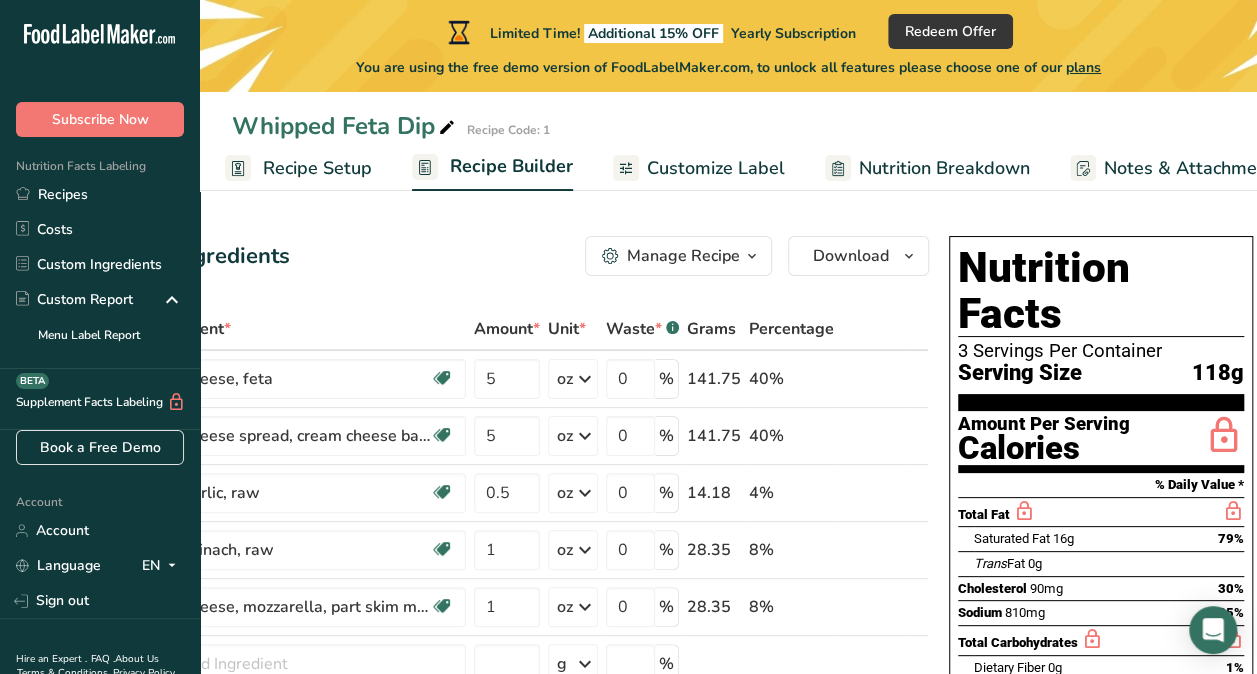 click on "plans" at bounding box center (1083, 67) 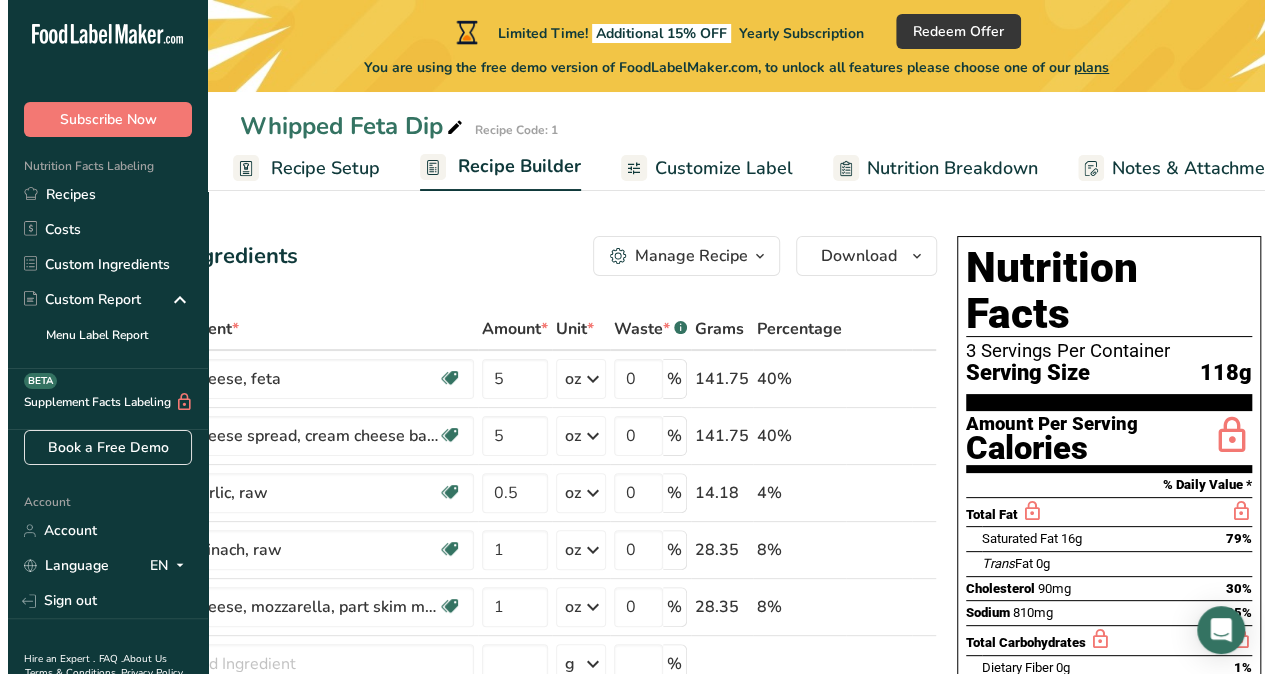 scroll, scrollTop: 0, scrollLeft: 90, axis: horizontal 